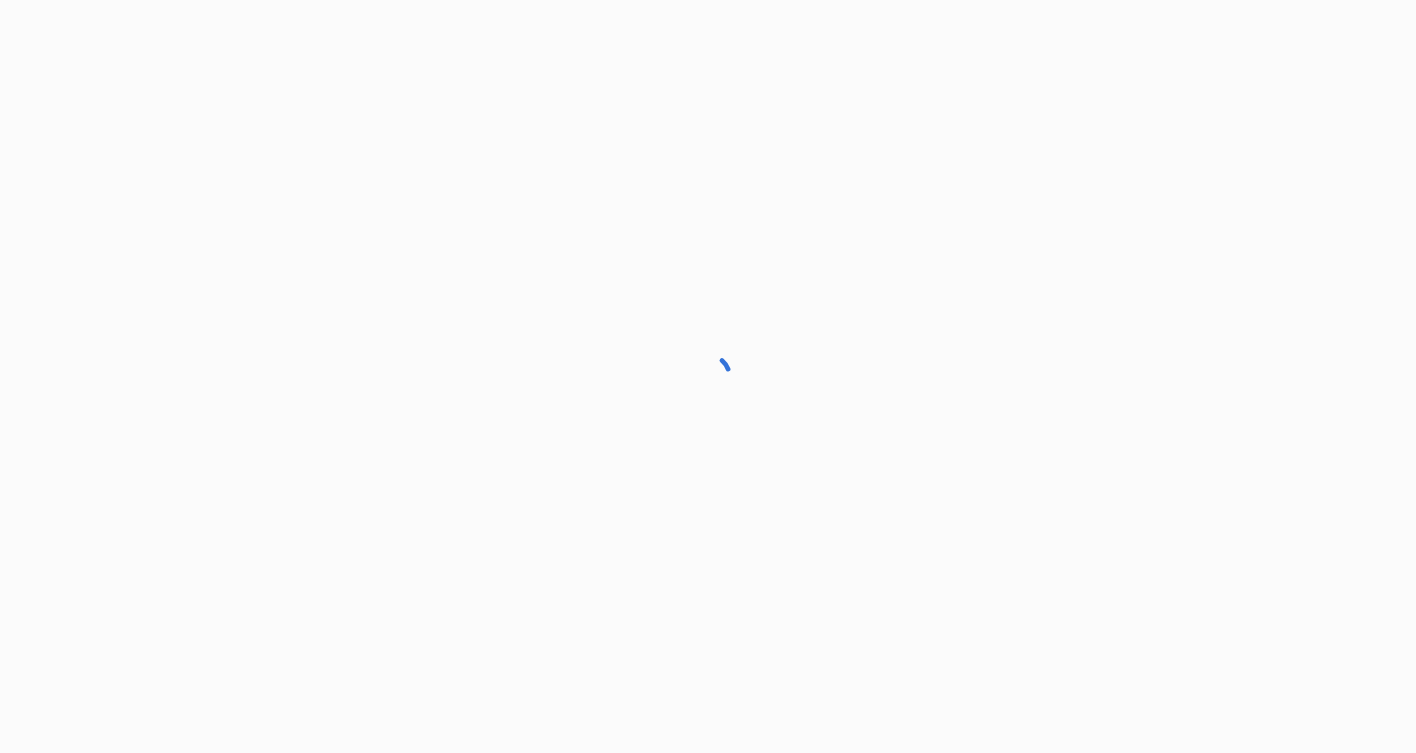 scroll, scrollTop: 0, scrollLeft: 0, axis: both 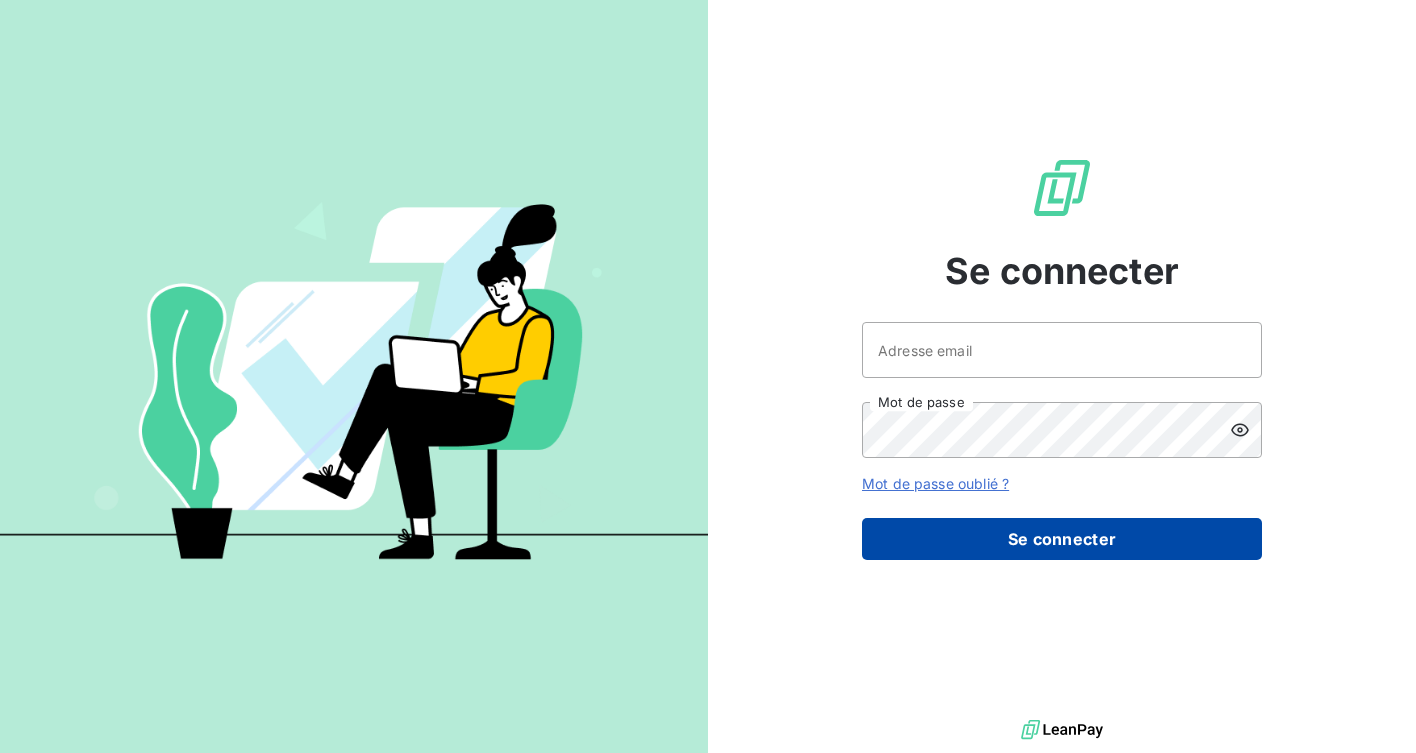 click on "Se connecter" at bounding box center (1062, 539) 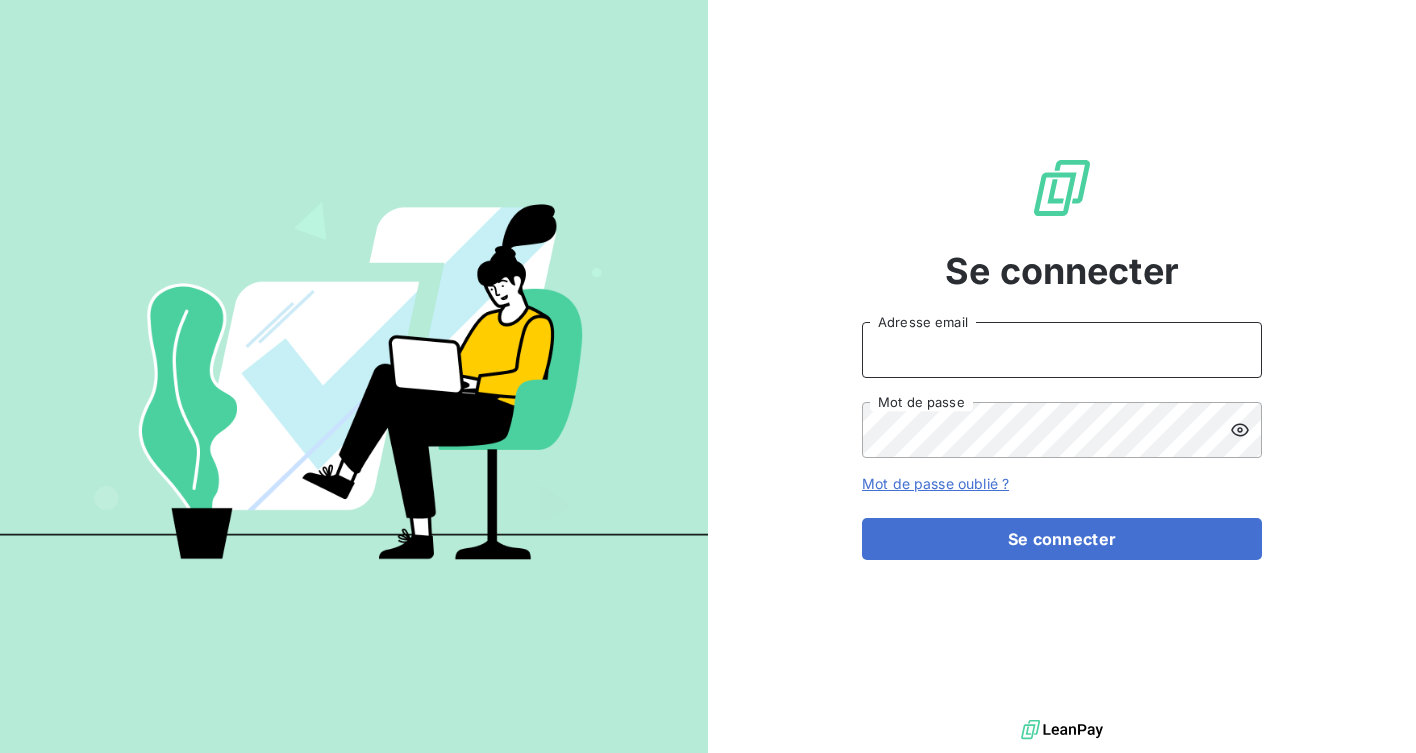click on "Adresse email" at bounding box center [1062, 350] 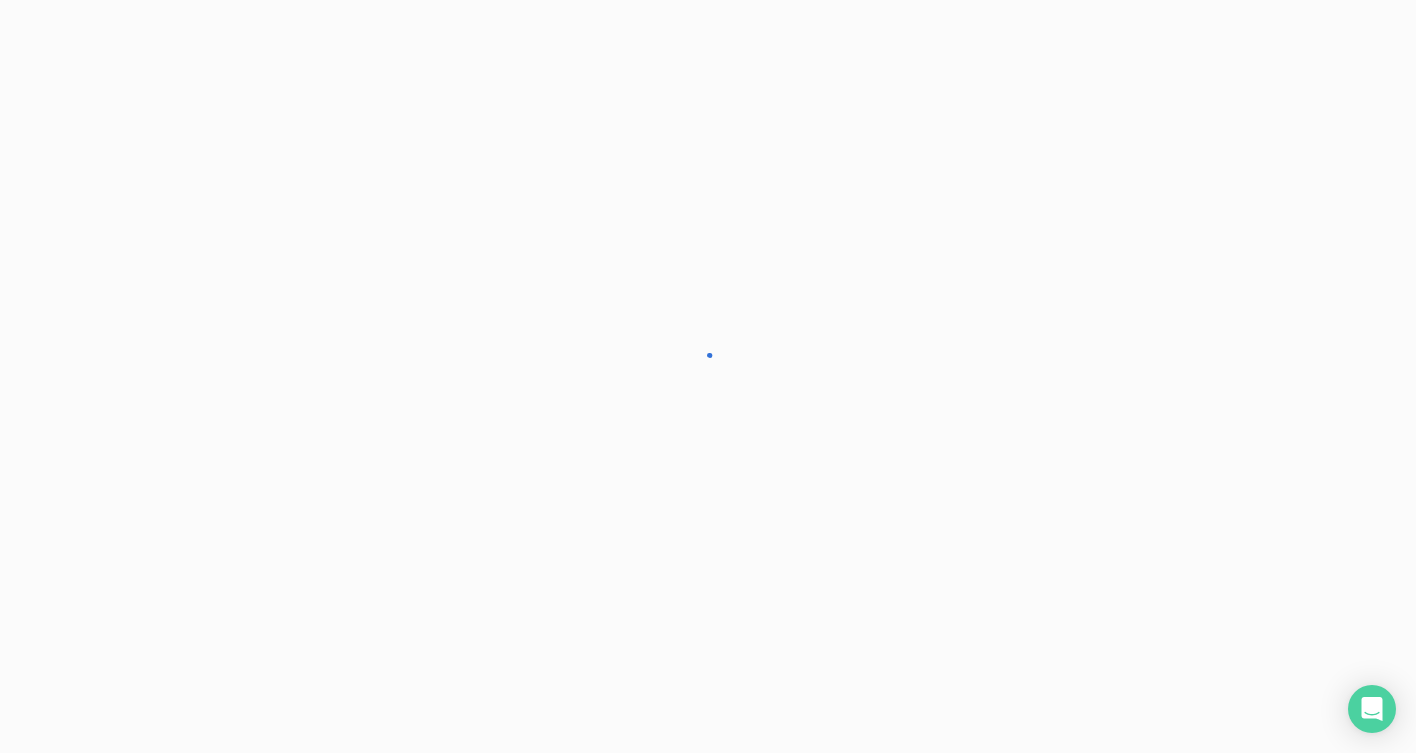 scroll, scrollTop: 0, scrollLeft: 0, axis: both 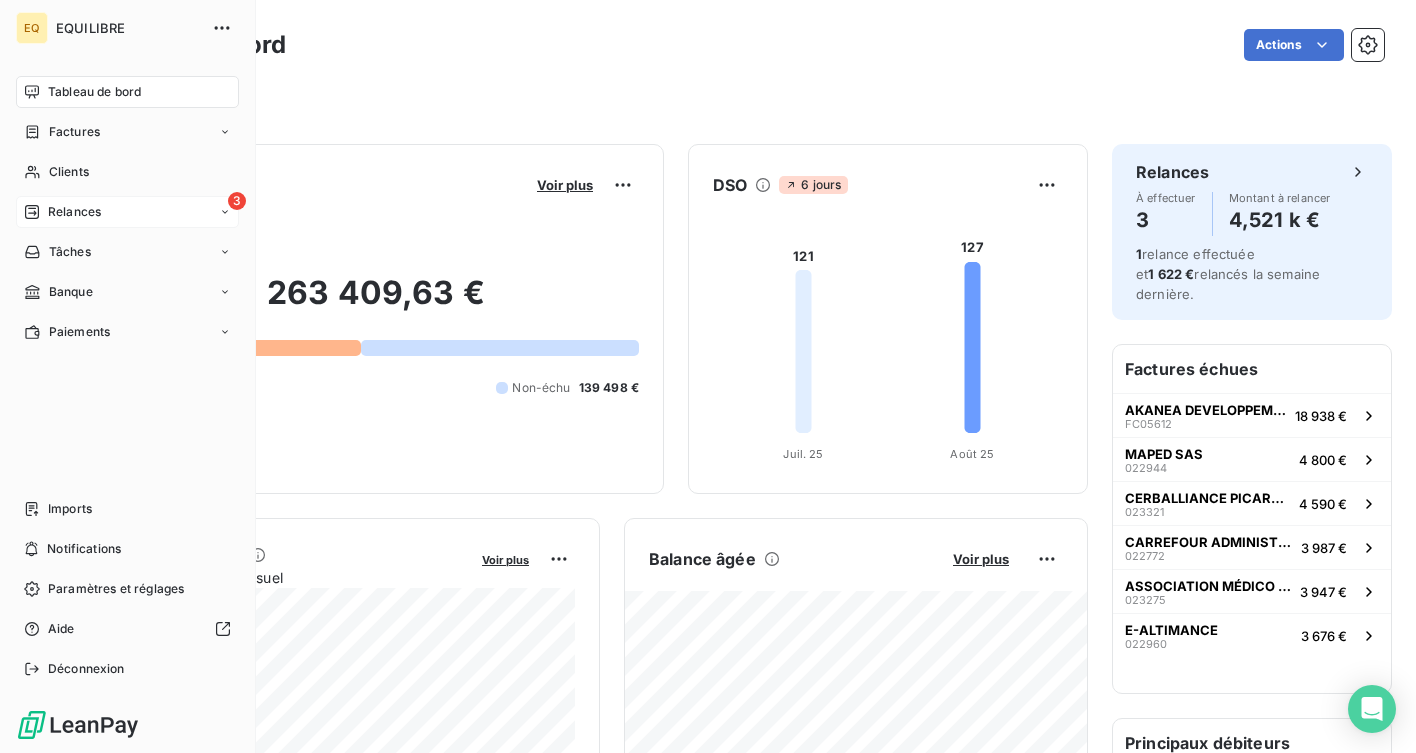 click on "3 Relances" at bounding box center [127, 212] 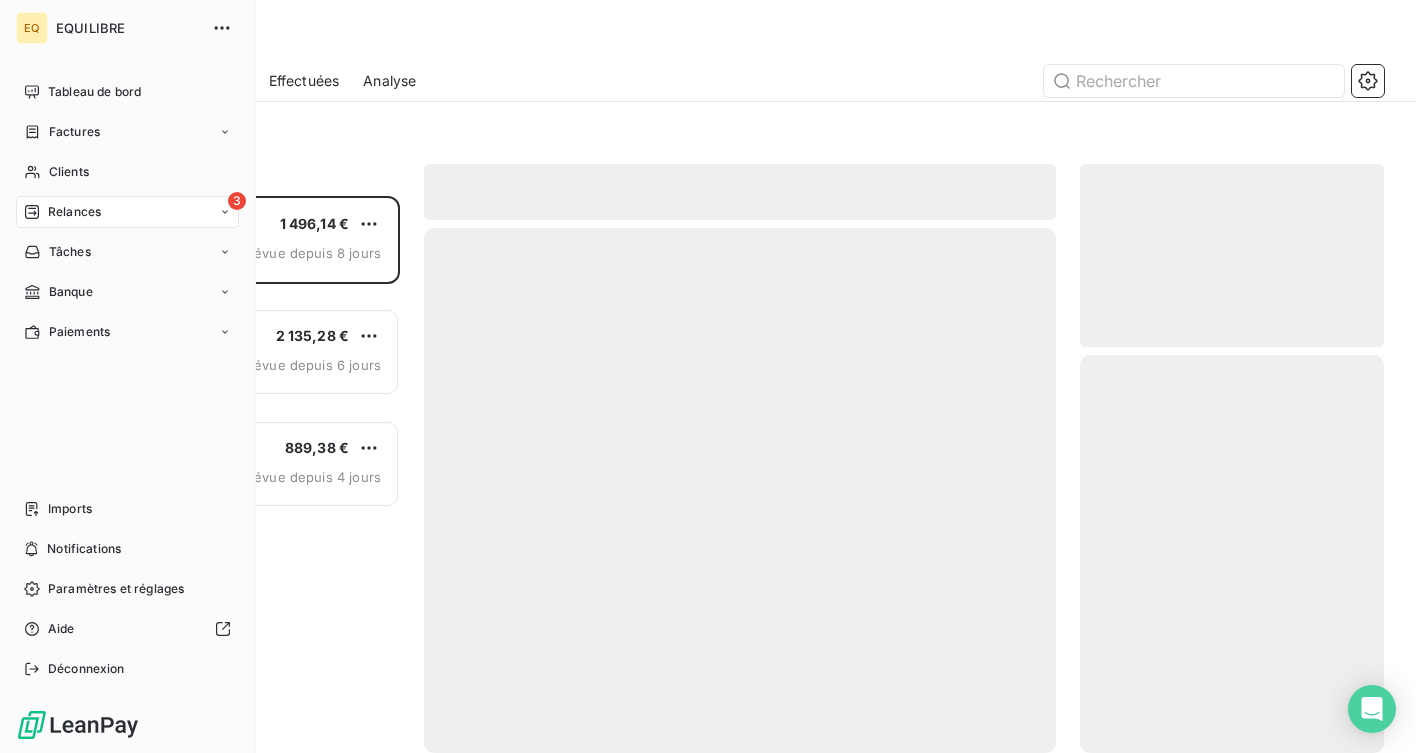 scroll, scrollTop: 1, scrollLeft: 1, axis: both 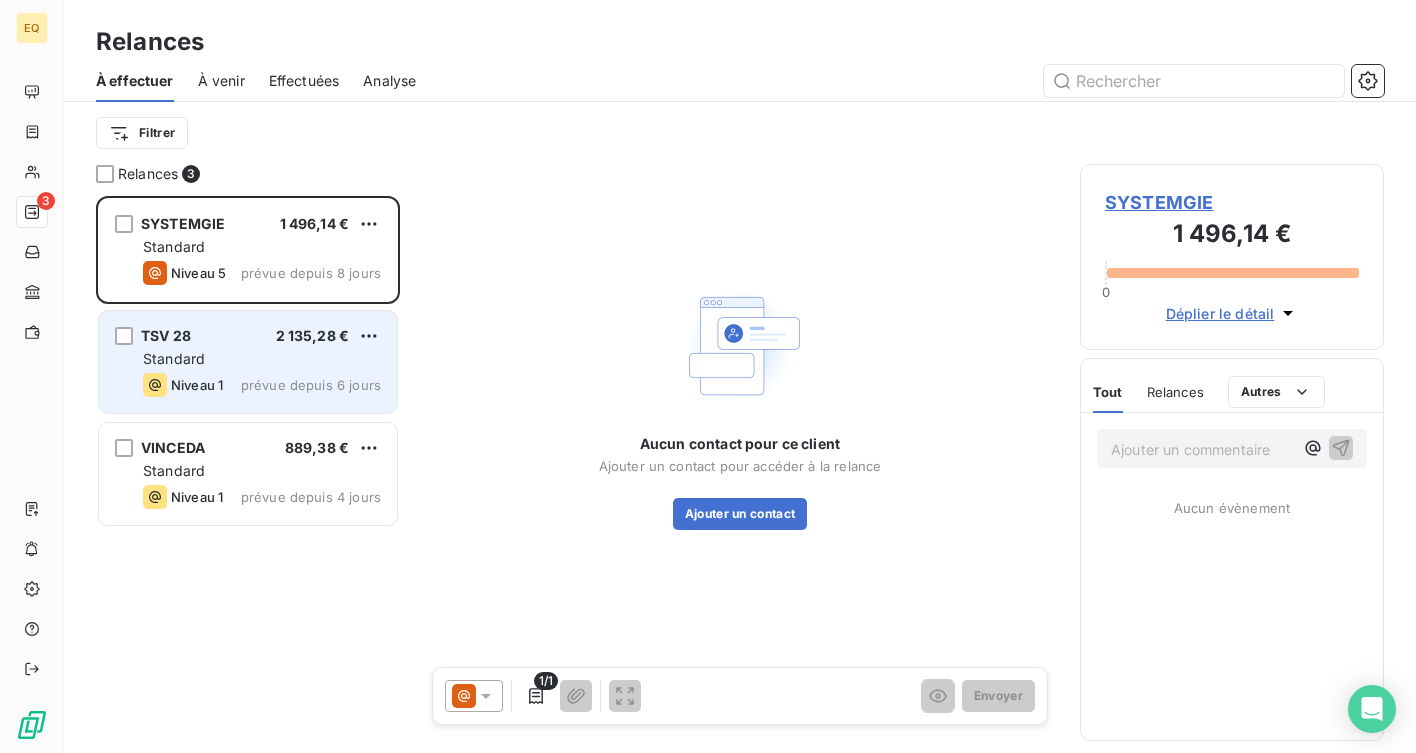 click on "Standard" at bounding box center [262, 359] 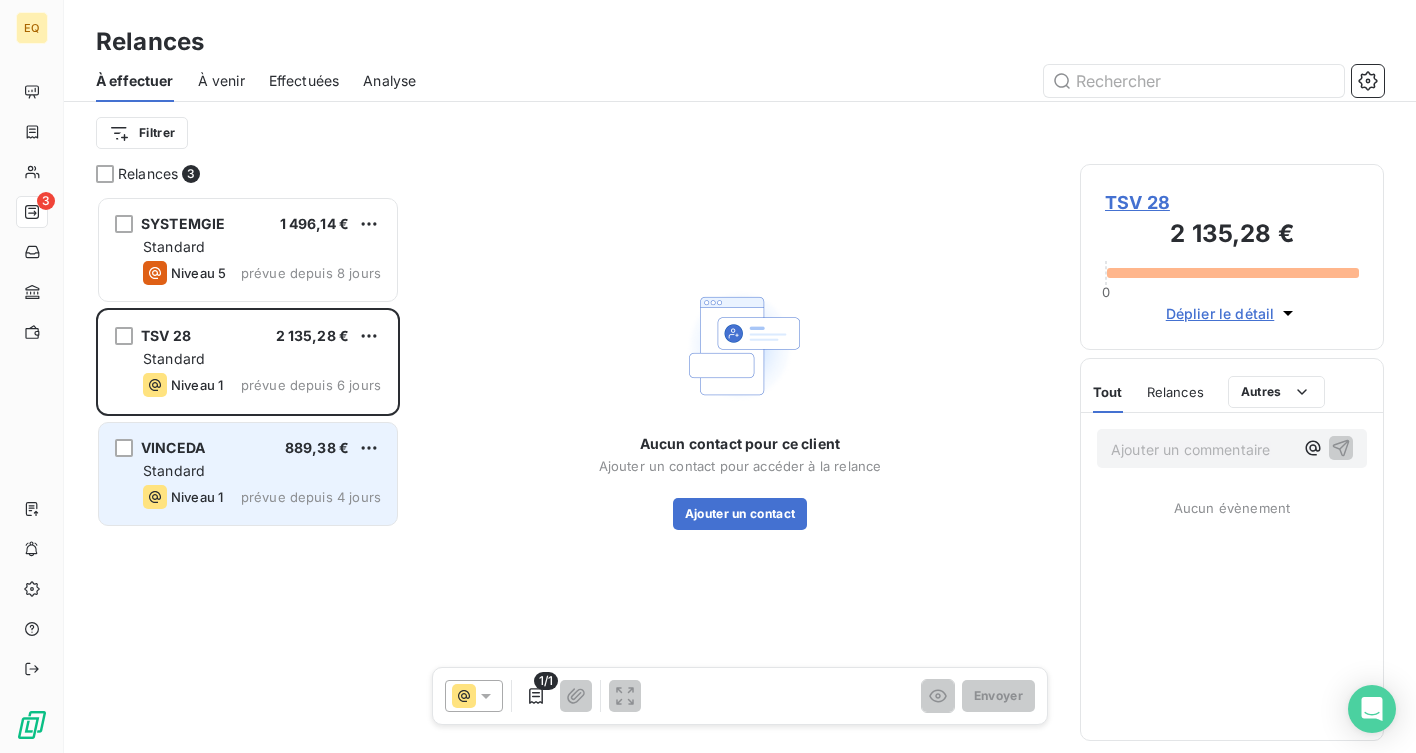 click on "VINCEDA 889,38 €" at bounding box center [262, 448] 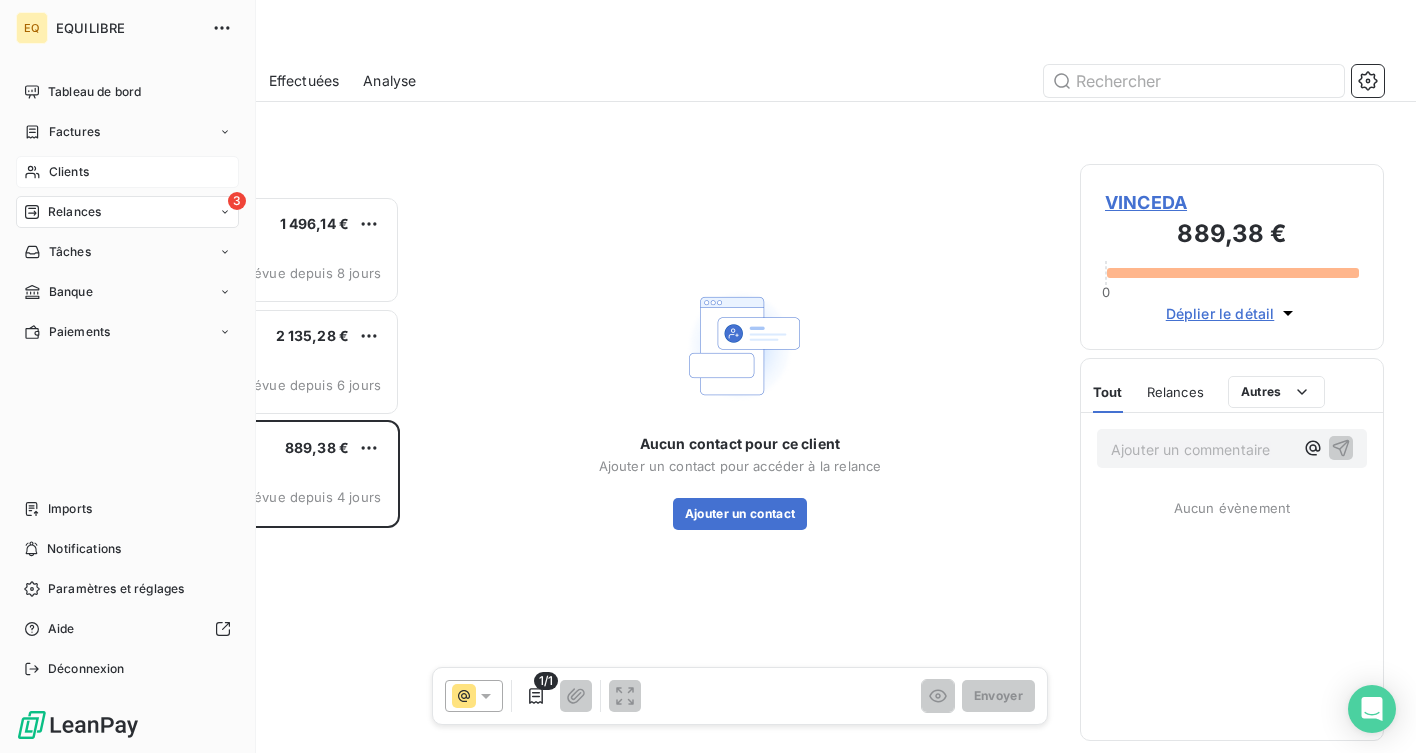 click on "Clients" at bounding box center [127, 172] 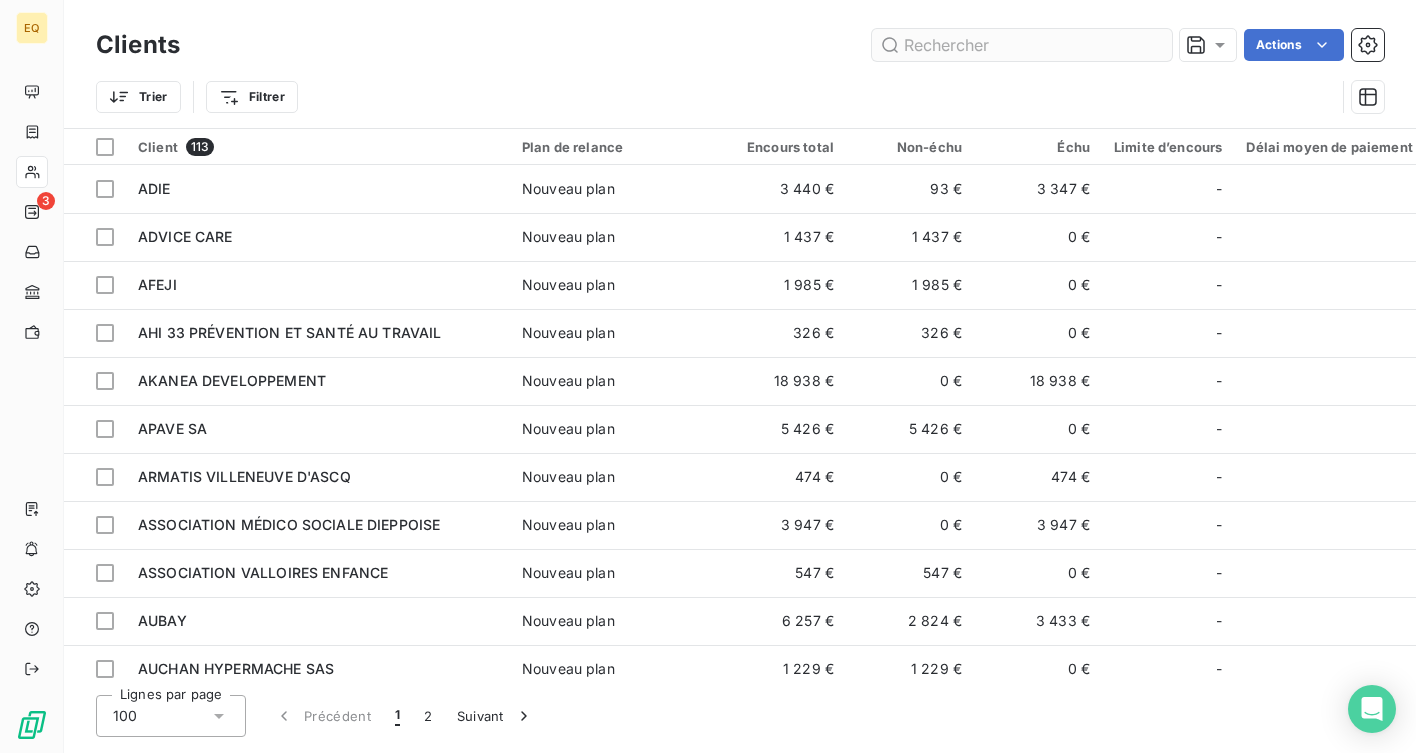 click at bounding box center (1022, 45) 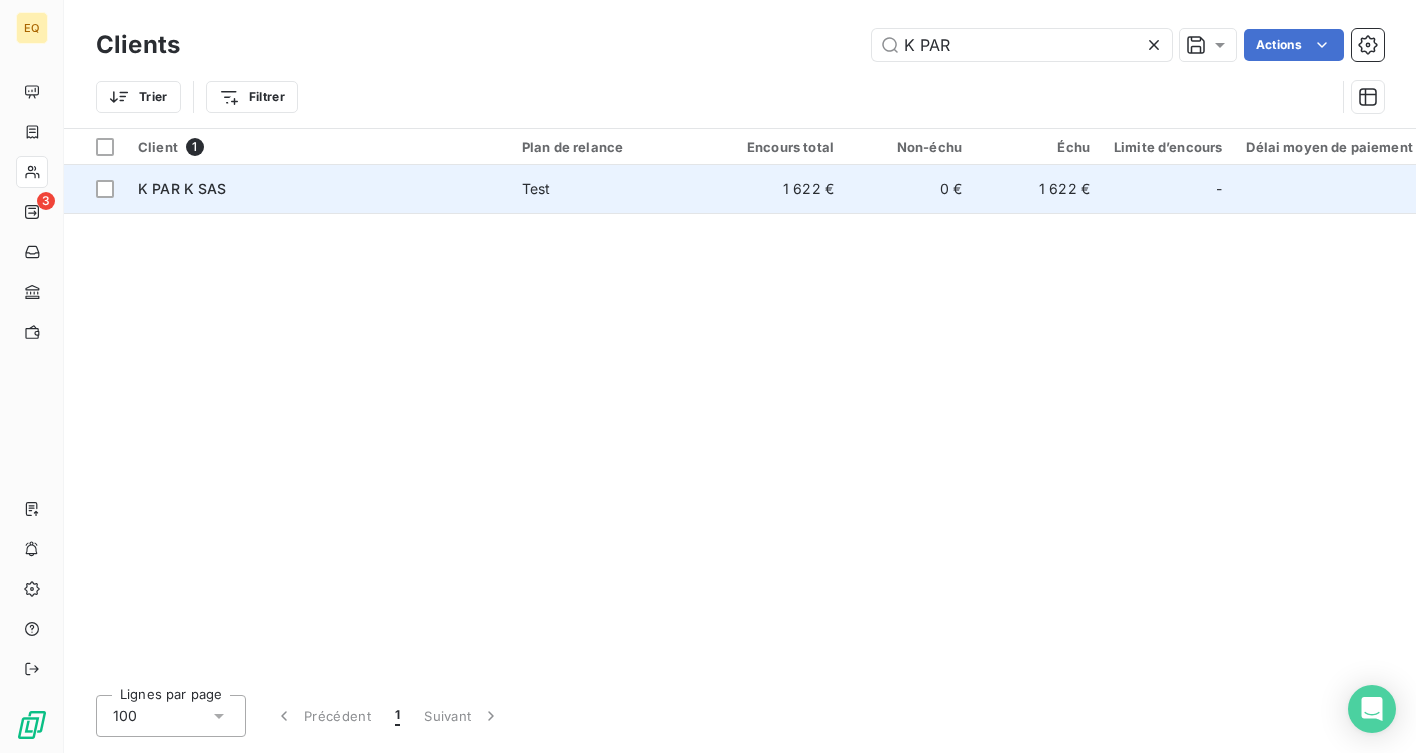 type on "K PAR" 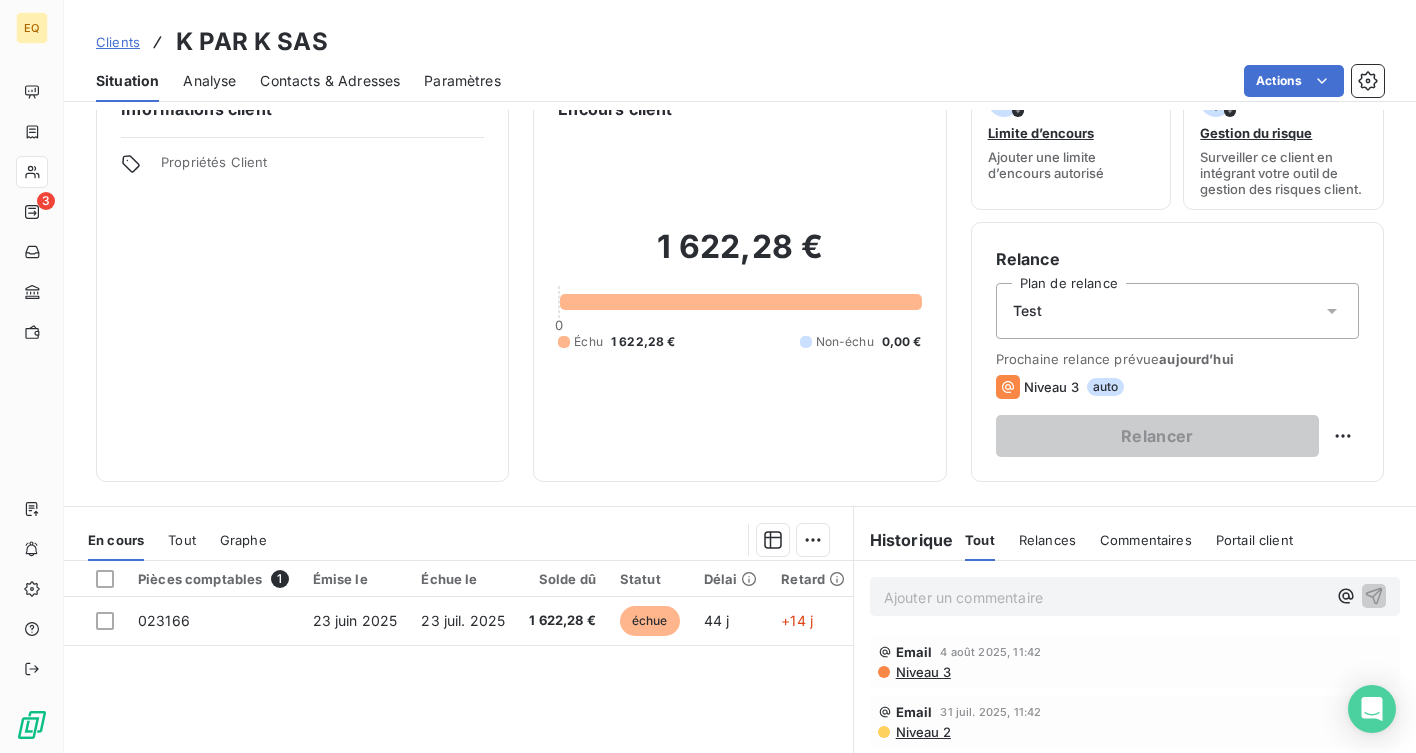 scroll, scrollTop: 46, scrollLeft: 0, axis: vertical 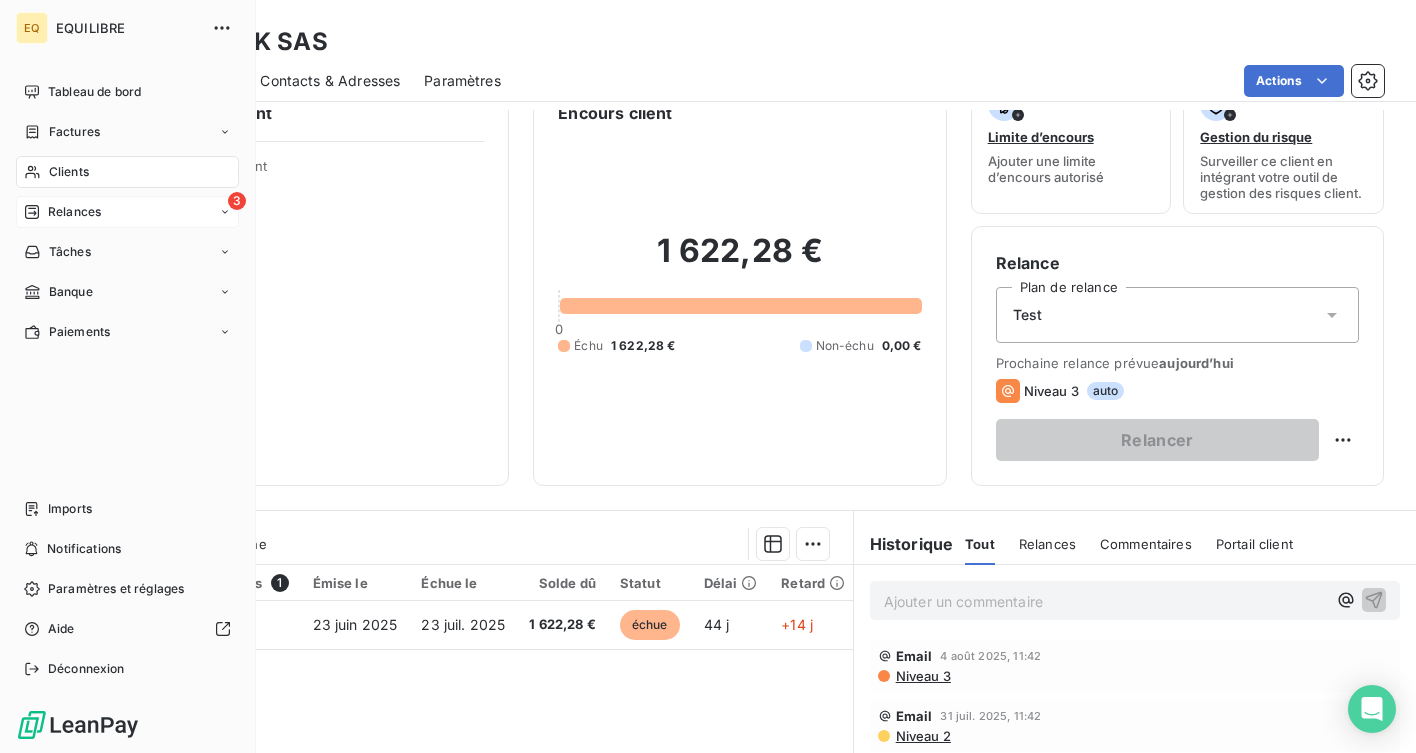 click on "Relances" at bounding box center [74, 212] 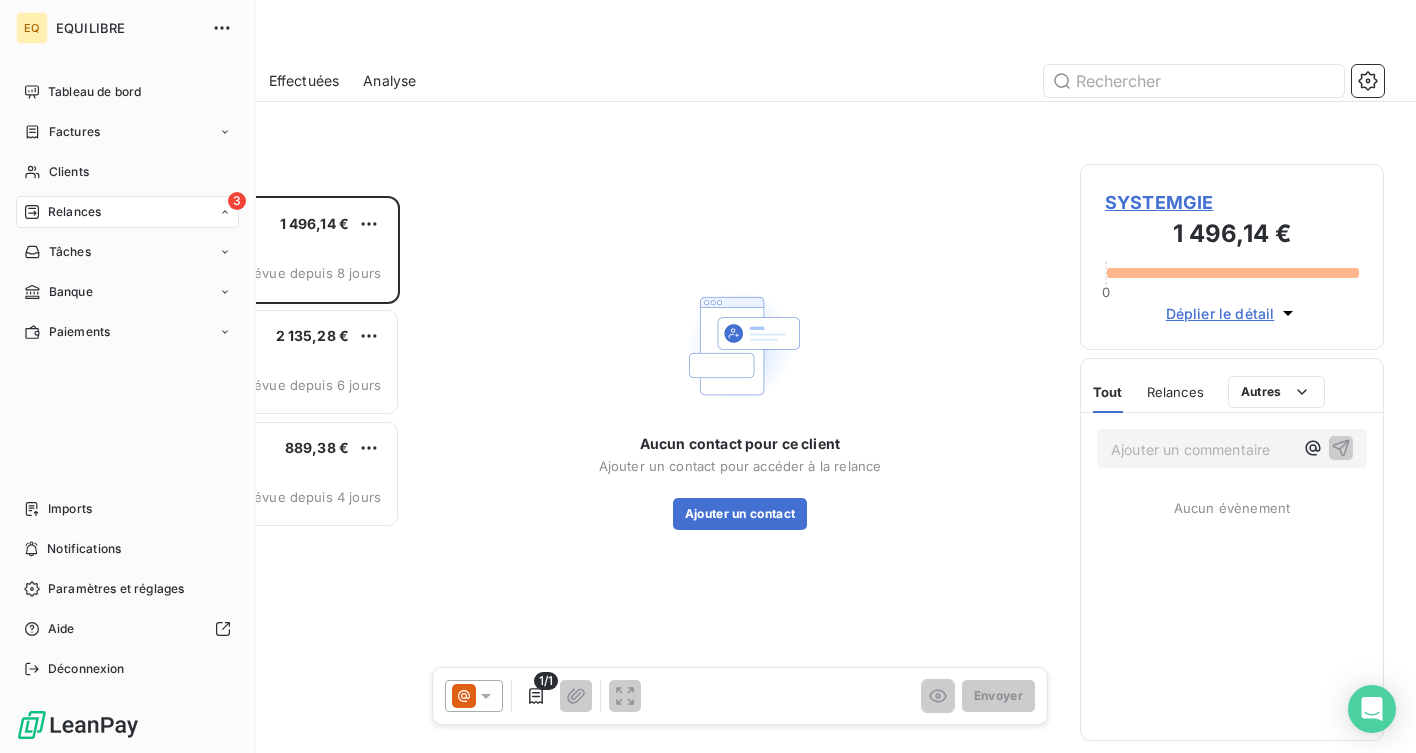scroll, scrollTop: 1, scrollLeft: 1, axis: both 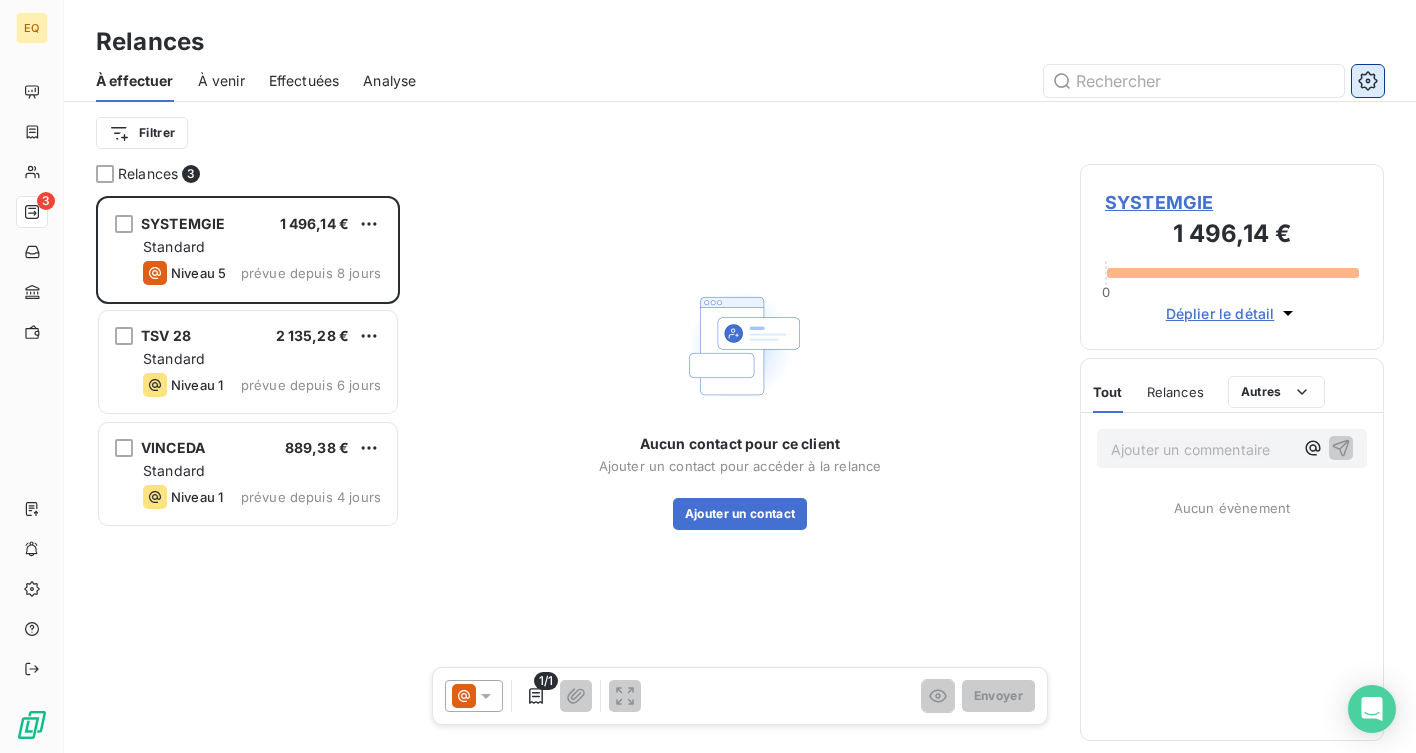 click at bounding box center (1368, 81) 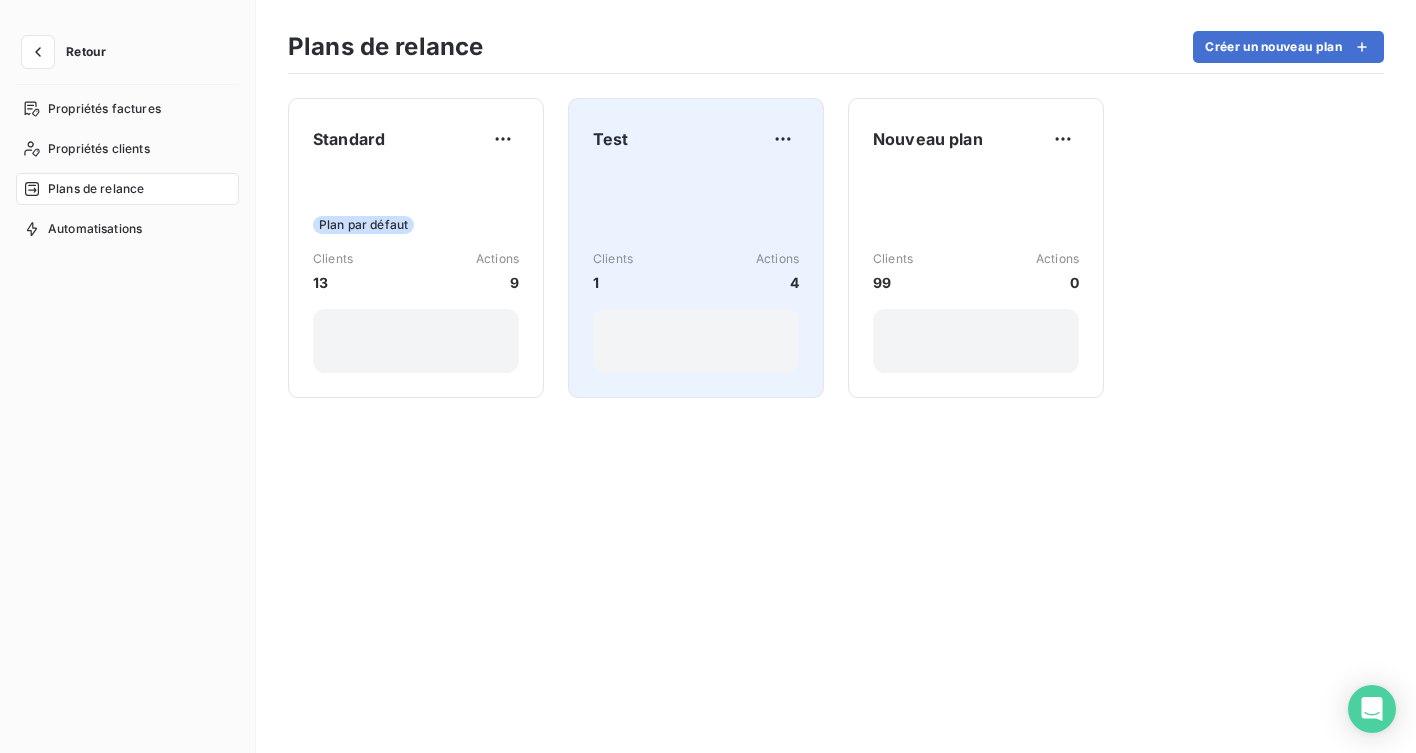 click on "Clients 1 Actions 4" at bounding box center [696, 271] 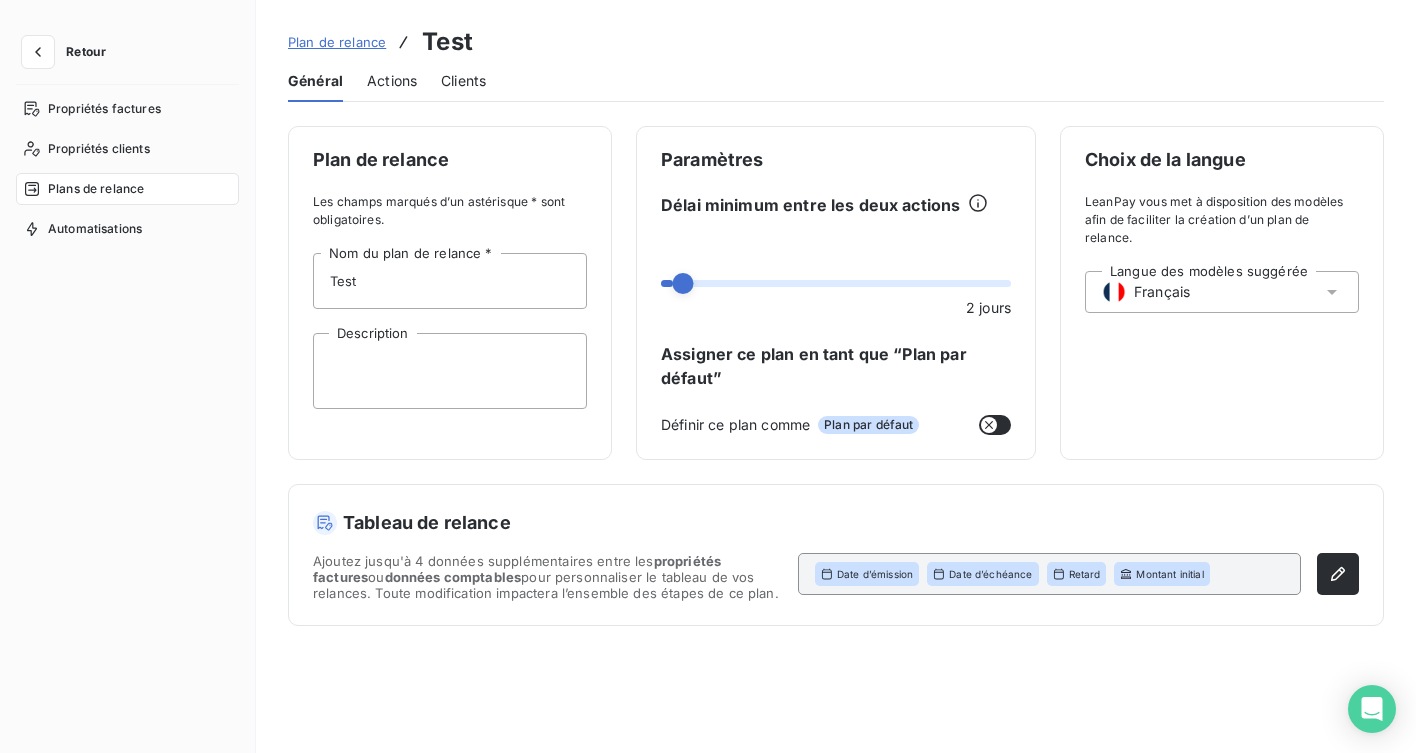 click on "Actions" at bounding box center (392, 81) 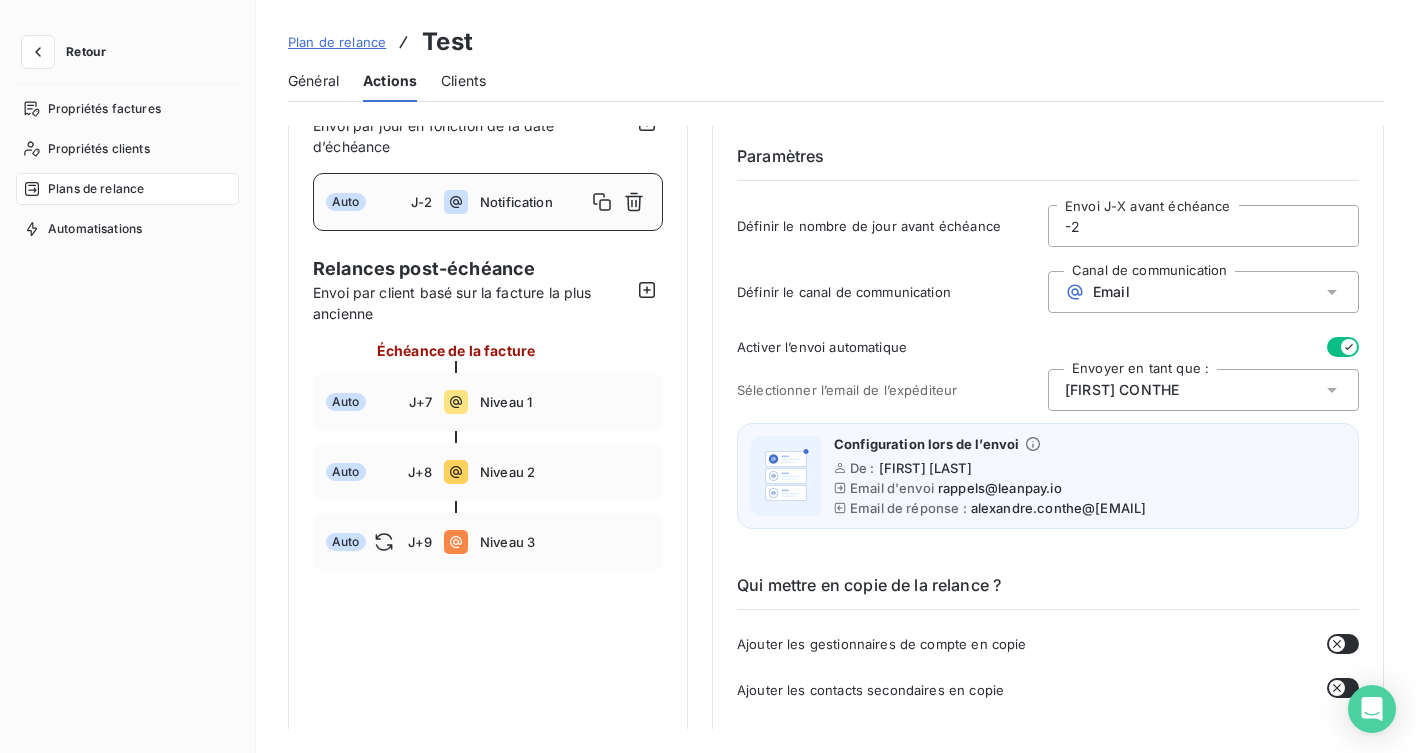 scroll, scrollTop: 74, scrollLeft: 0, axis: vertical 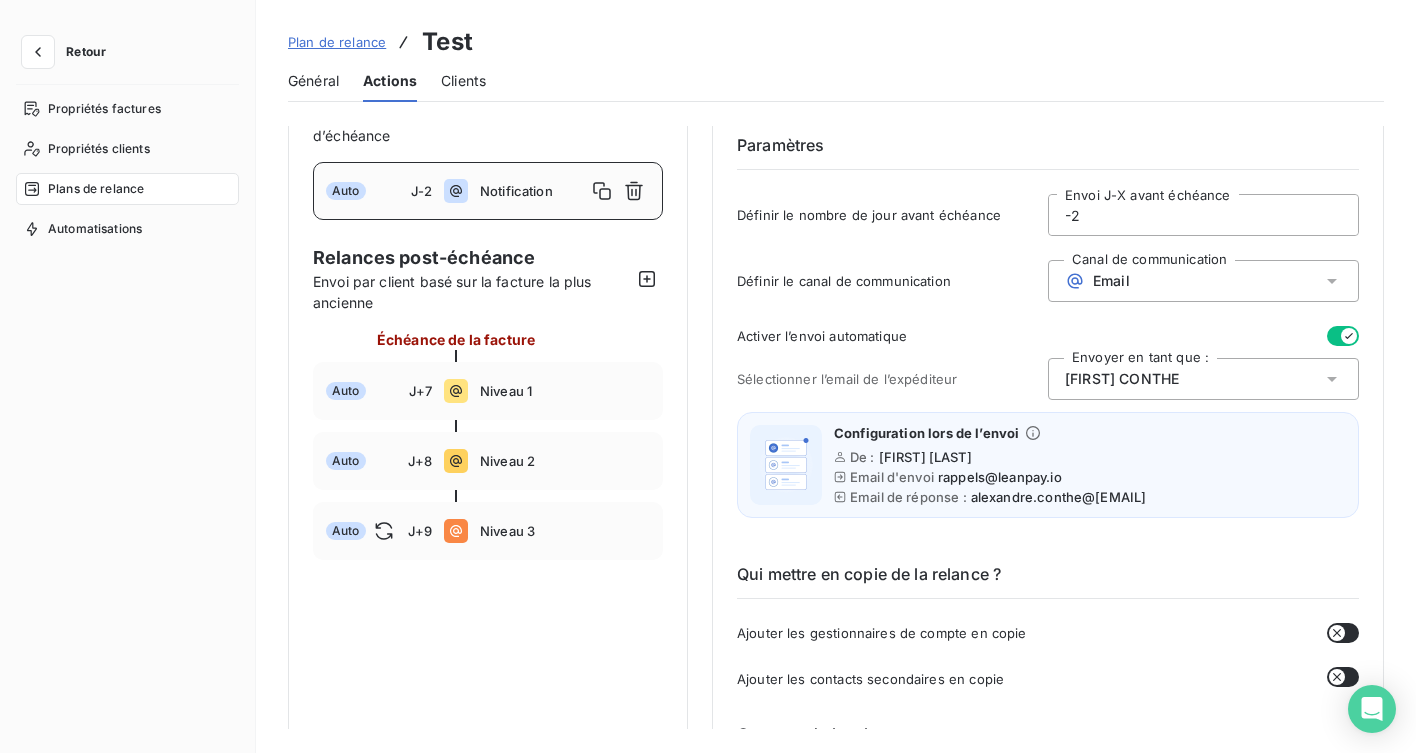 click on "Général" at bounding box center (313, 81) 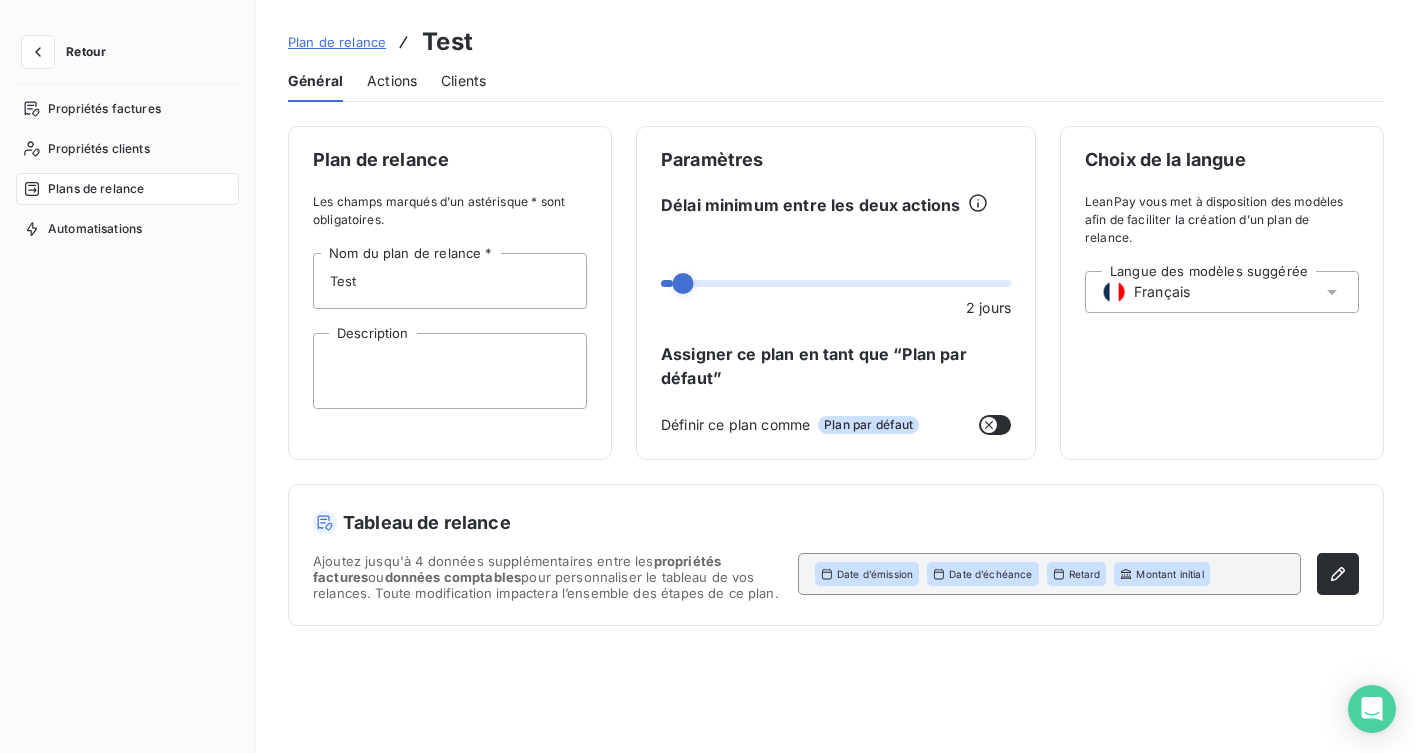 click on "Actions" at bounding box center [392, 81] 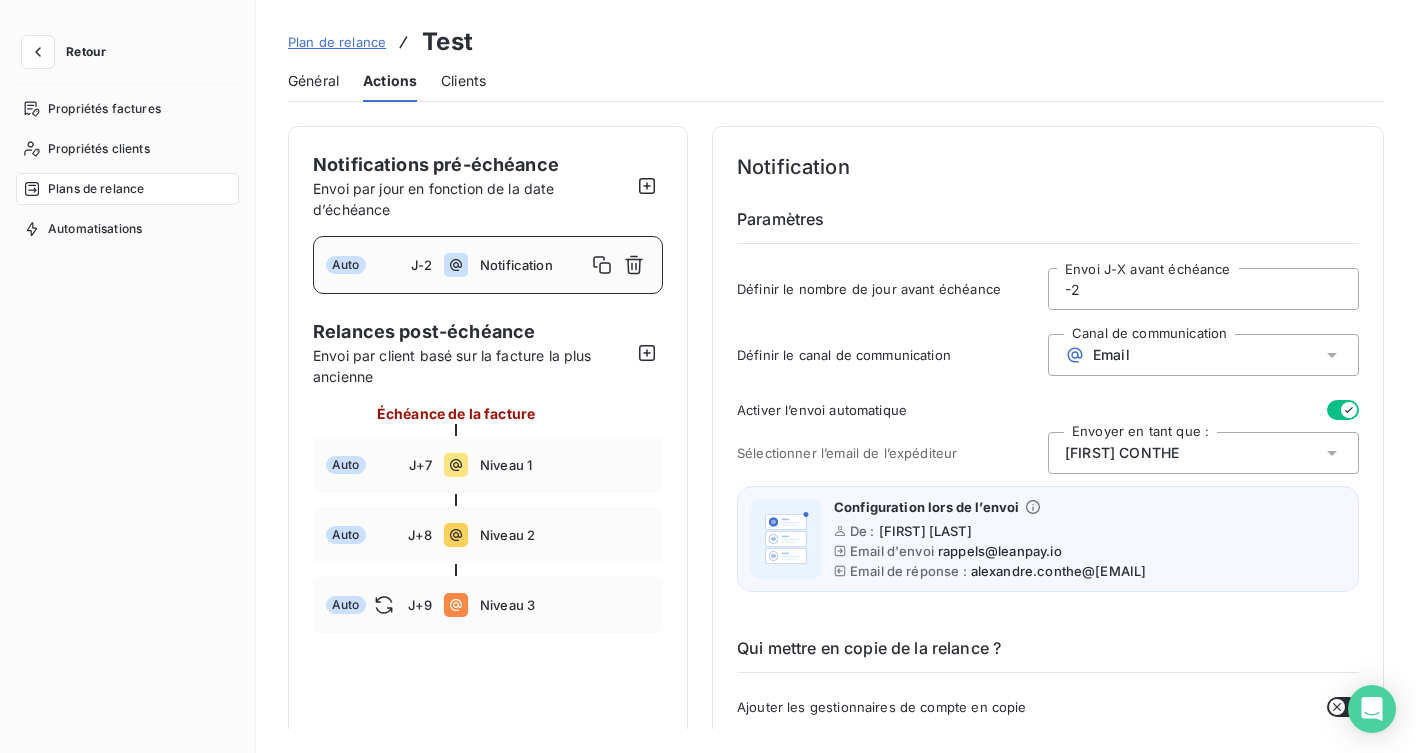 click on "Général" at bounding box center (313, 81) 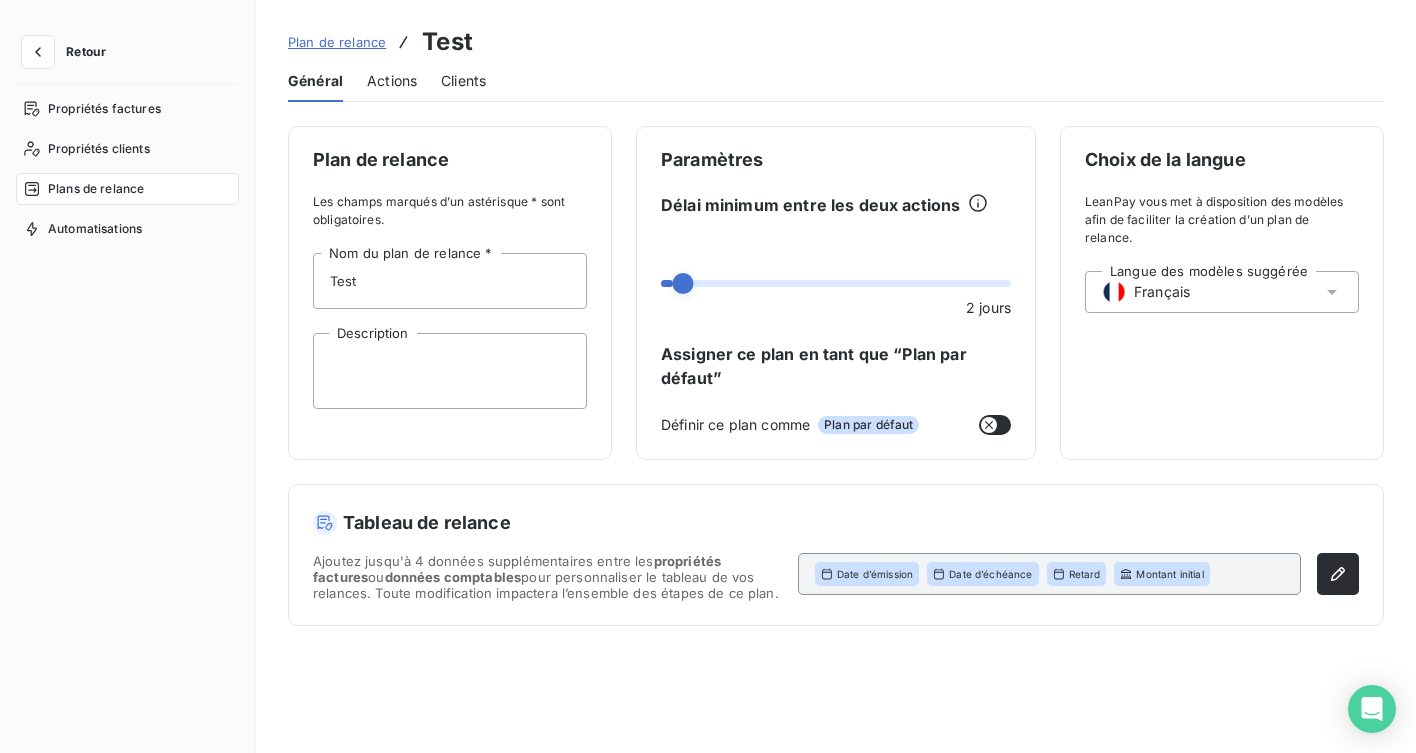 click on "Actions" at bounding box center [392, 81] 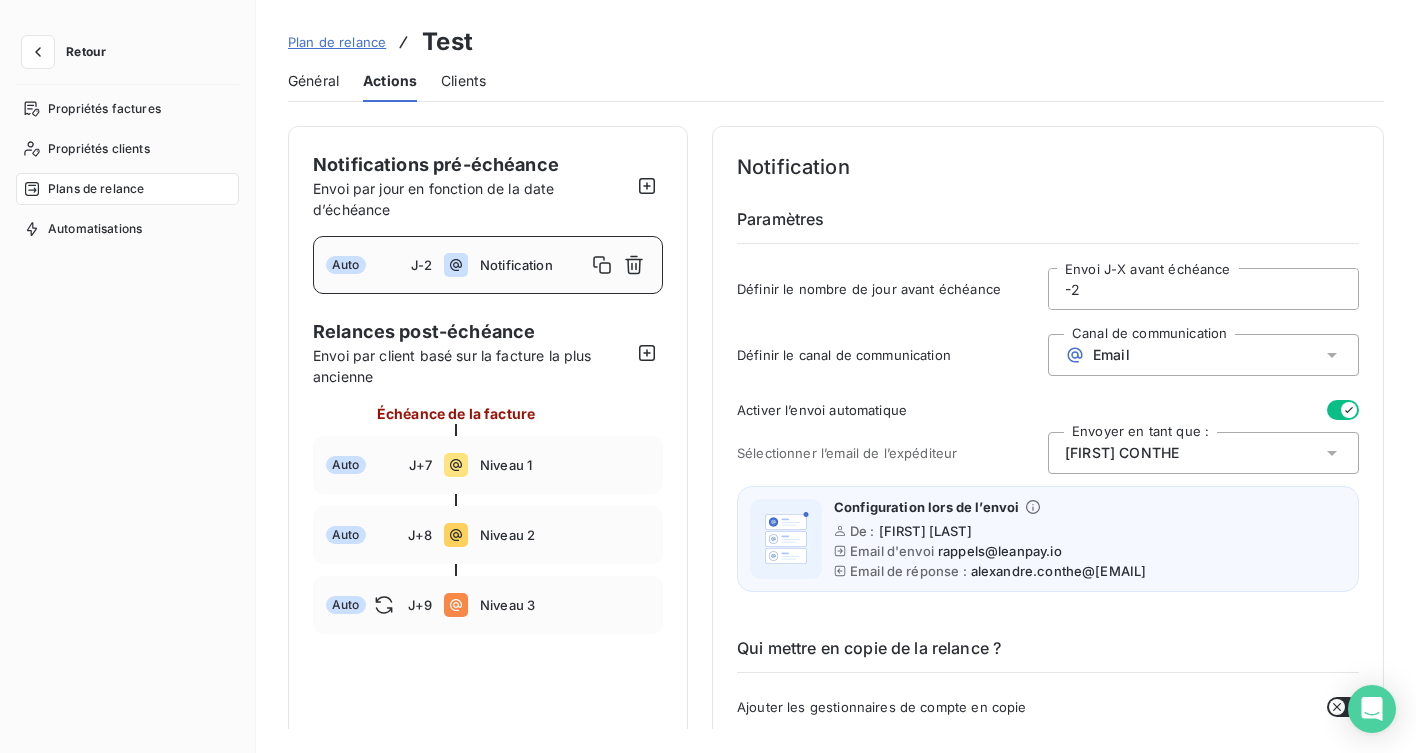 click on "Notifications pré-échéance Envoi par jour en fonction de la date d’échéance Auto J-2 Notification   Relances post-échéance Envoi par client basé sur la facture la plus ancienne Échéance de la facture Auto J+7 Niveau 1   Auto J+8 Niveau 2   Auto J+9 Niveau 3" at bounding box center (488, 978) 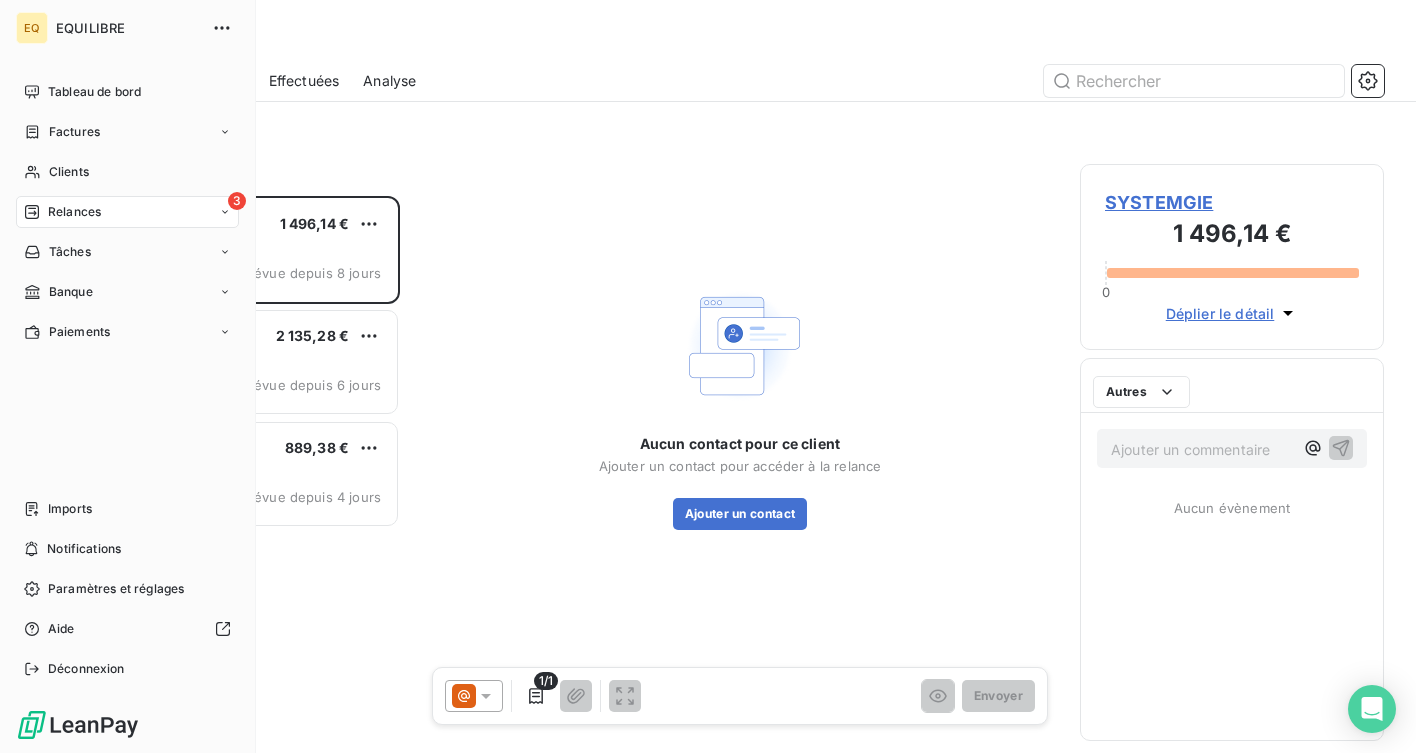 scroll, scrollTop: 1, scrollLeft: 1, axis: both 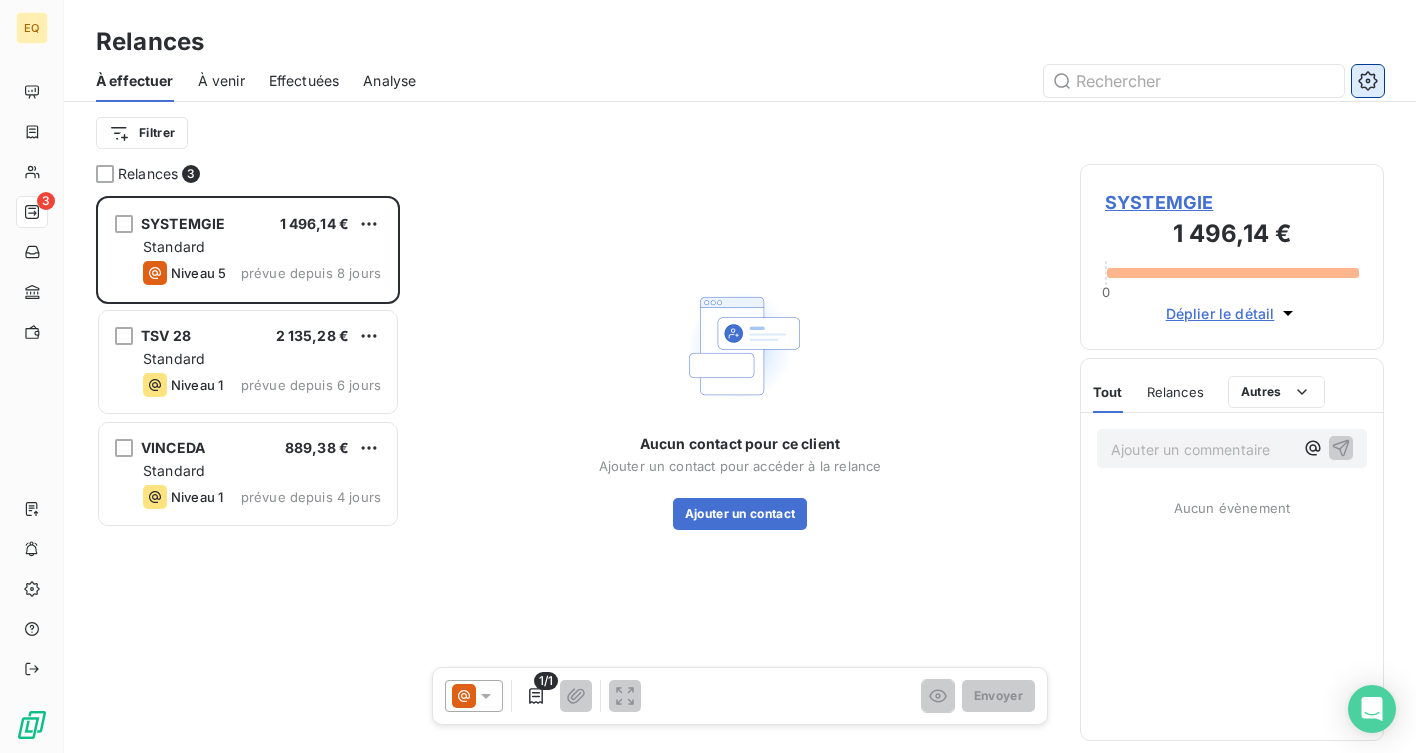 click at bounding box center (1368, 81) 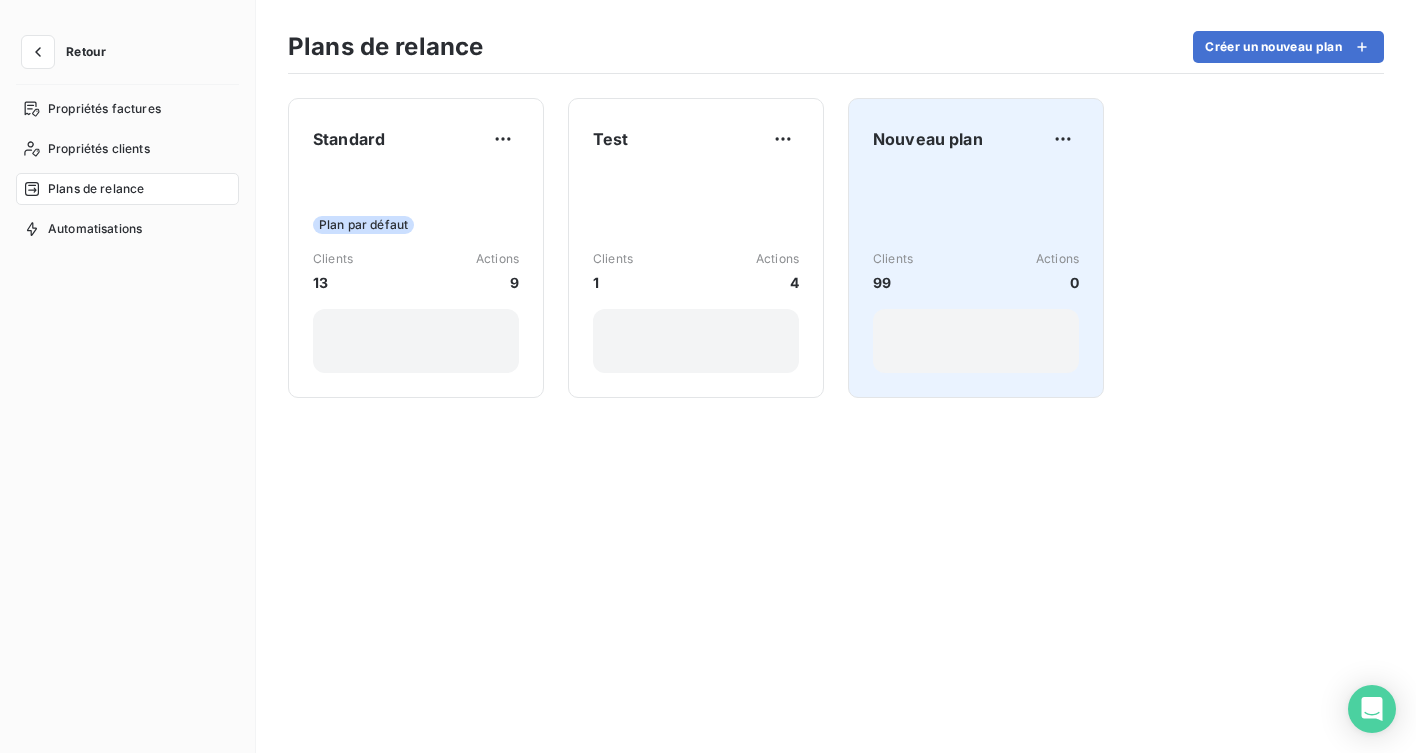 click on "Clients 99 Actions 0" at bounding box center (976, 272) 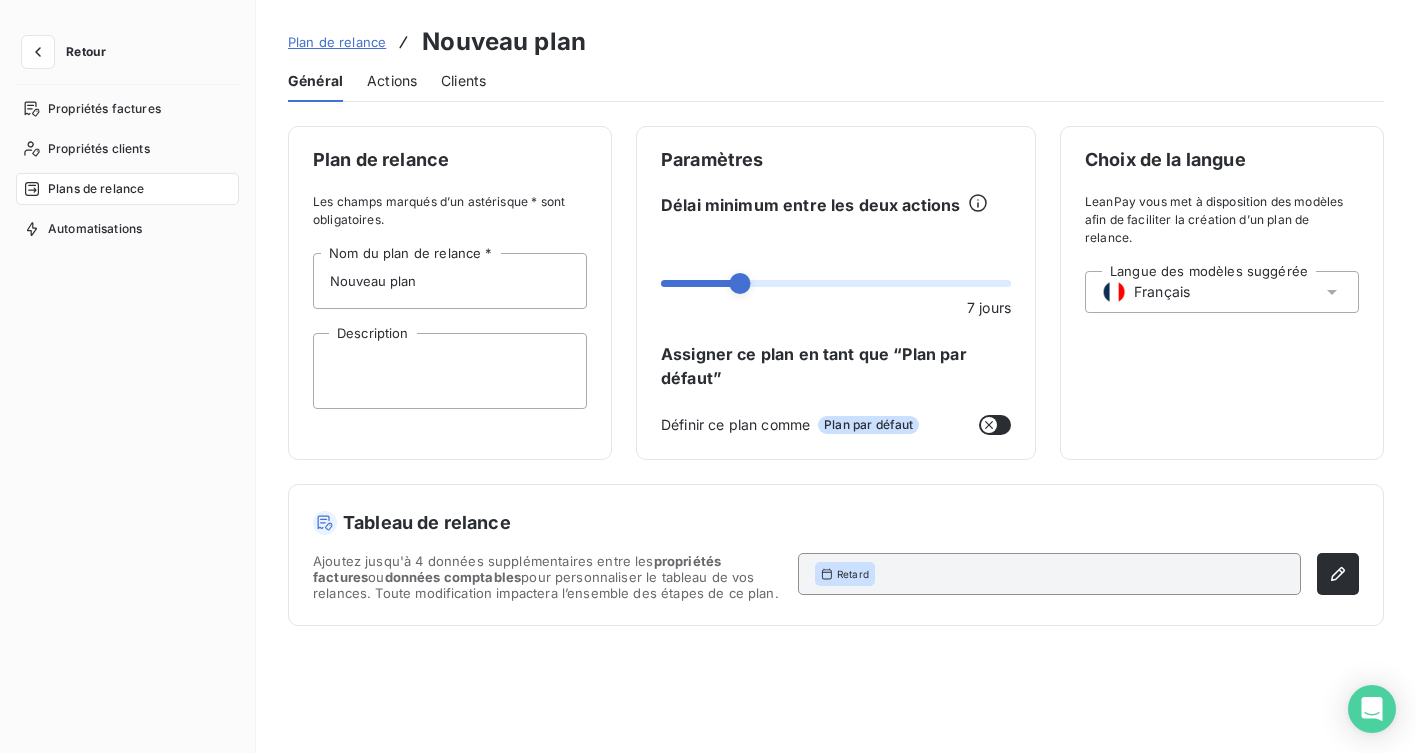 click on "Retour" at bounding box center (69, 52) 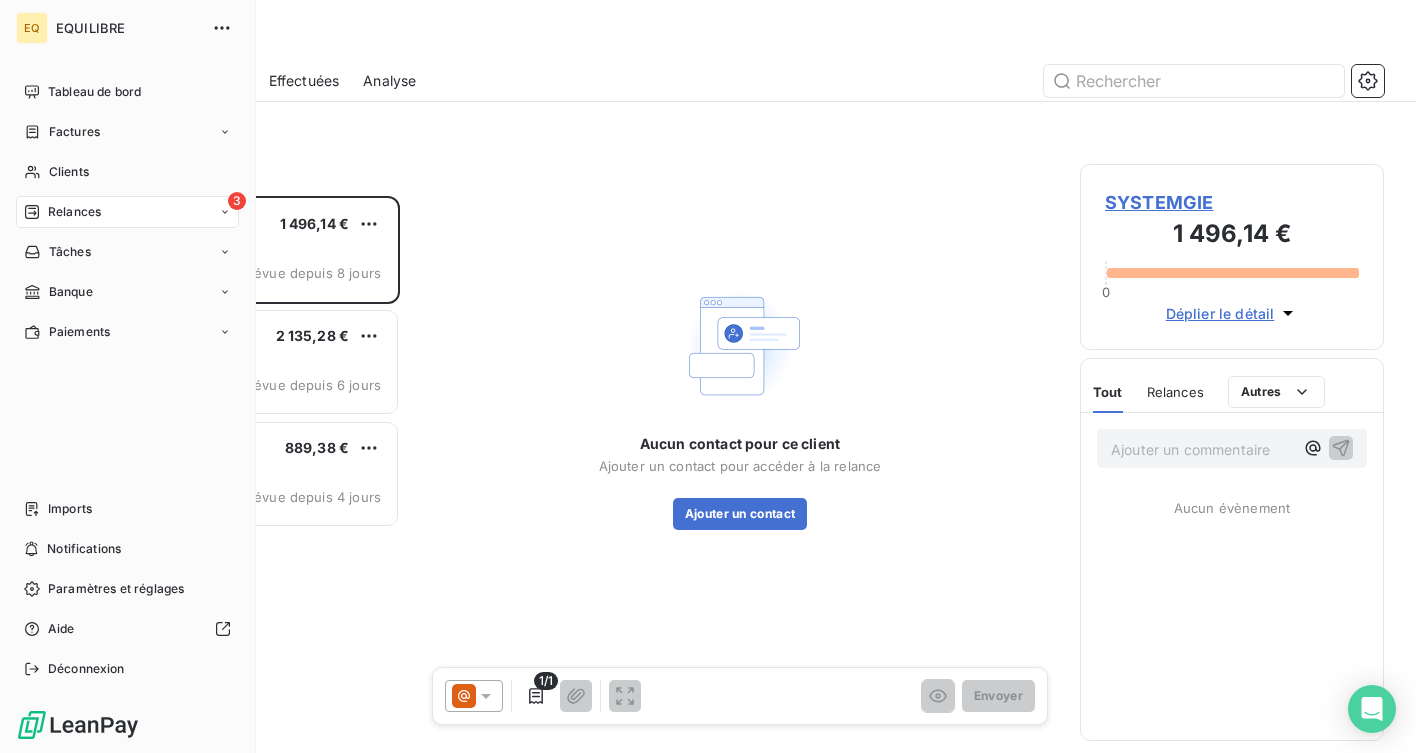 scroll, scrollTop: 1, scrollLeft: 1, axis: both 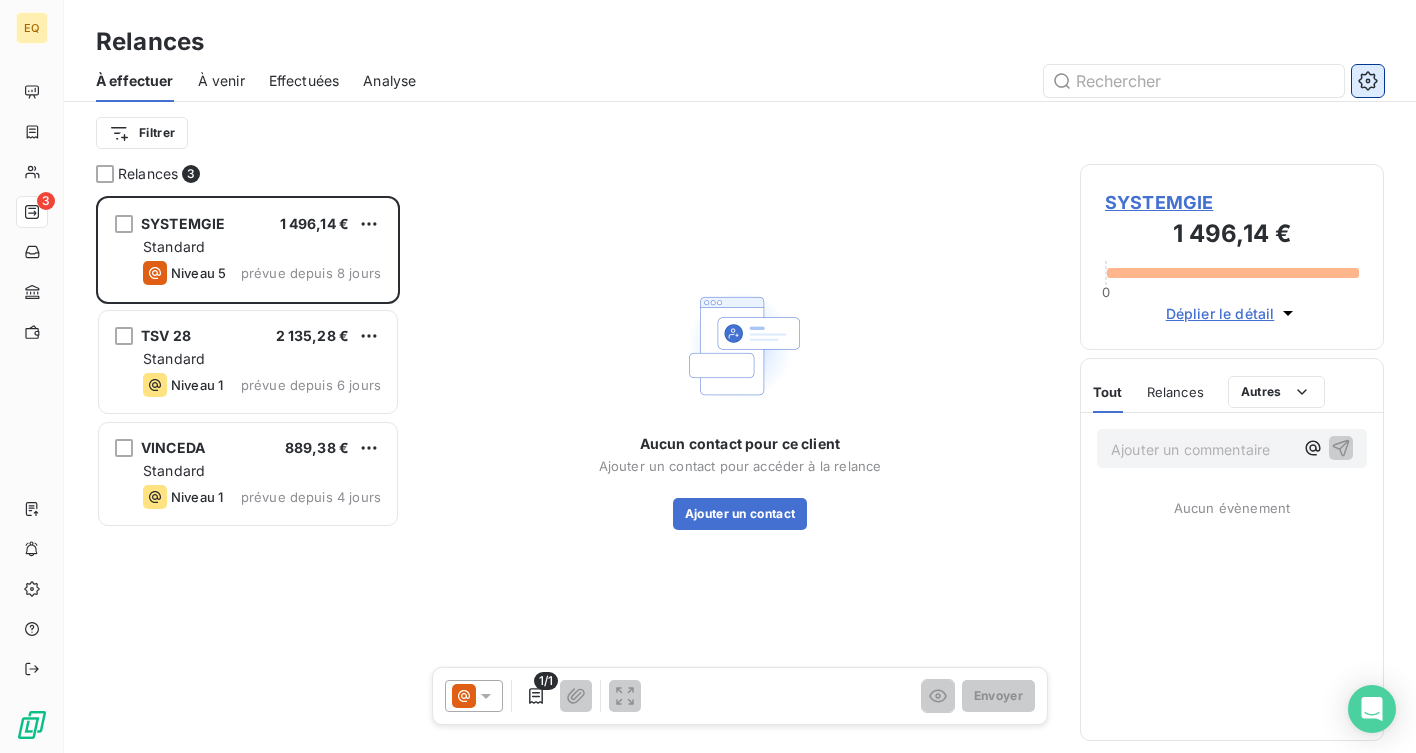 click at bounding box center [1368, 81] 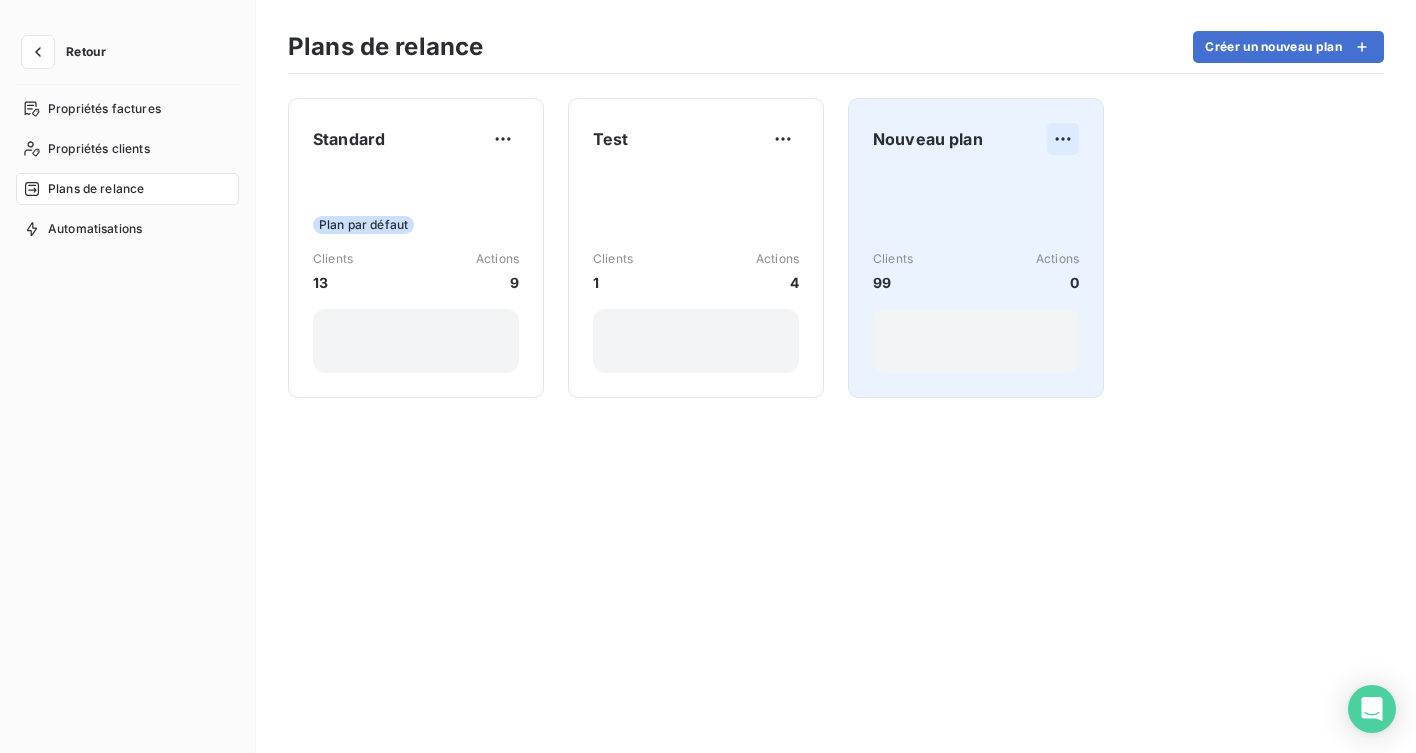 click on "Retour Propriétés factures Propriétés clients Plans de relance Automatisations Plans de relance Créer un nouveau plan Standard Plan par défaut Clients 13 Actions 9 Test Clients 1 Actions 4 Nouveau plan Clients 99 Actions 0" at bounding box center (708, 376) 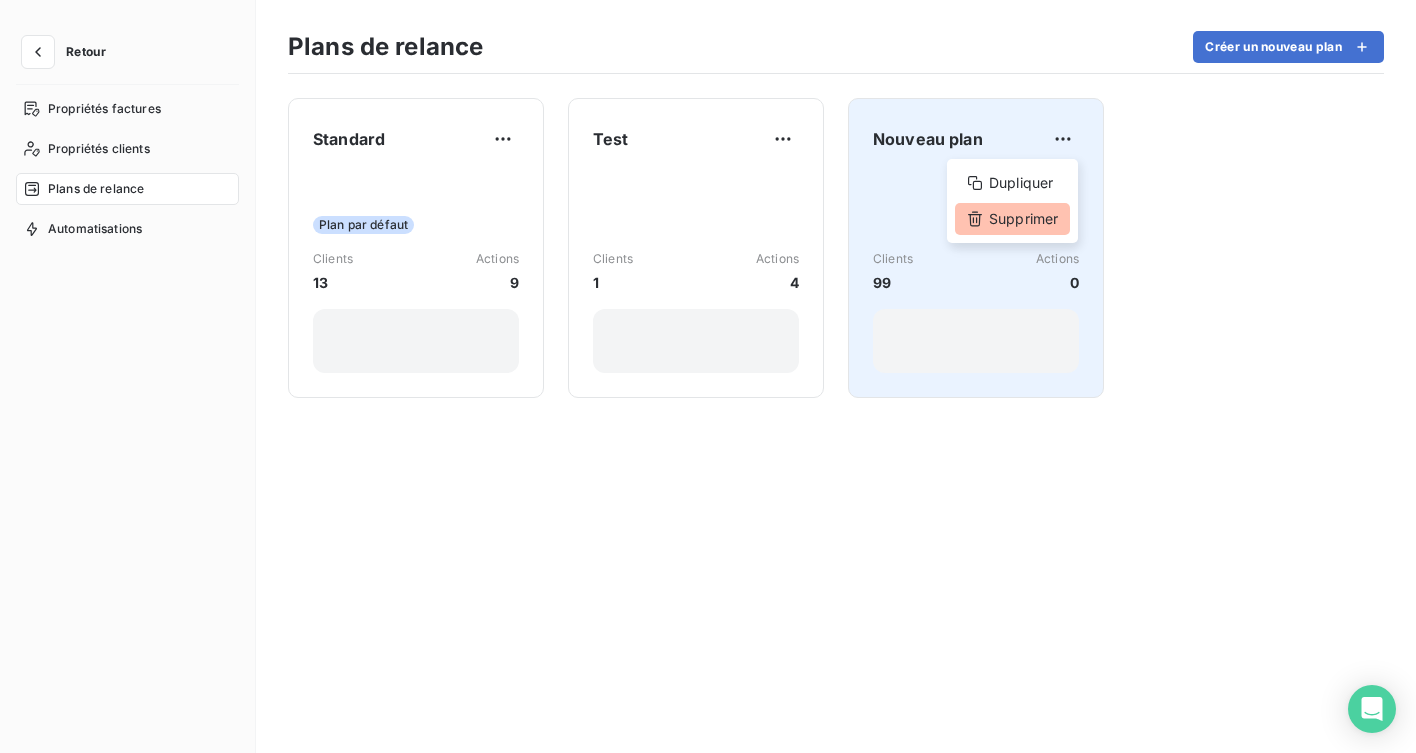 click on "Supprimer" at bounding box center (1012, 219) 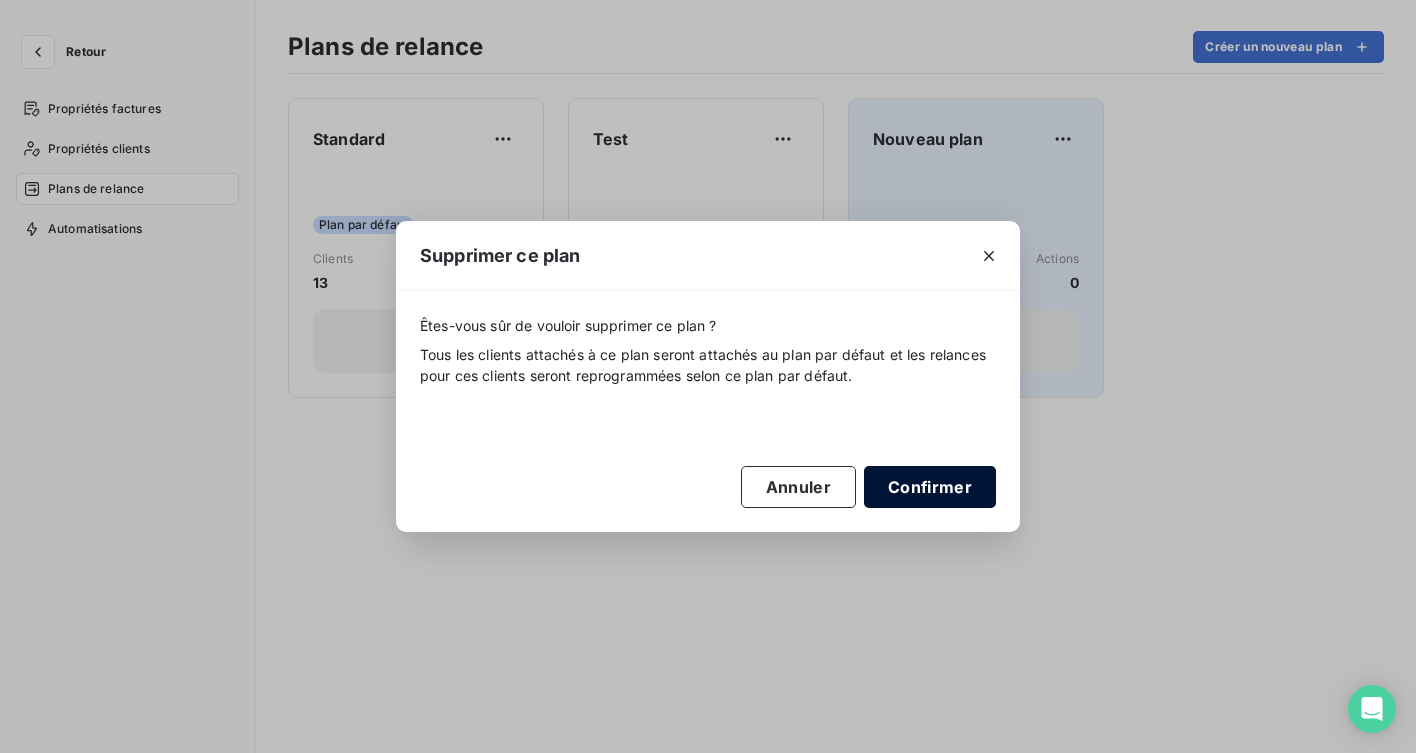 click on "Confirmer" at bounding box center [930, 487] 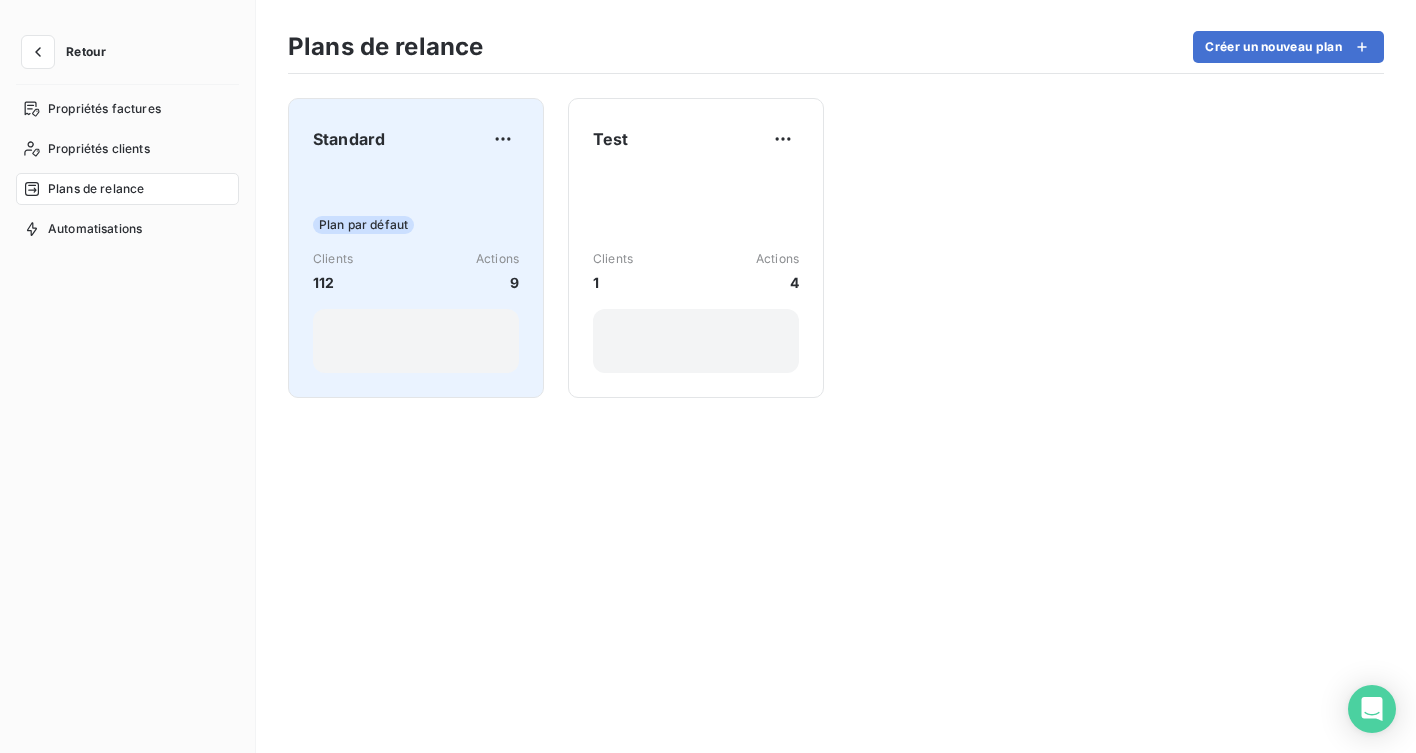 click on "Clients 112 Actions 9" at bounding box center (416, 271) 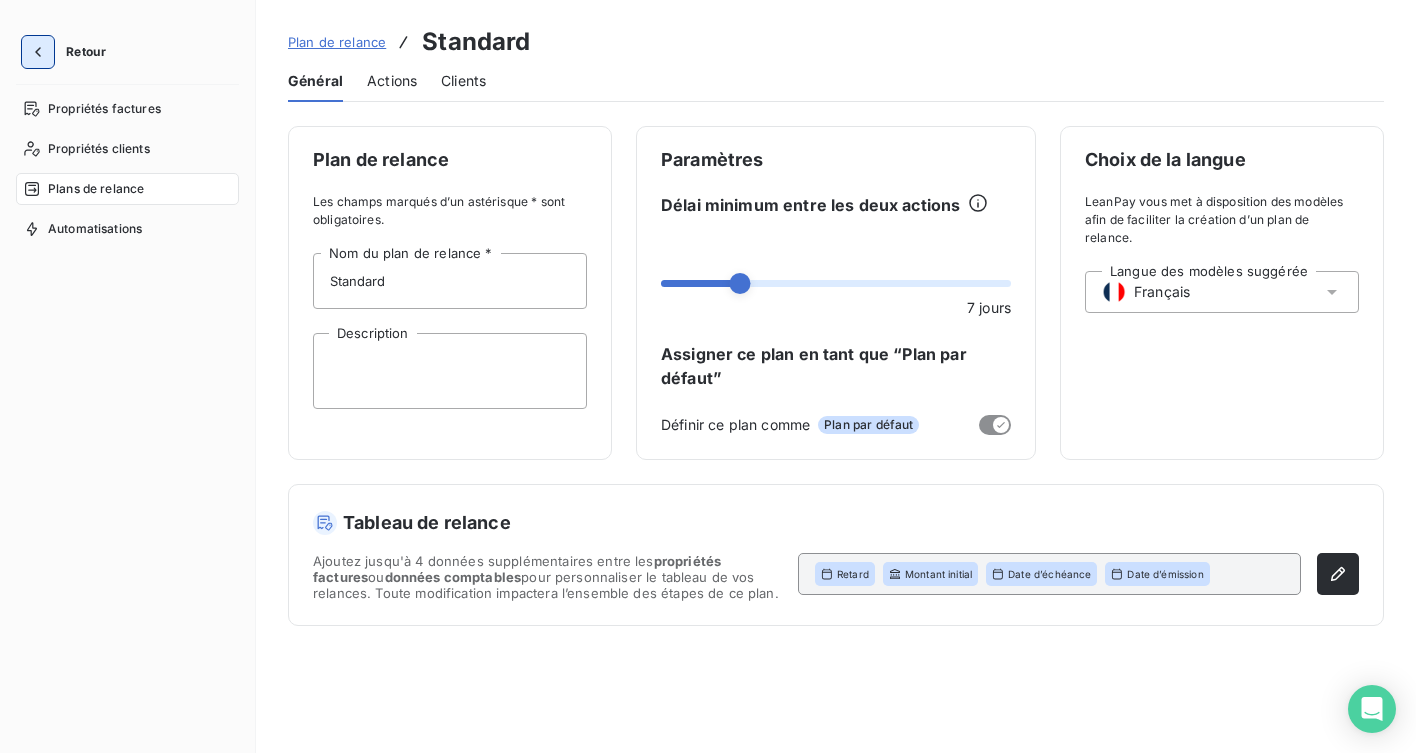 click 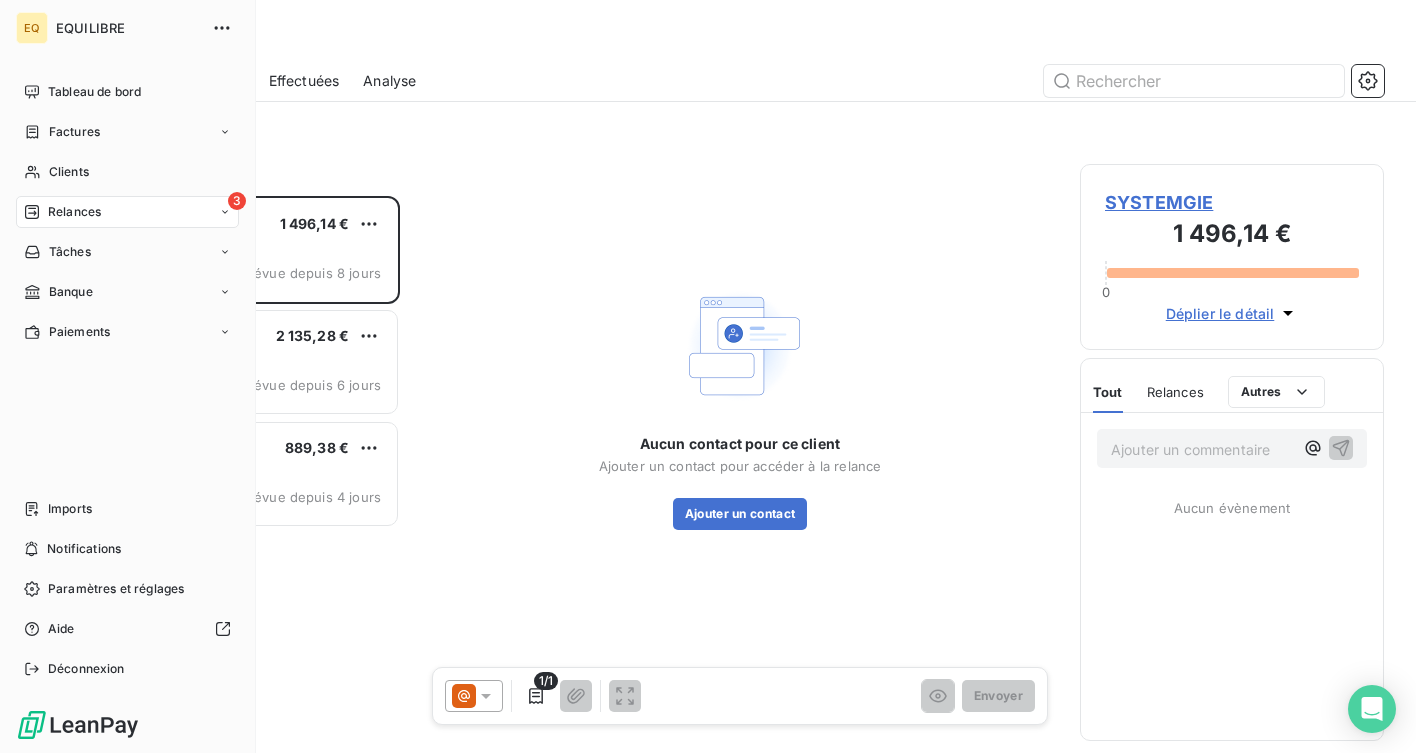 scroll, scrollTop: 1, scrollLeft: 1, axis: both 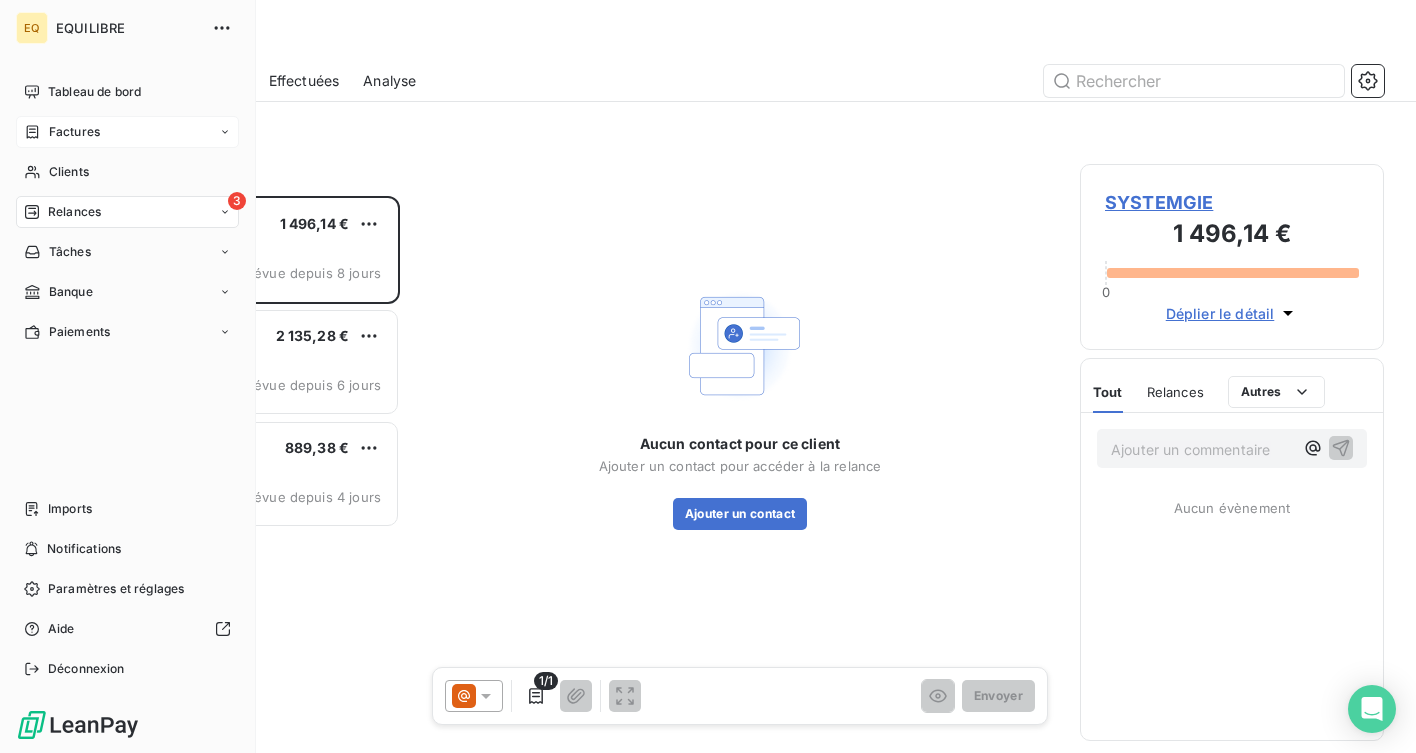 click on "Factures" at bounding box center [127, 132] 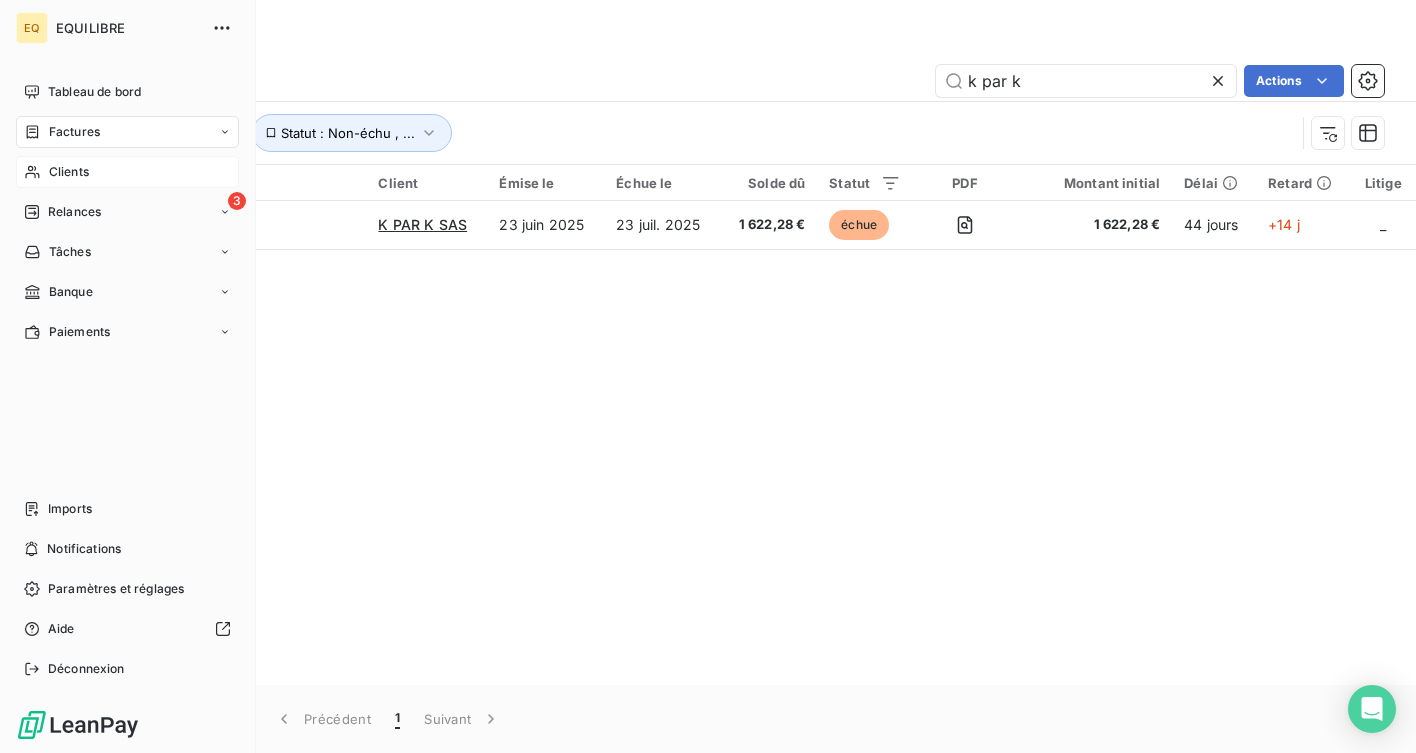click on "Clients" at bounding box center (127, 172) 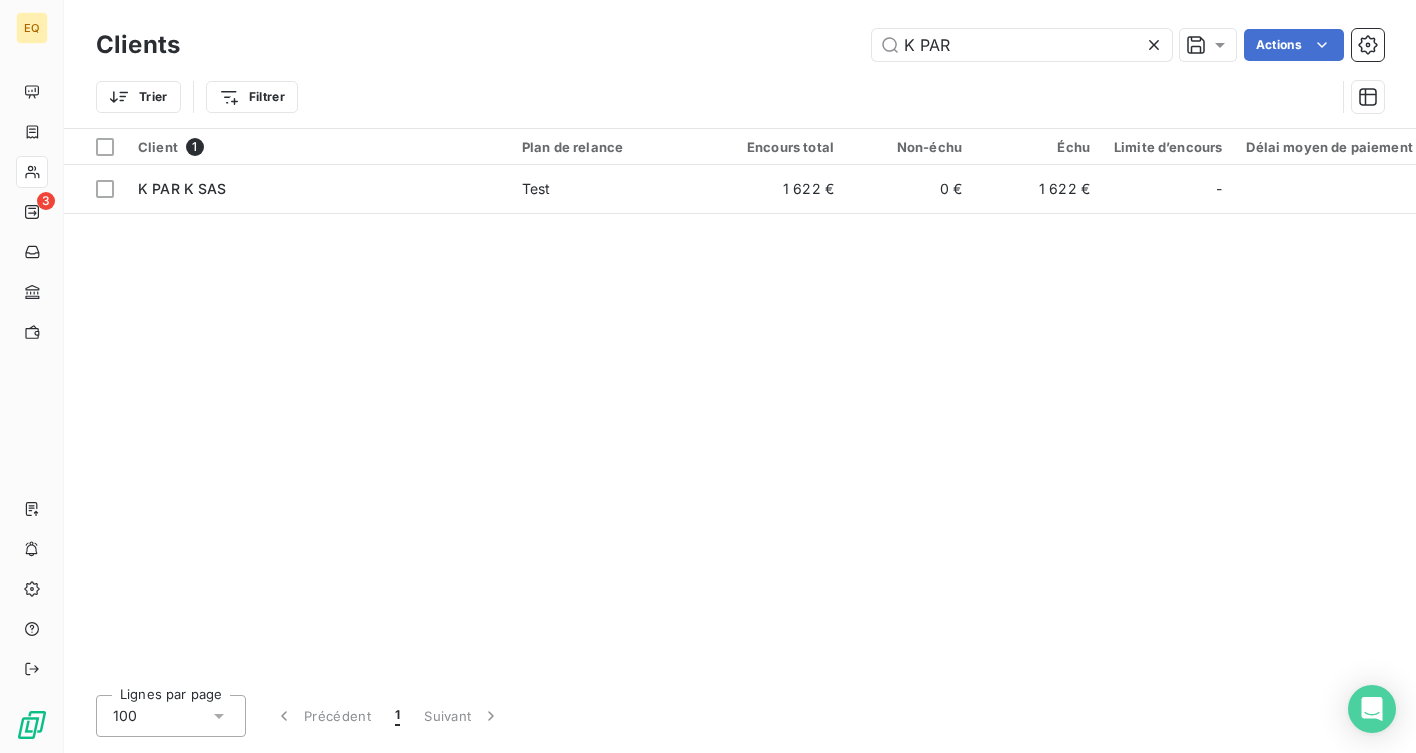 click 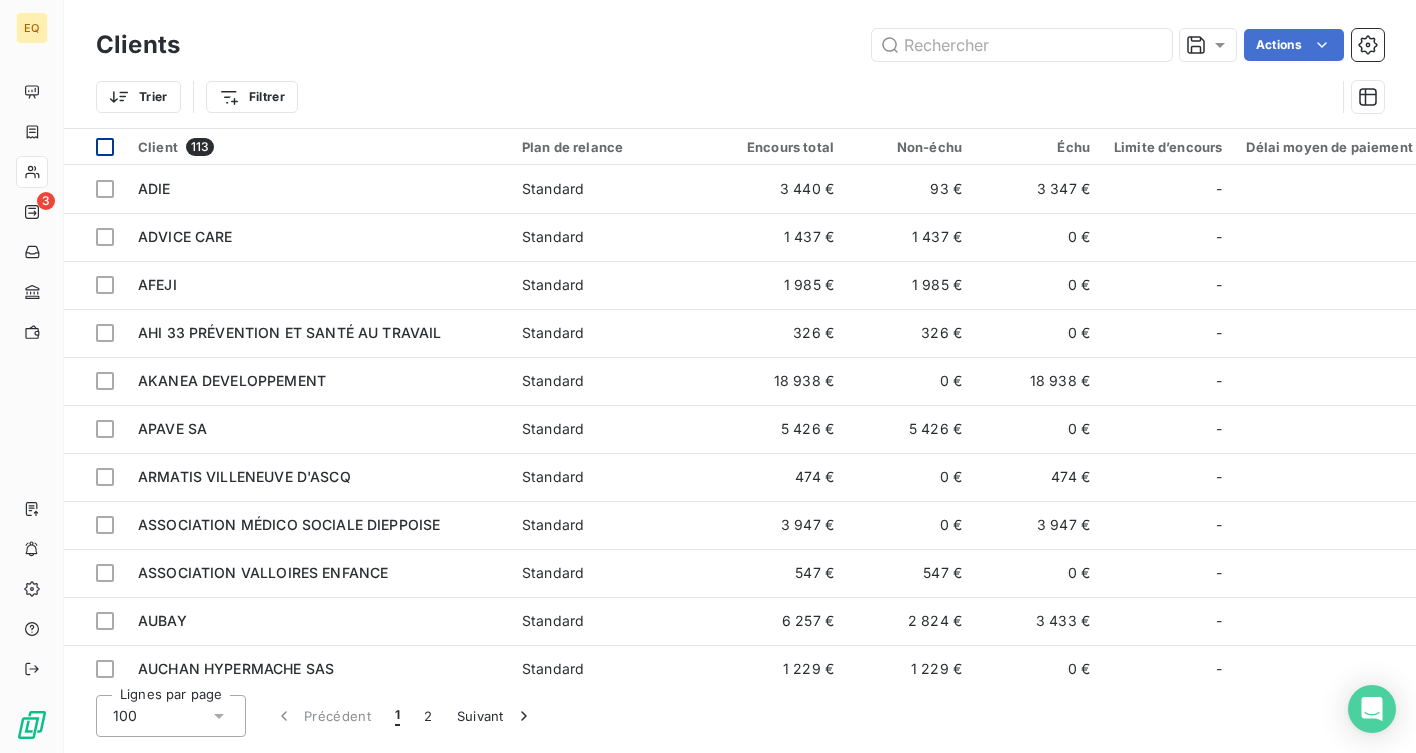 click at bounding box center [105, 147] 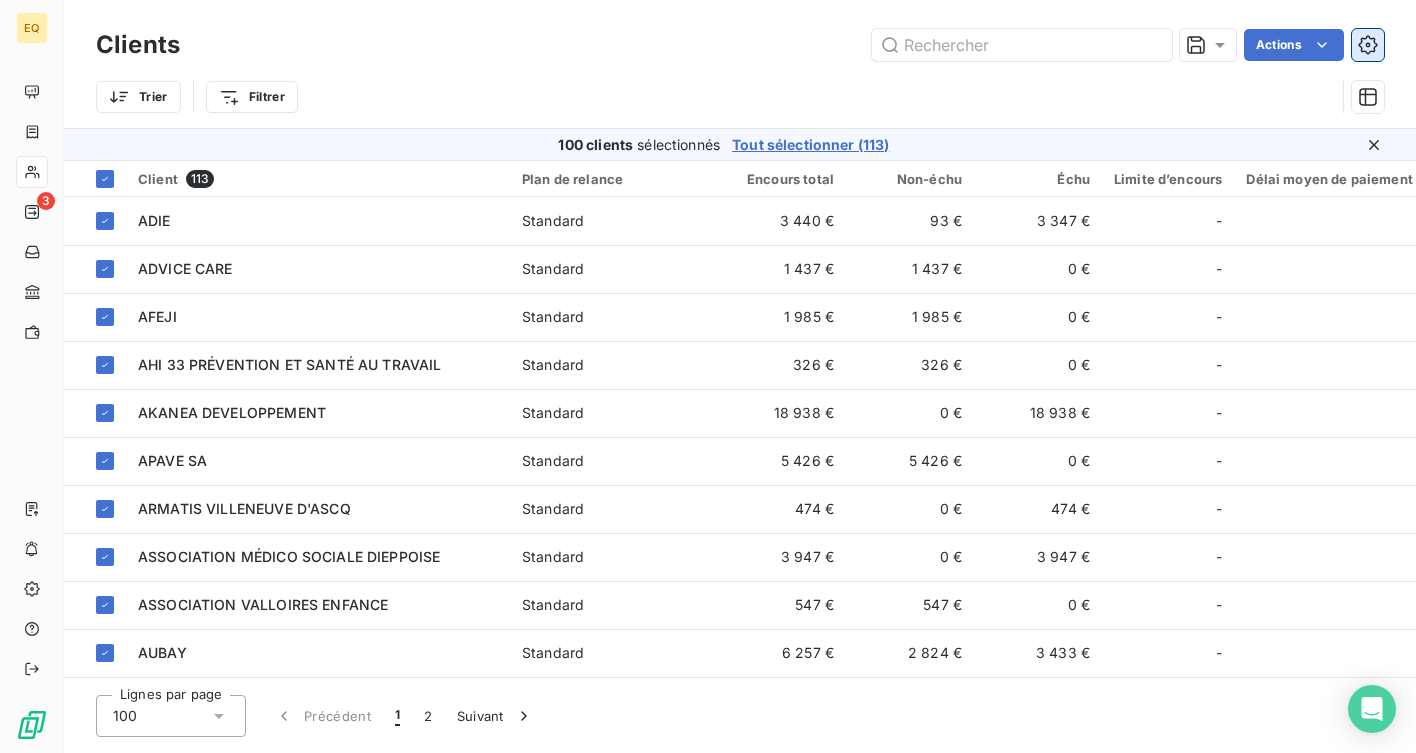 click 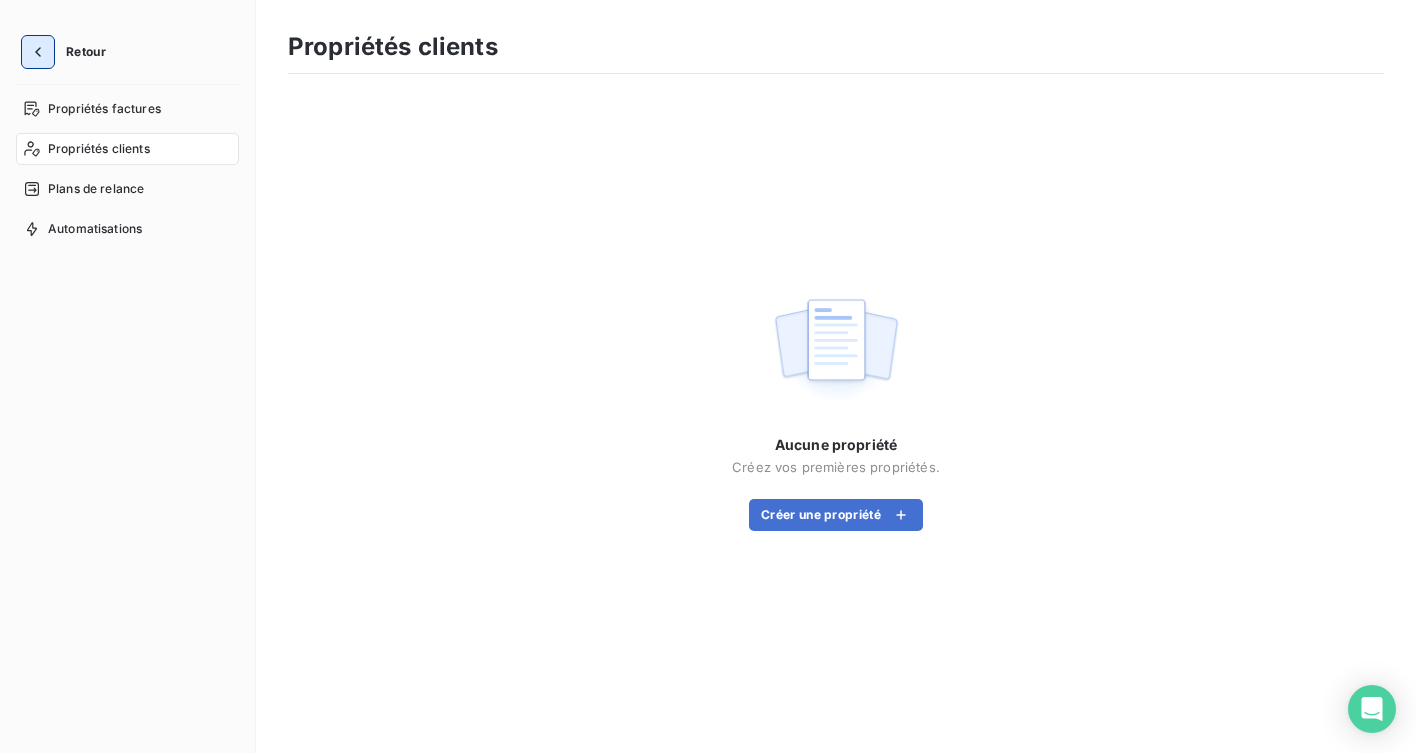 click at bounding box center [38, 52] 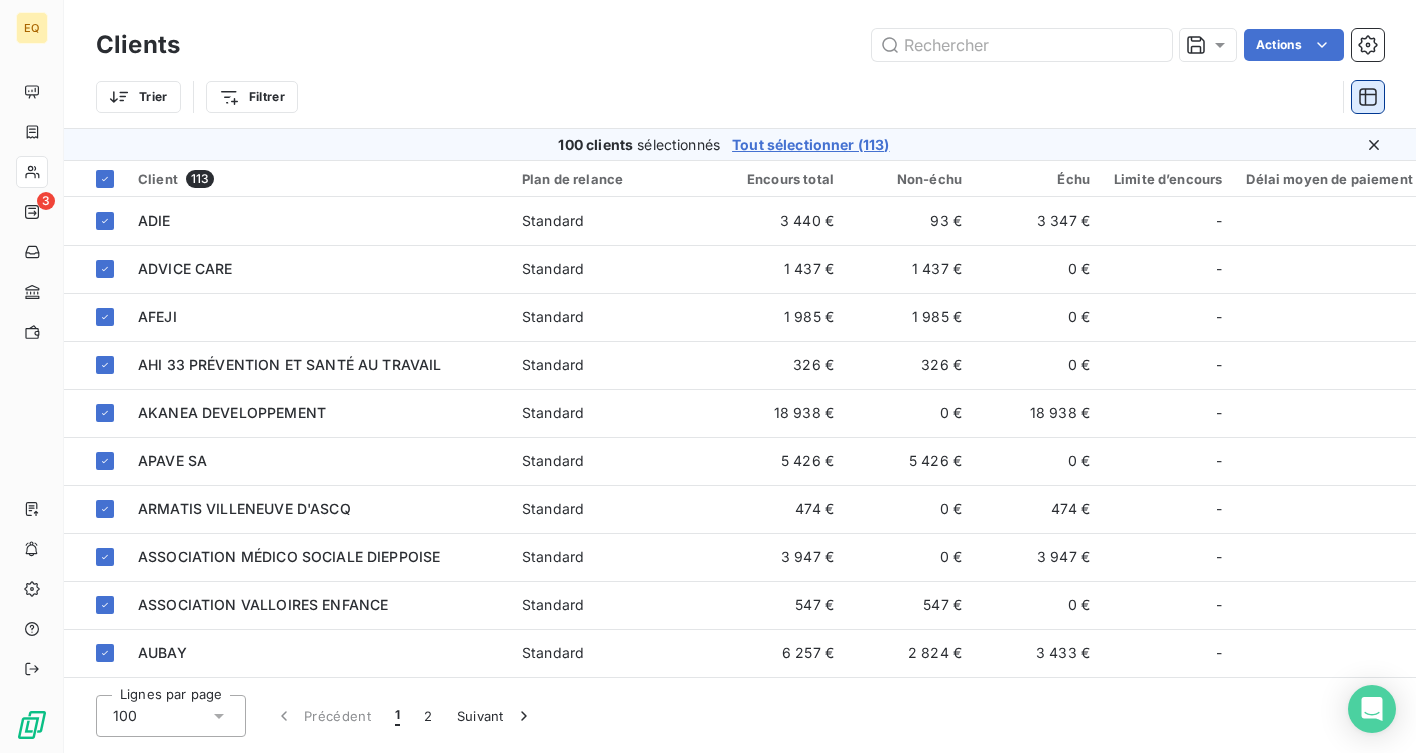 click 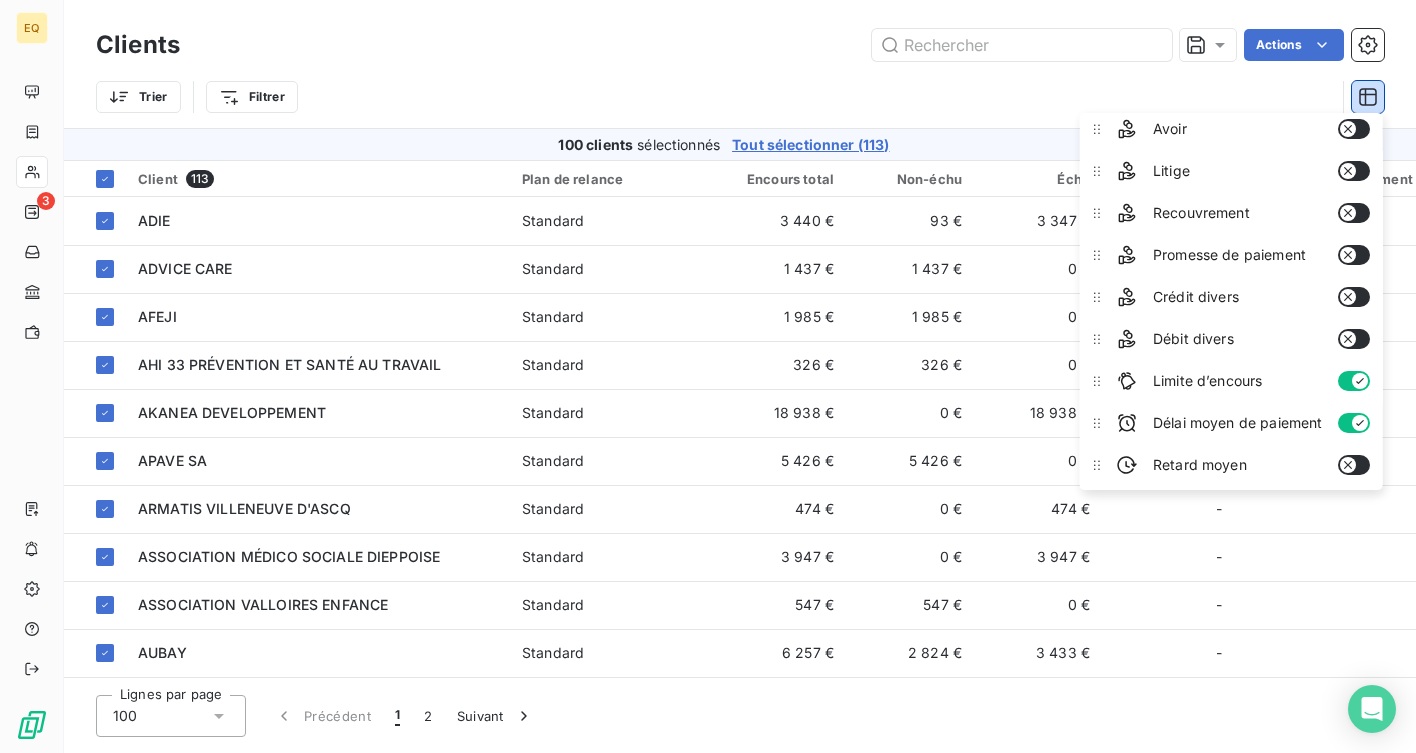 scroll, scrollTop: 0, scrollLeft: 0, axis: both 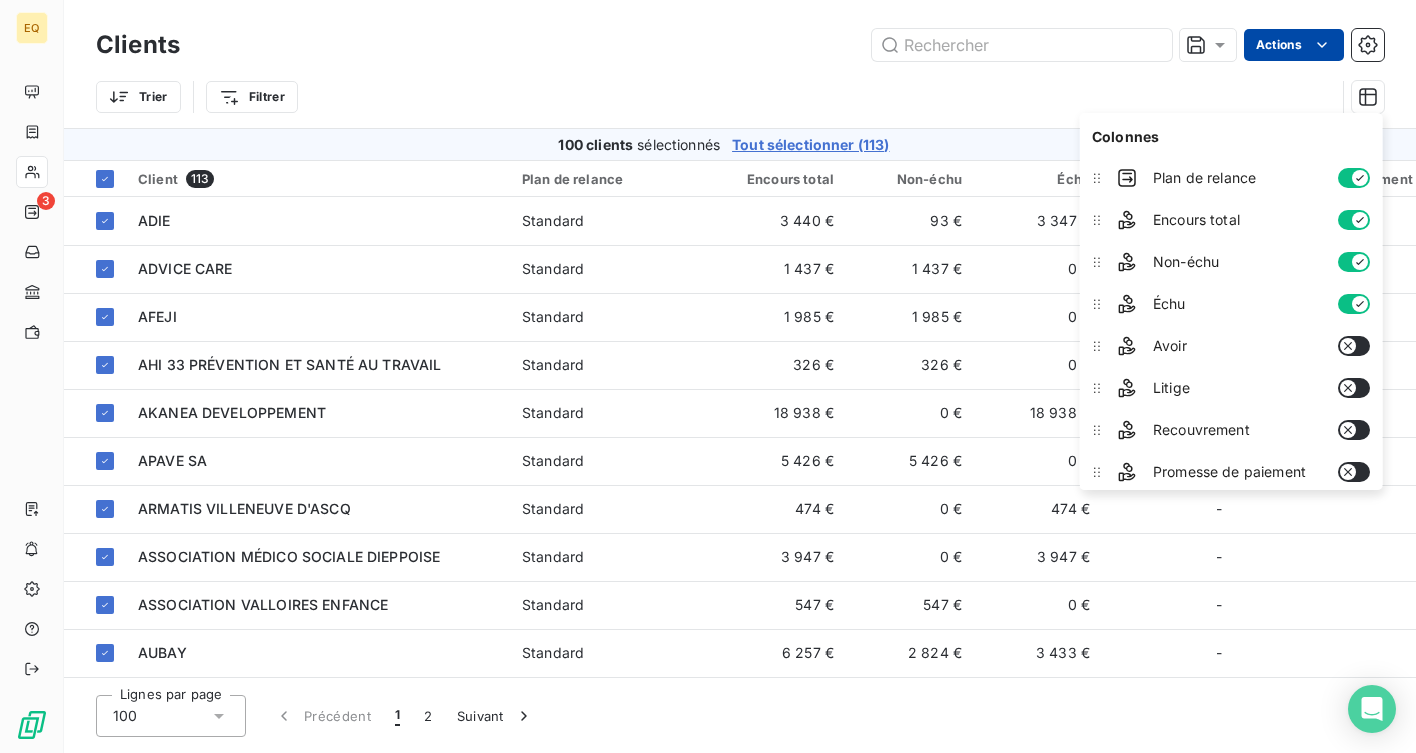 click on "EQ 3 Clients Actions Trier Filtrer 100 clients   sélectionnés Tout sélectionner (113) Client 113 Plan de relance Encours total Non-échu Échu Limite d’encours Délai moyen de paiement ADIE Standard [PRICE] [PRICE] [PRICE] - ADVICE CARE Standard [PRICE] [PRICE] [PRICE] - AFEJI Standard [PRICE] [PRICE] [PRICE] - AHI 33 PRÉVENTION ET SANTÉ AU TRAVAIL Standard [PRICE] [PRICE] [PRICE] - AKANEA DEVELOPPEMENT Standard [PRICE] [PRICE] [PRICE] - APAVE SA Standard [PRICE] [PRICE] [PRICE] - ARMATIS VILLENEUVE D'ASCQ Standard [PRICE] [PRICE] [PRICE] - ASSOCIATION MÉDICO SOCIALE DIEPPOISE Standard [PRICE] [PRICE] [PRICE] - ASSOCIATION VALLOIRES ENFANCE Standard [PRICE] [PRICE] [PRICE] - AUBAY Standard [PRICE] [PRICE] [PRICE] - AUCHAN HYPERMACHE SAS Standard [PRICE] [PRICE] [PRICE] - AZELIS FRANCE Standard [PRICE] [PRICE] [PRICE] - BELAMBRA CLUBS Standard [PRICE] [PRICE] [PRICE] - BLOCS RÉNOVATION Standard [PRICE] [PRICE] - -" at bounding box center [708, 376] 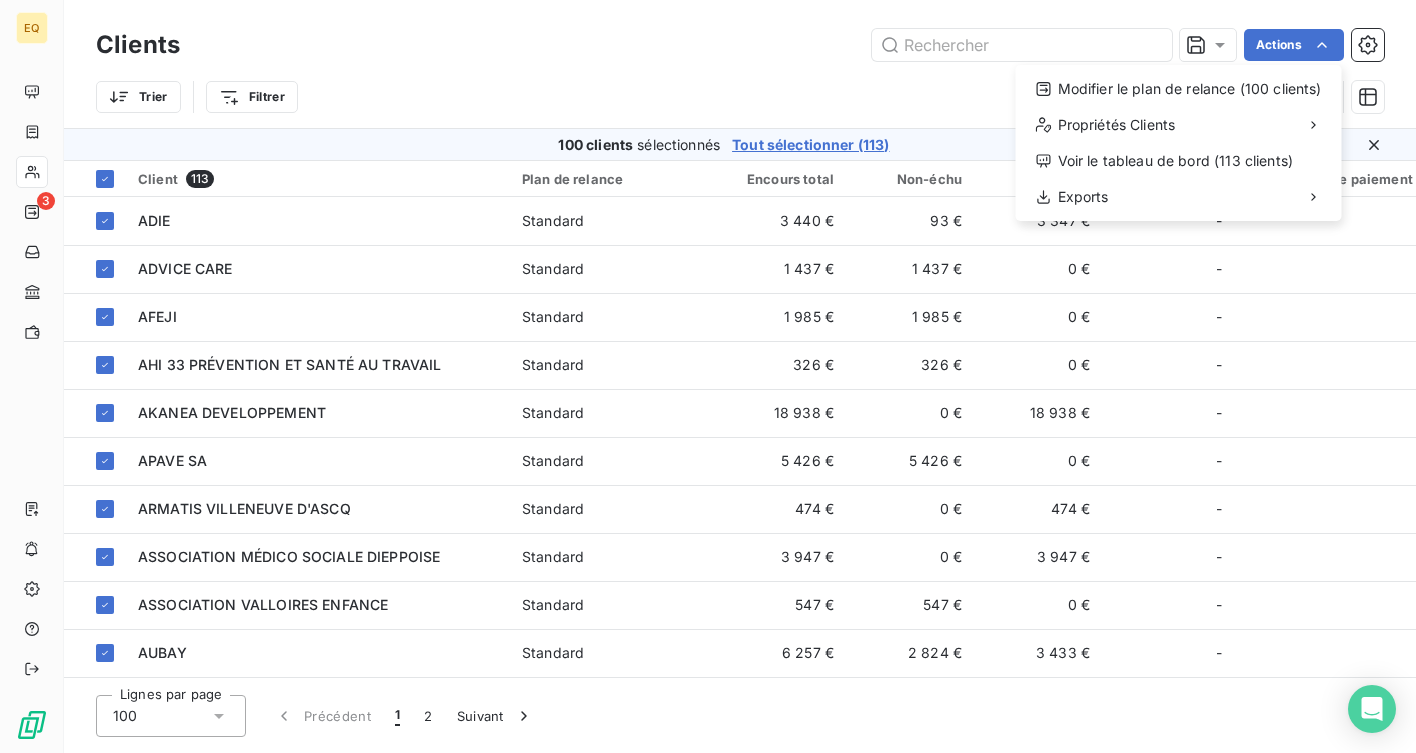 click on "EQ 3 Clients Actions Modifier le plan de relance (100 clients) Propriétés Clients Voir le tableau de bord (113 clients) Exports Trier Filtrer 100 clients   sélectionnés Tout sélectionner (113) Client 113 Plan de relance Encours total Non-échu Échu Limite d’encours Délai moyen de paiement ADIE Standard [PRICE] [PRICE] [PRICE] - ADVICE CARE Standard [PRICE] [PRICE] [PRICE] - AFEJI Standard [PRICE] [PRICE] [PRICE] - AHI 33 PRÉVENTION ET SANTÉ AU TRAVAIL Standard [PRICE] [PRICE] [PRICE] - AKANEA DEVELOPPEMENT Standard [PRICE] [PRICE] [PRICE] - APAVE SA Standard [PRICE] [PRICE] [PRICE] - ARMATIS VILLENEUVE D'ASCQ Standard [PRICE] [PRICE] [PRICE] - ASSOCIATION MÉDICO SOCIALE DIEPPOISE Standard [PRICE] [PRICE] [PRICE] - ASSOCIATION VALLOIRES ENFANCE Standard [PRICE] [PRICE] [PRICE] - AUBAY Standard [PRICE] [PRICE] [PRICE] - AUCHAN HYPERMACHE SAS Standard [PRICE] [PRICE] [PRICE] - AZELIS FRANCE Standard [PRICE] [PRICE] [PRICE] -" at bounding box center [708, 376] 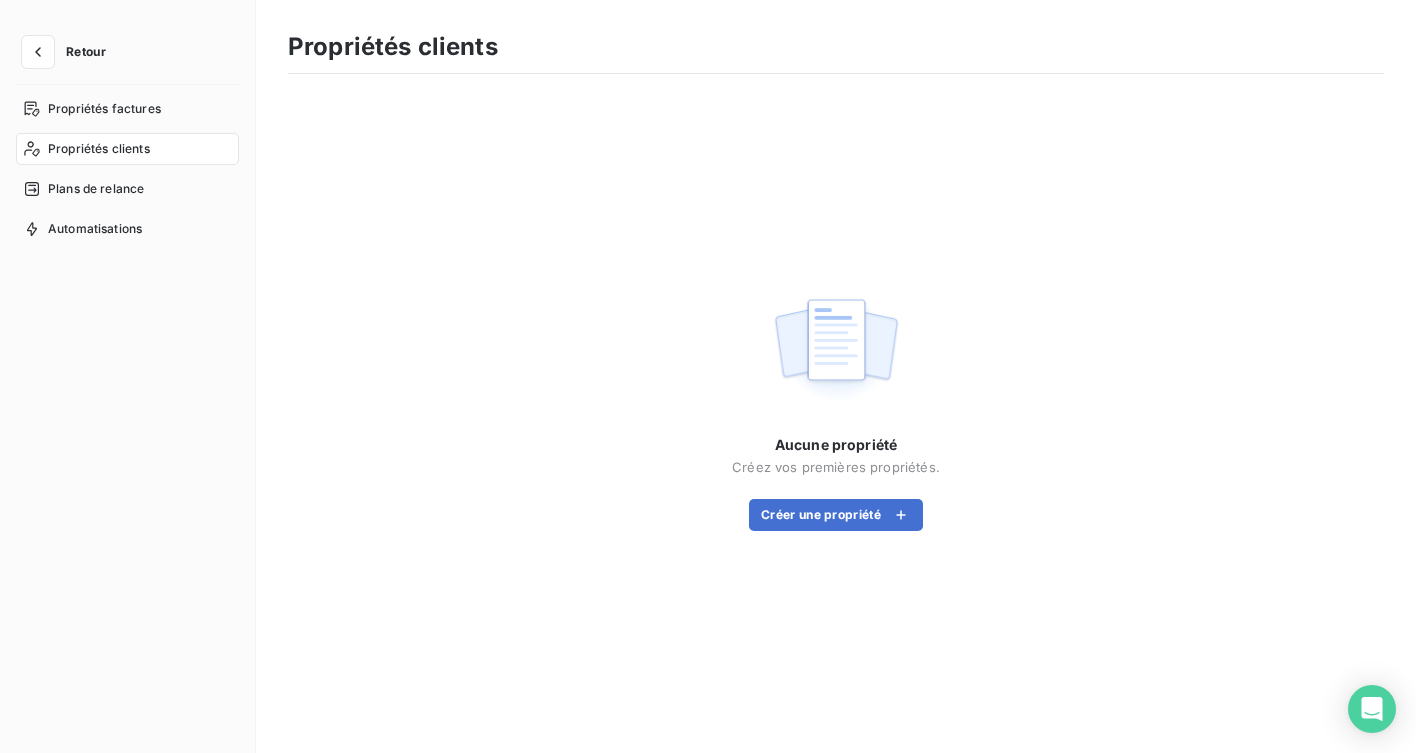 click on "Propriétés clients" at bounding box center (99, 149) 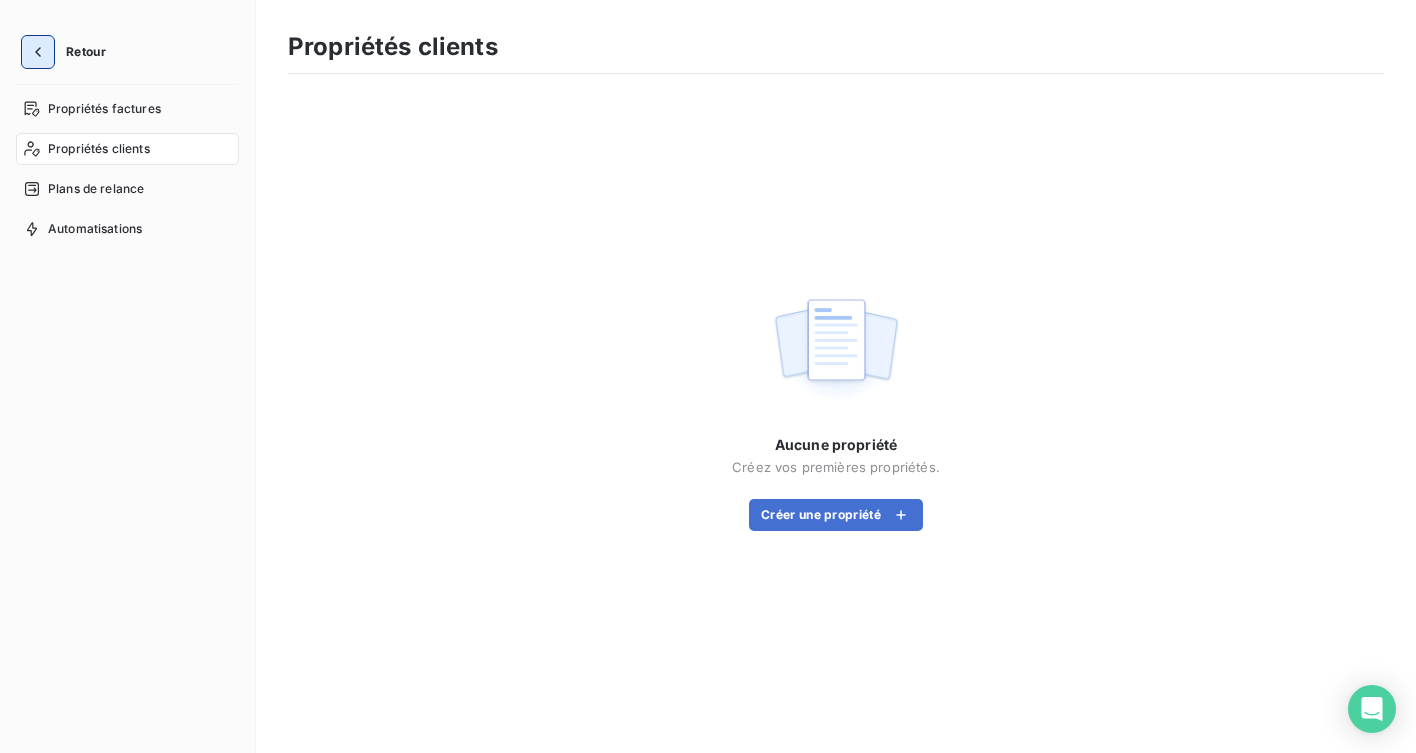 click 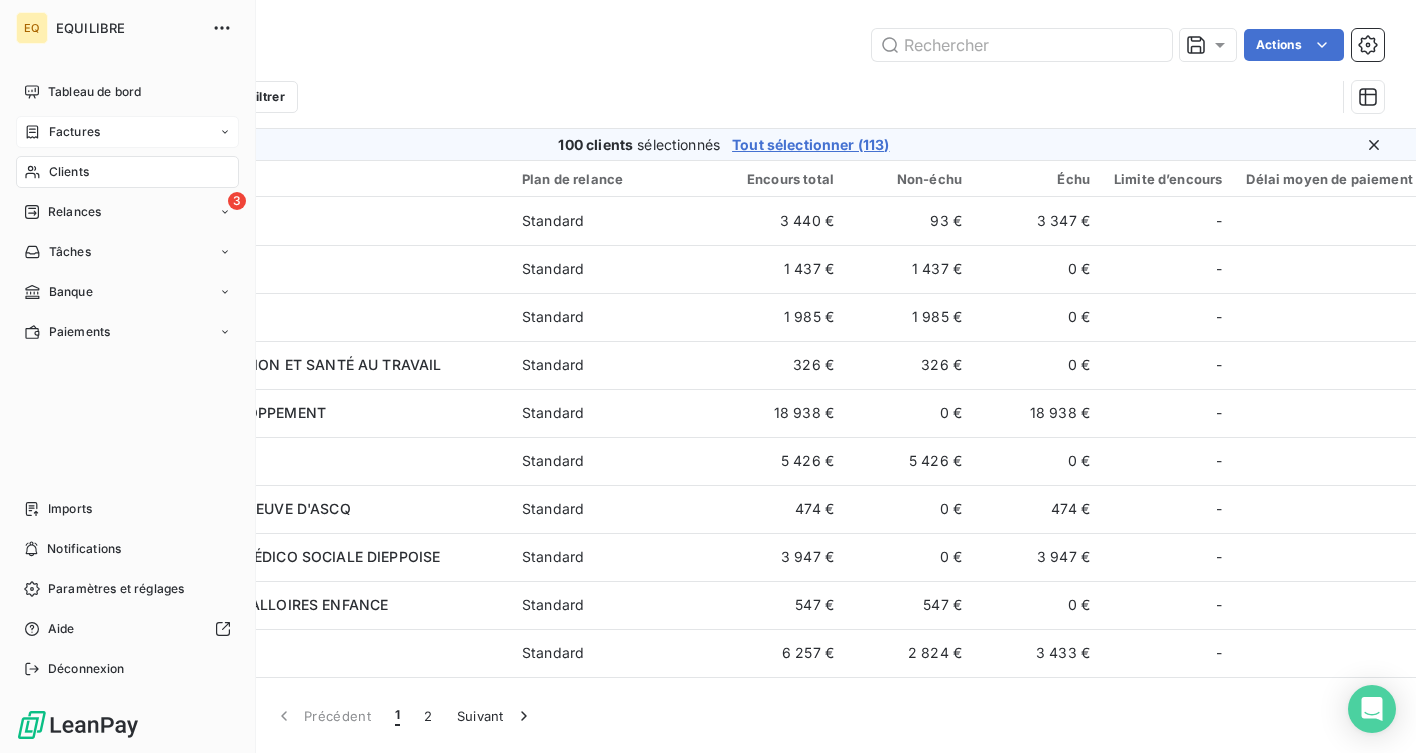 click on "Factures" at bounding box center (127, 132) 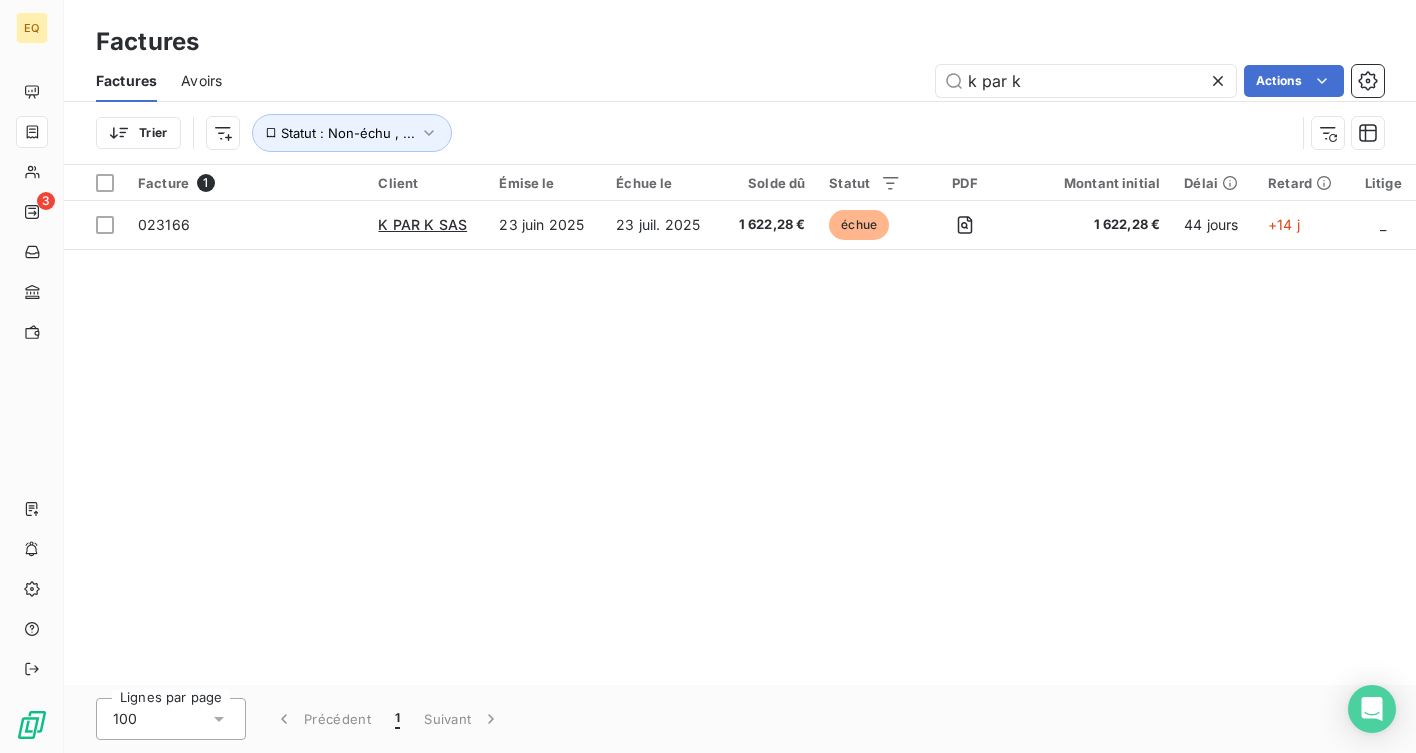 click 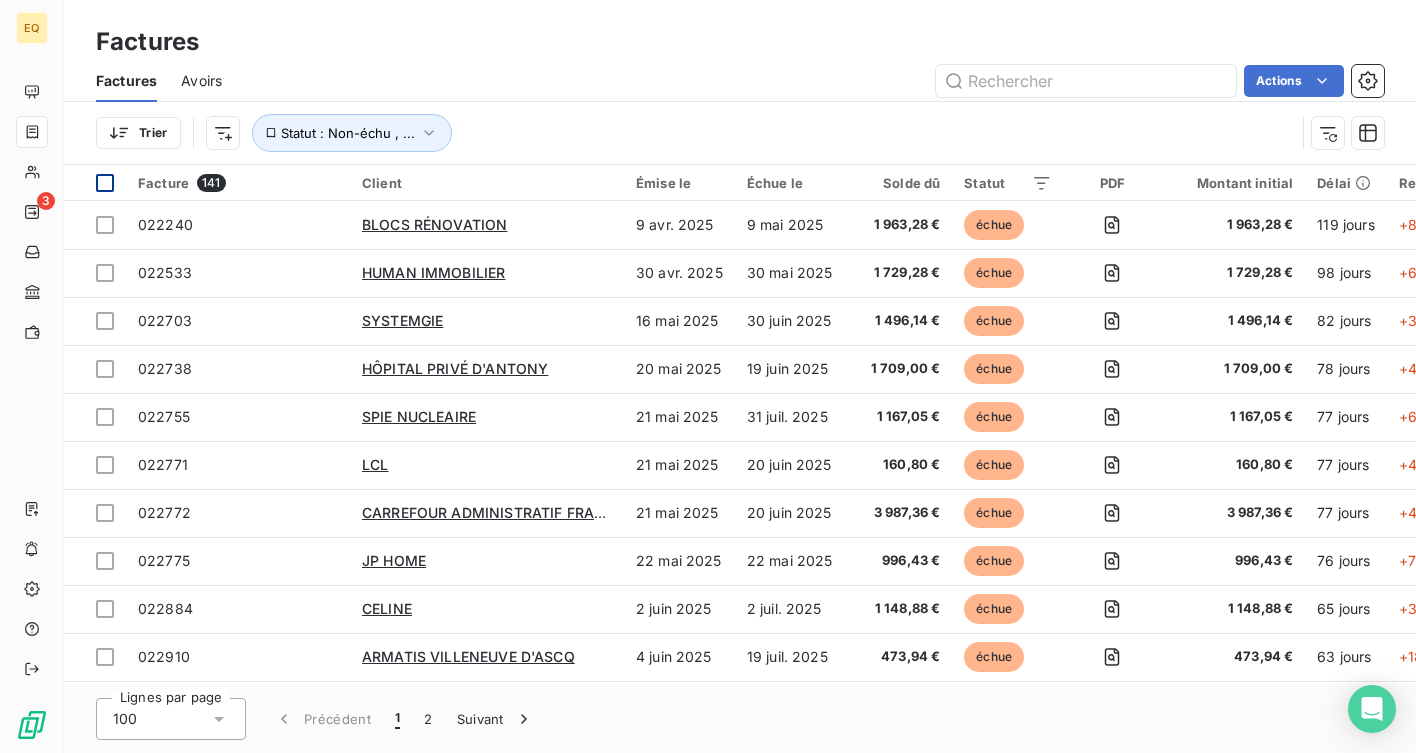 click at bounding box center [105, 183] 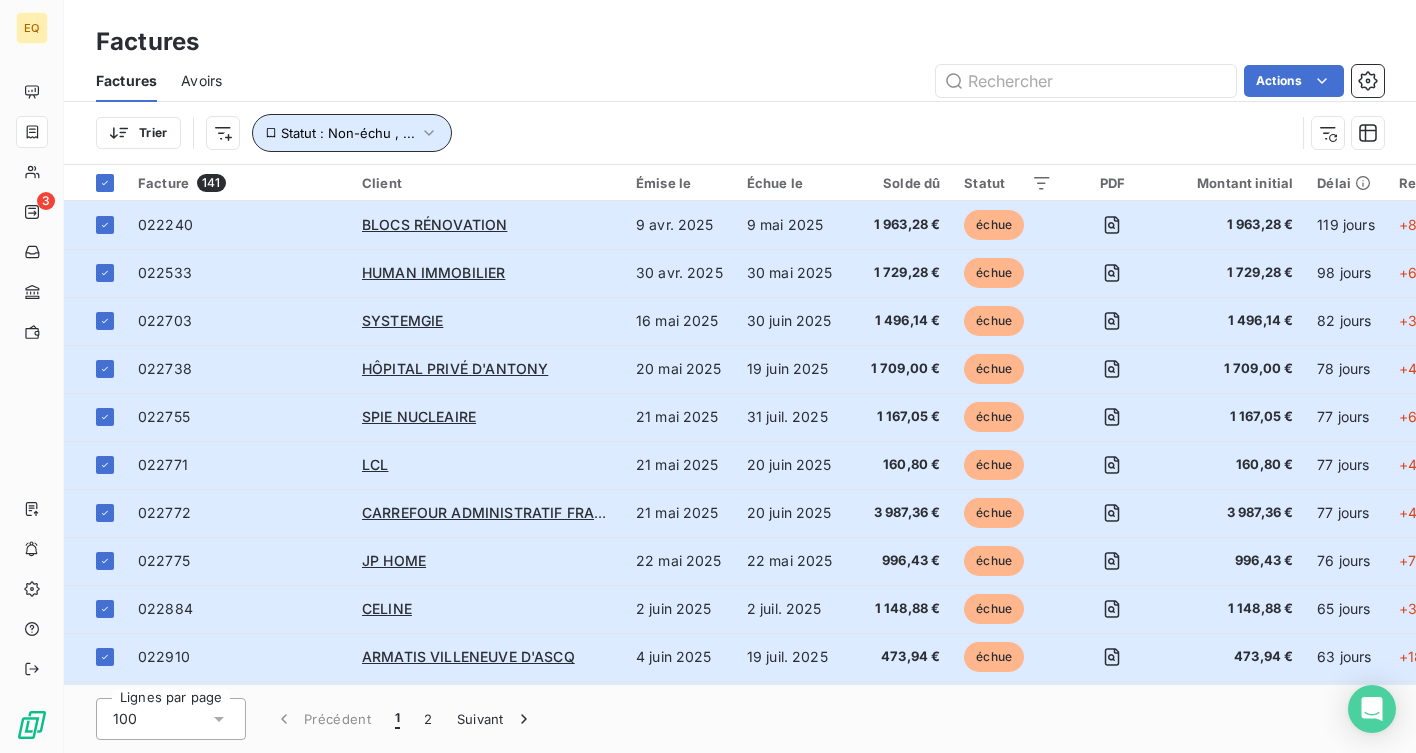 click 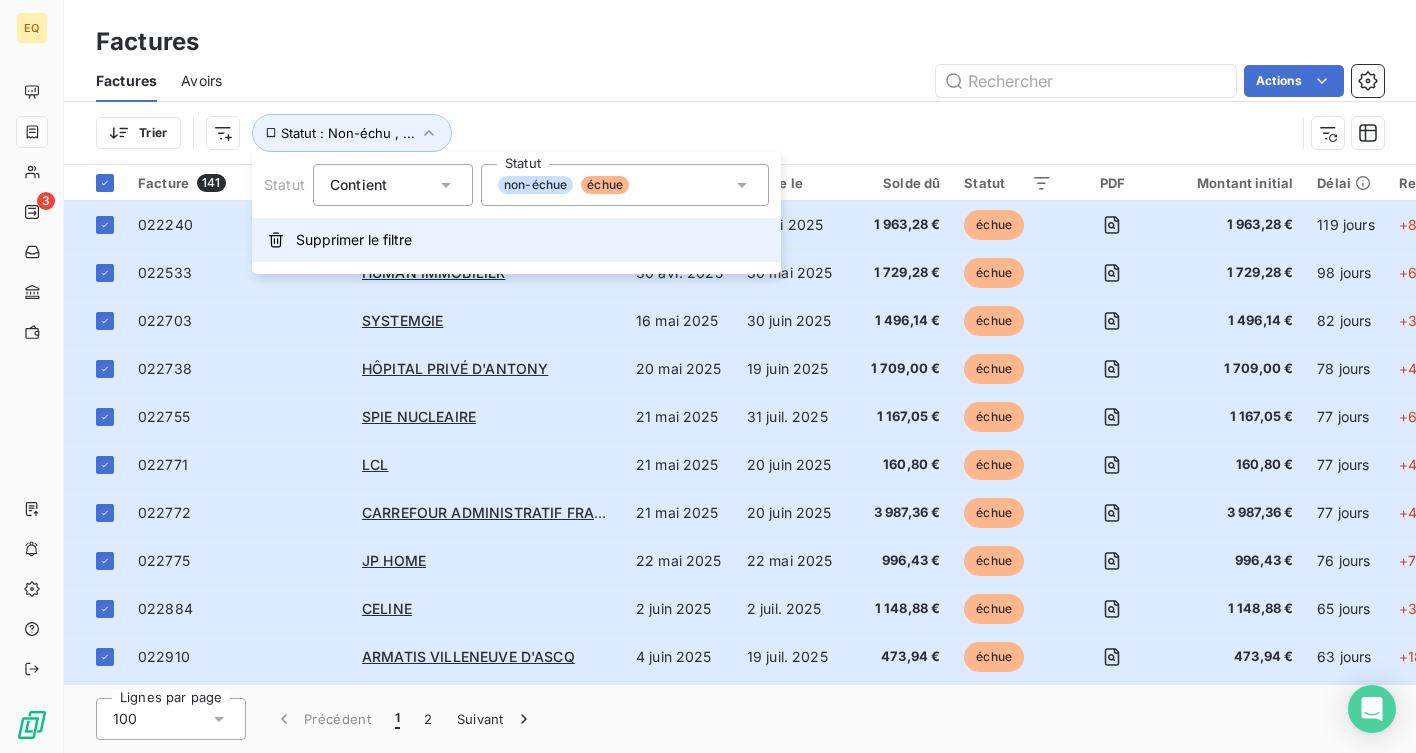 click on "Supprimer le filtre" at bounding box center (354, 240) 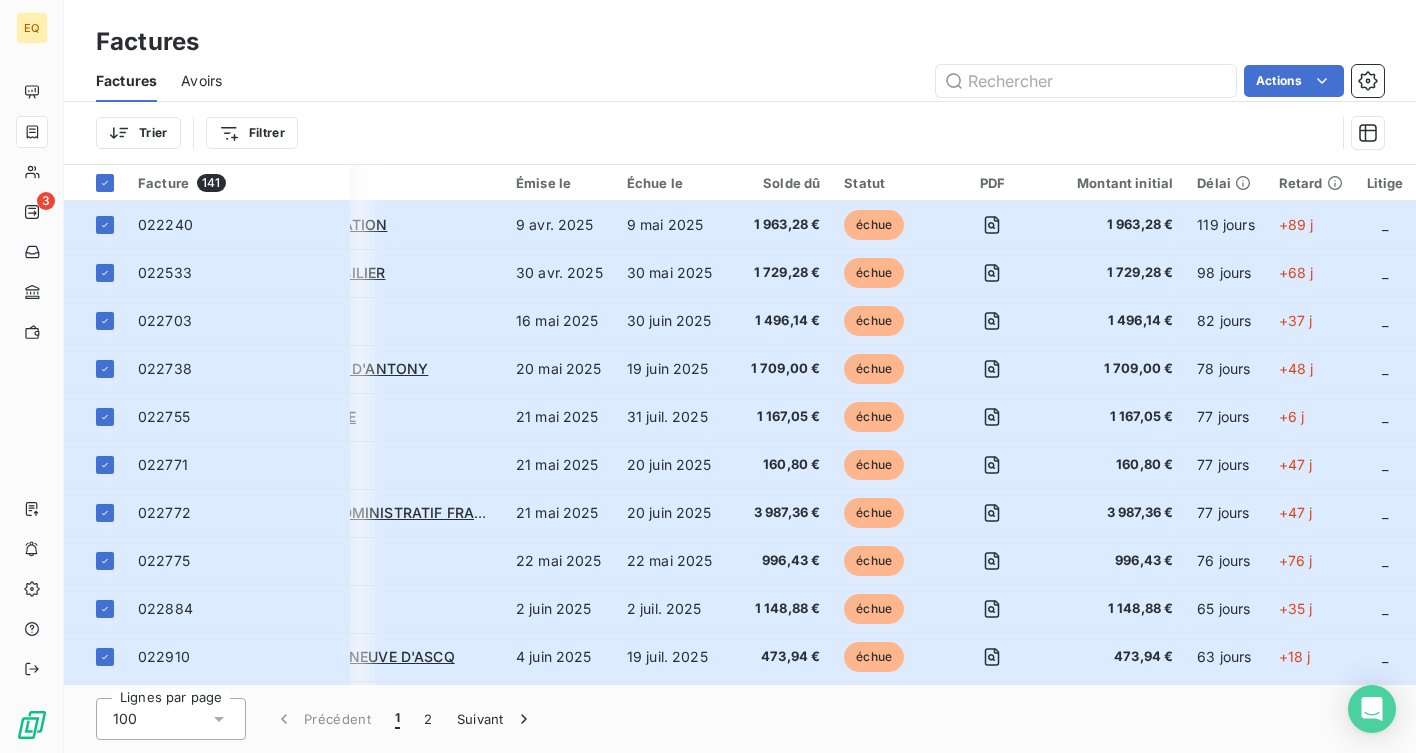 scroll, scrollTop: 0, scrollLeft: 0, axis: both 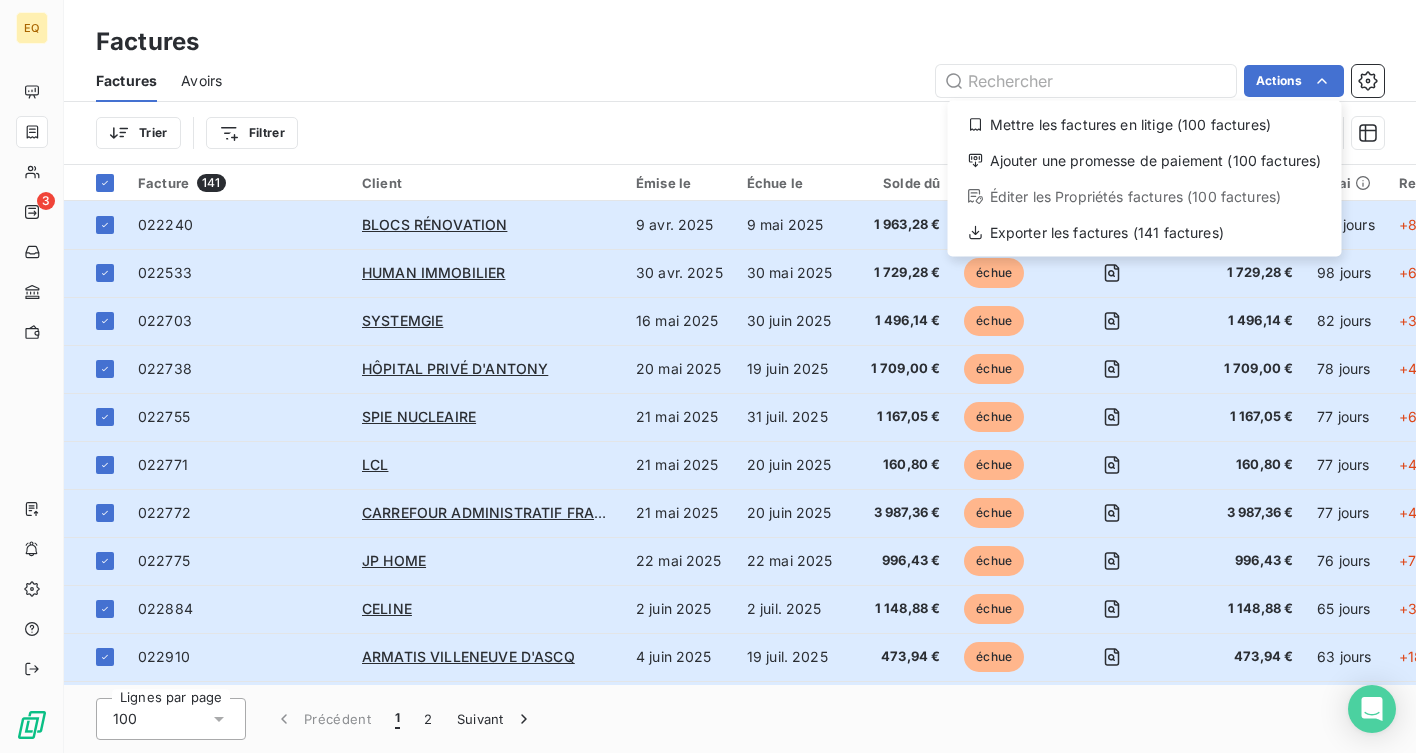 click on "EQ 3 Factures Factures Avoirs Actions Mettre les factures en litige (100 factures) Ajouter une promesse de paiement (100 factures) Éditer les Propriétés factures (100 factures) Exporter les factures (141 factures) Trier Filtrer Facture 141 Client Émise le Échue le Solde dû Statut PDF Montant initial Délai Retard Litige 022240 BLOCS RÉNOVATION 9 avr. 2025 9 mai 2025 1 963,28 € échue 1 963,28 € 119 jours +89 j _ 022533 HUMAN IMMOBILIER 30 avr. 2025 30 mai 2025 1 729,28 € échue 1 729,28 € 98 jours +68 j _ 022703 SYSTEMGIE 16 mai 2025 30 juin 2025 1 496,14 € échue 1 496,14 € 82 jours +37 j _ 022738 HÔPITAL PRIVÉ D'ANTONY 20 mai 2025 19 juin 2025 1 709,00 € échue 1 709,00 € 78 jours +48 j _ 022755 SPIE NUCLEAIRE 21 mai 2025 31 juil. 2025 1 167,05 € échue 1 167,05 € 77 jours +6 j _ 022771 LCL 21 mai 2025 20 juin 2025 160,80 € échue 160,80 € 77 jours +47 j _ 022772 CARREFOUR ADMINISTRATIF FRANCE 21 mai 2025 20 juin 2025 3 987,36 €" at bounding box center (708, 376) 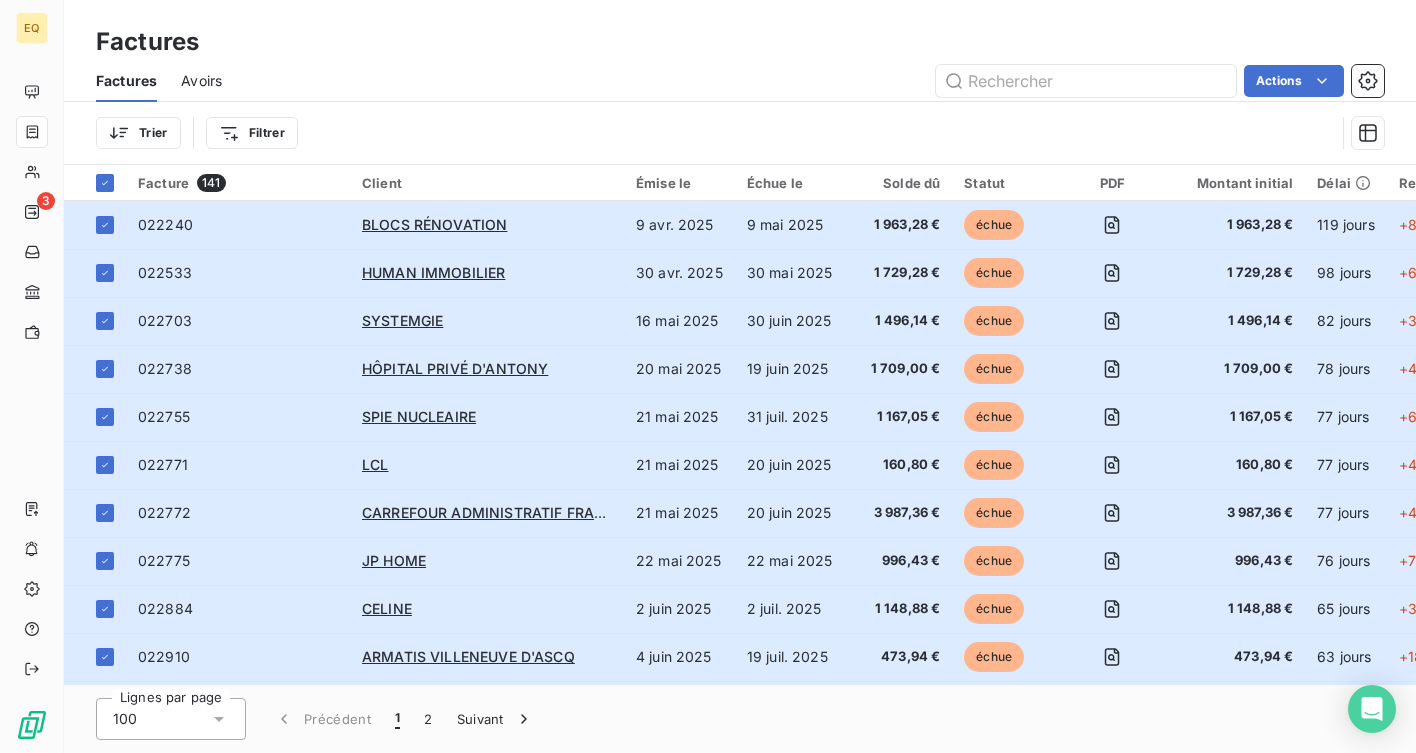 click 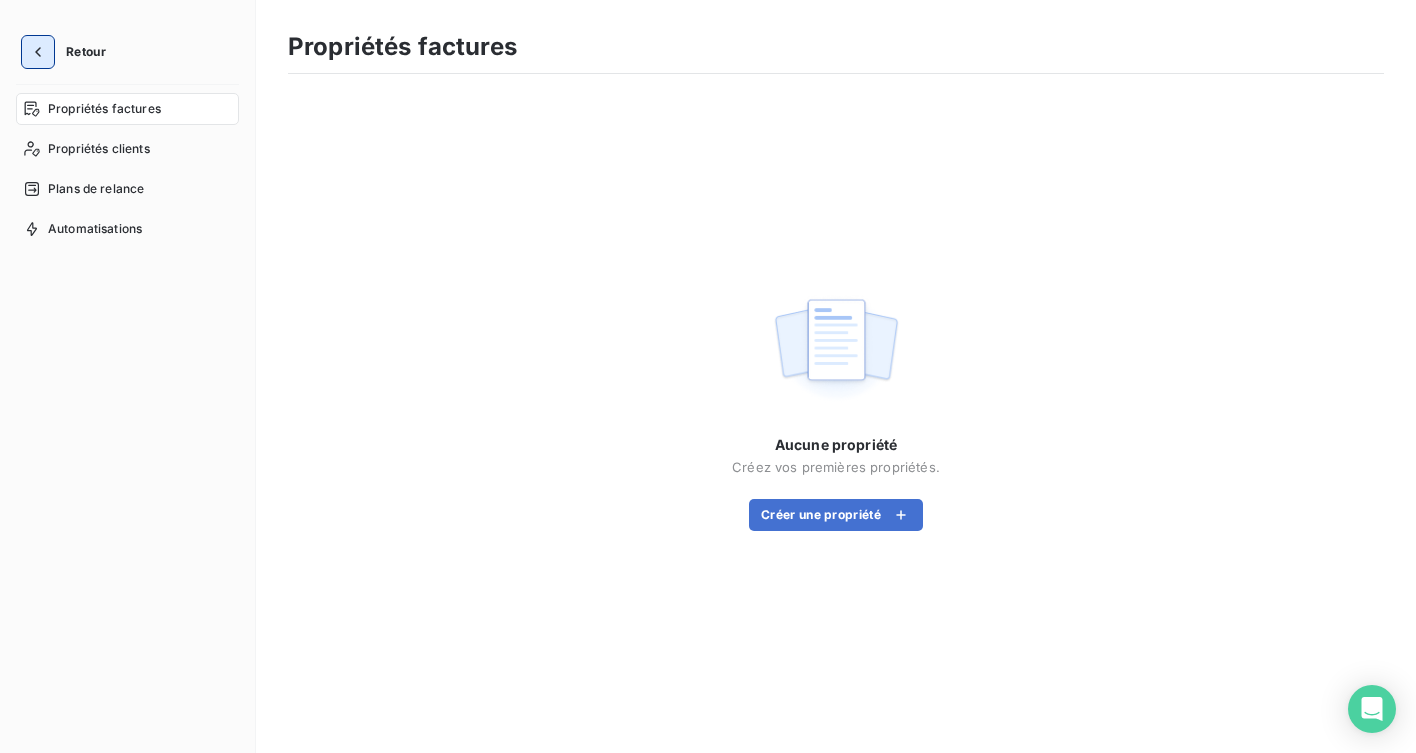 click at bounding box center [38, 52] 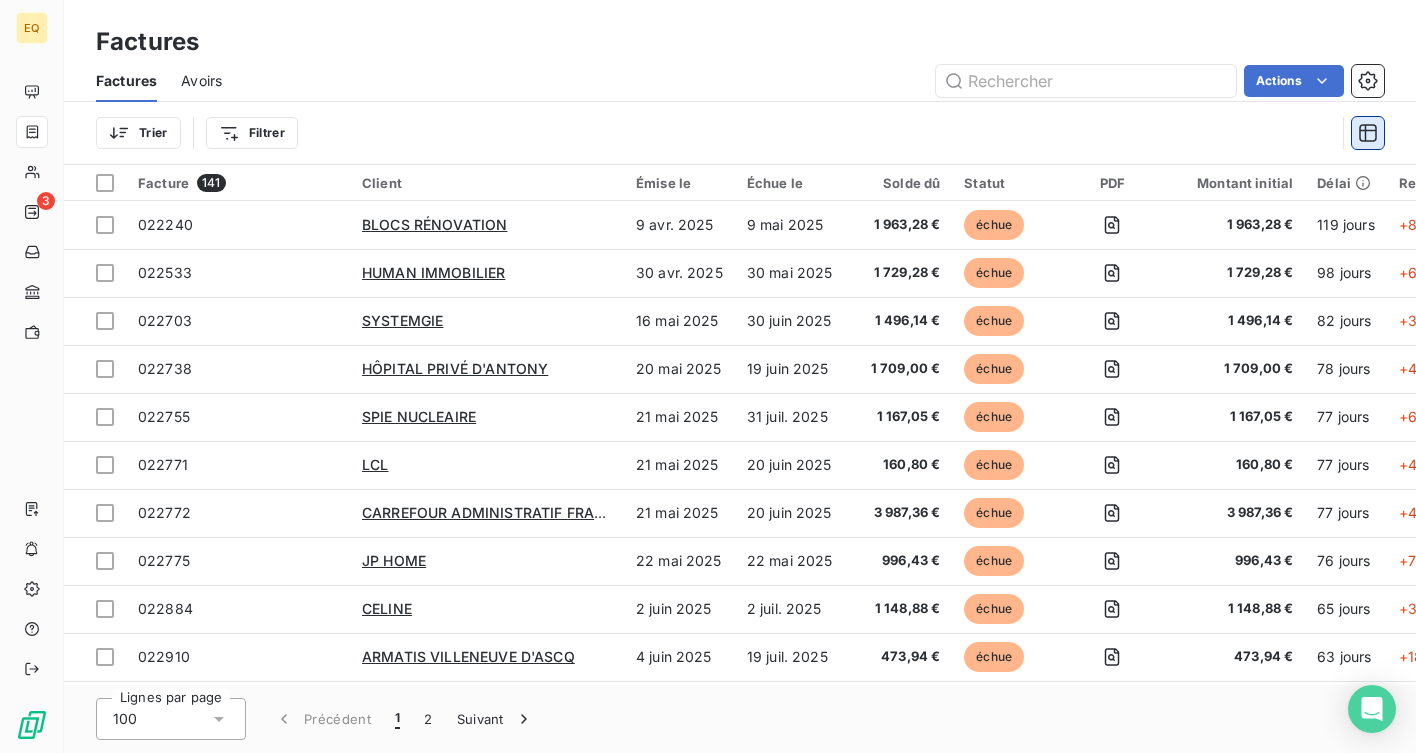 click 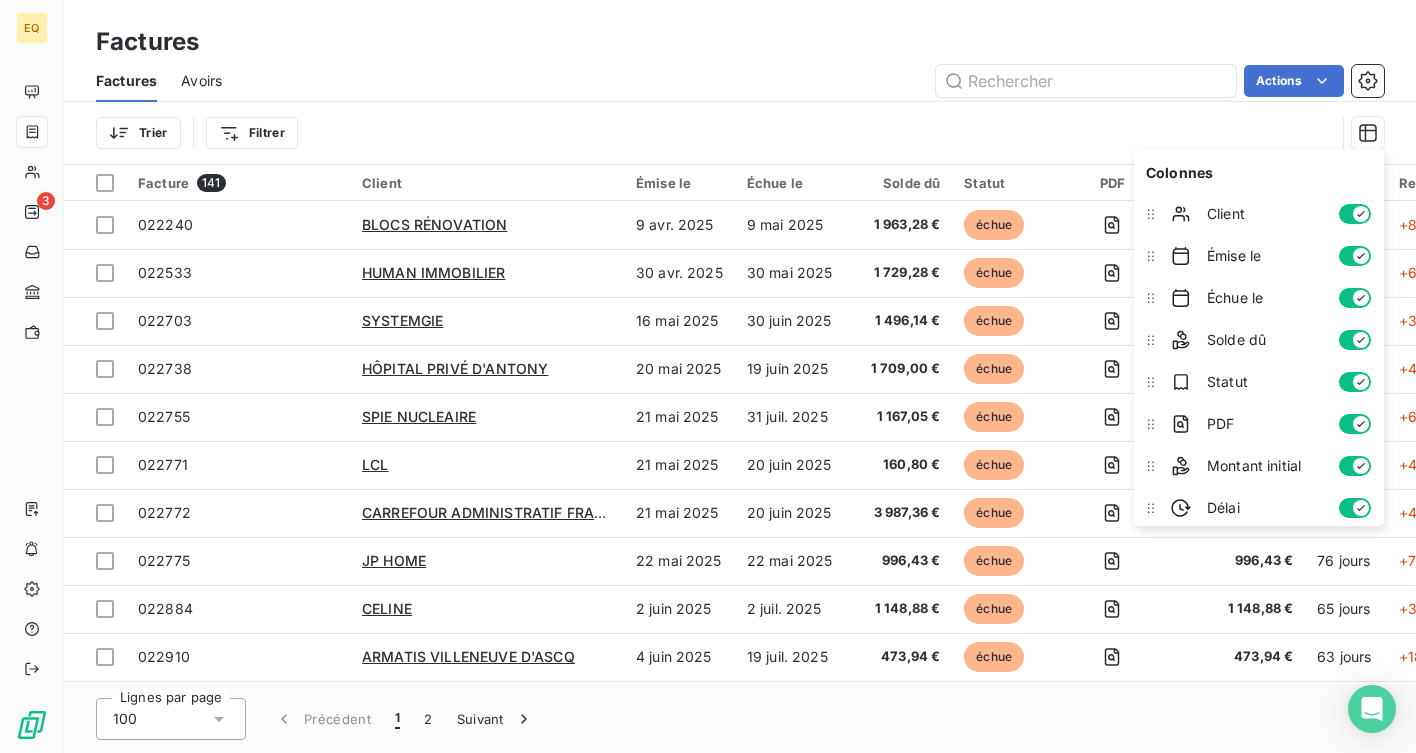 click on "Factures" at bounding box center (740, 42) 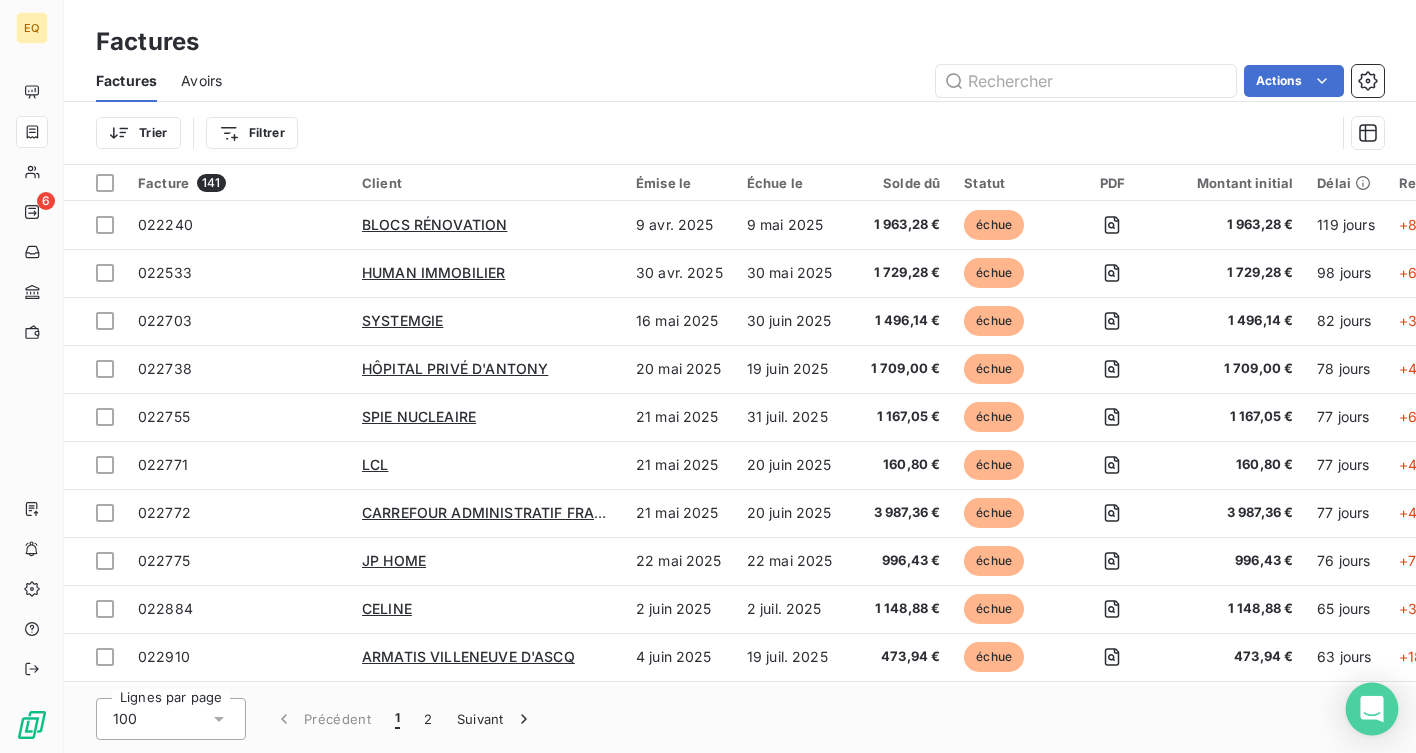 click at bounding box center [1372, 709] 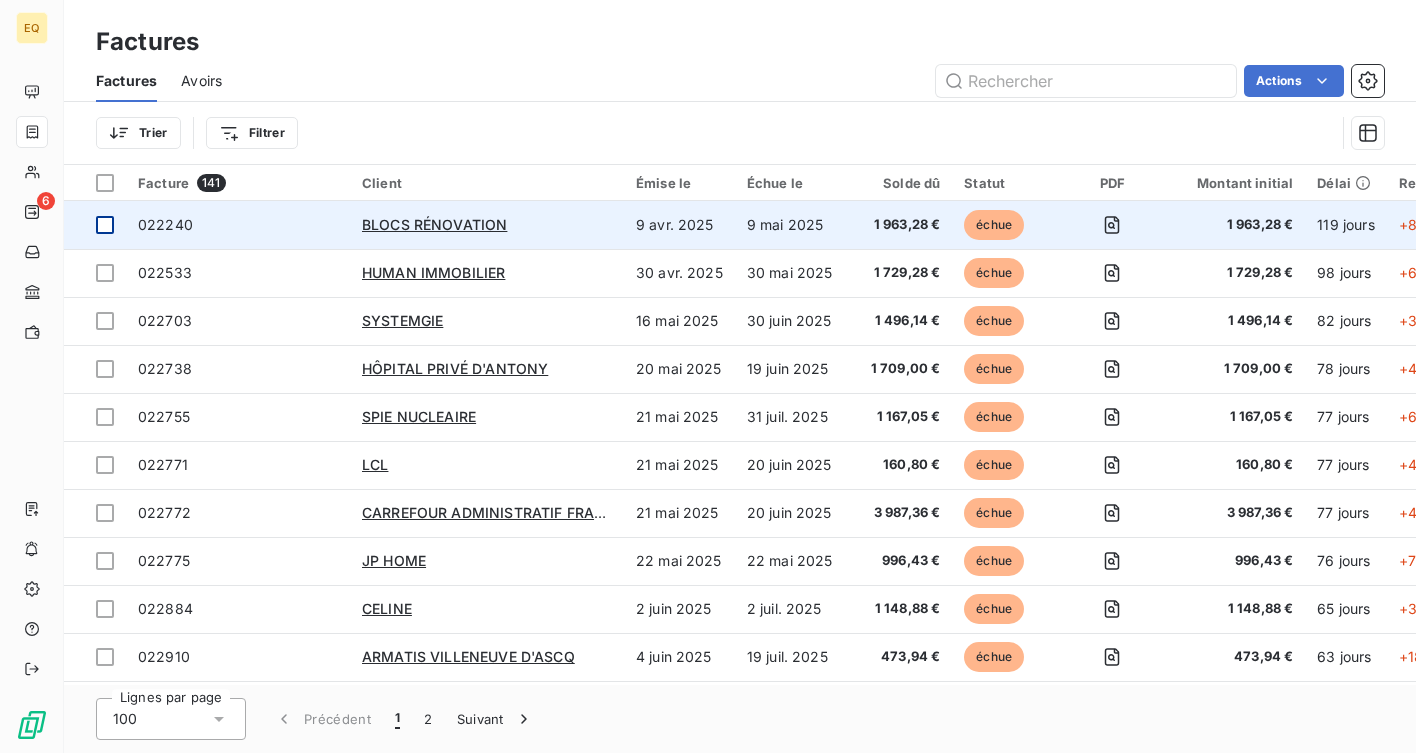 click at bounding box center (95, 225) 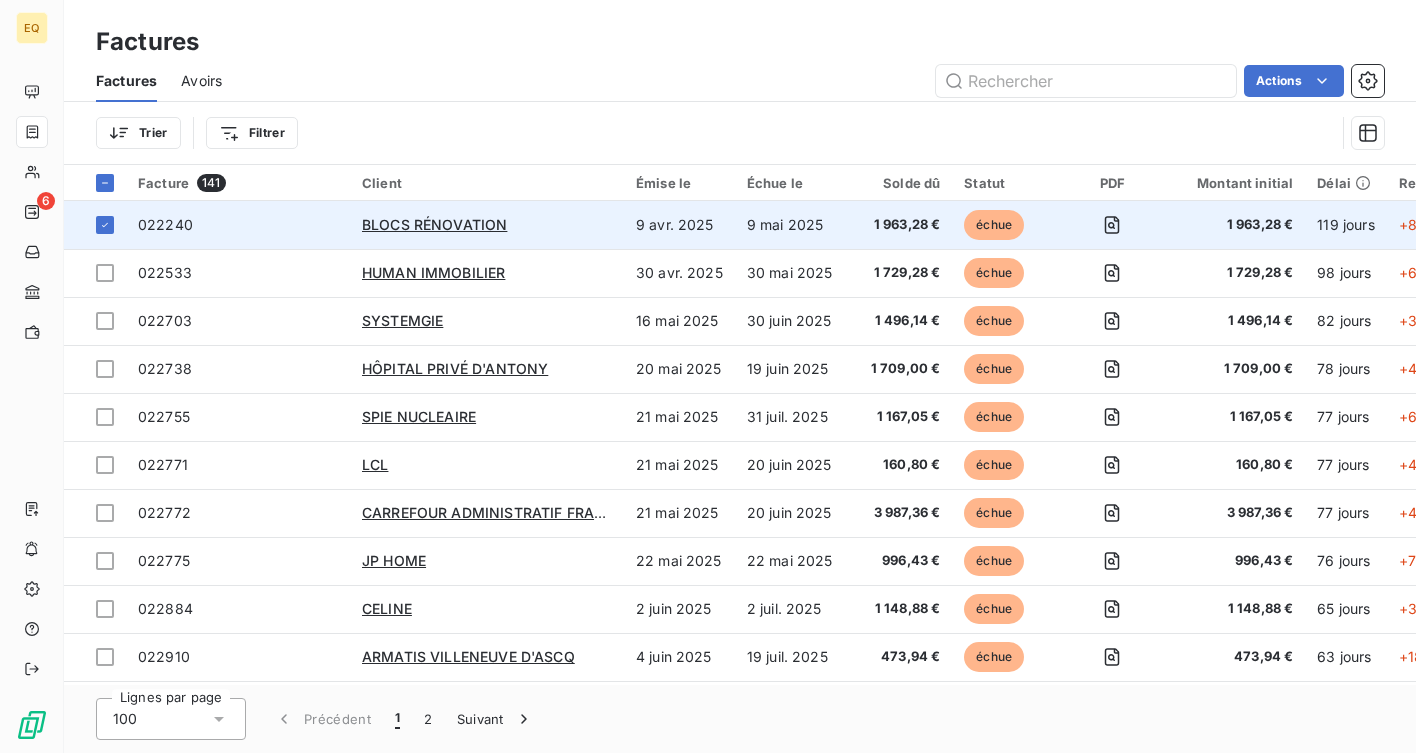 click on "022240" at bounding box center (238, 225) 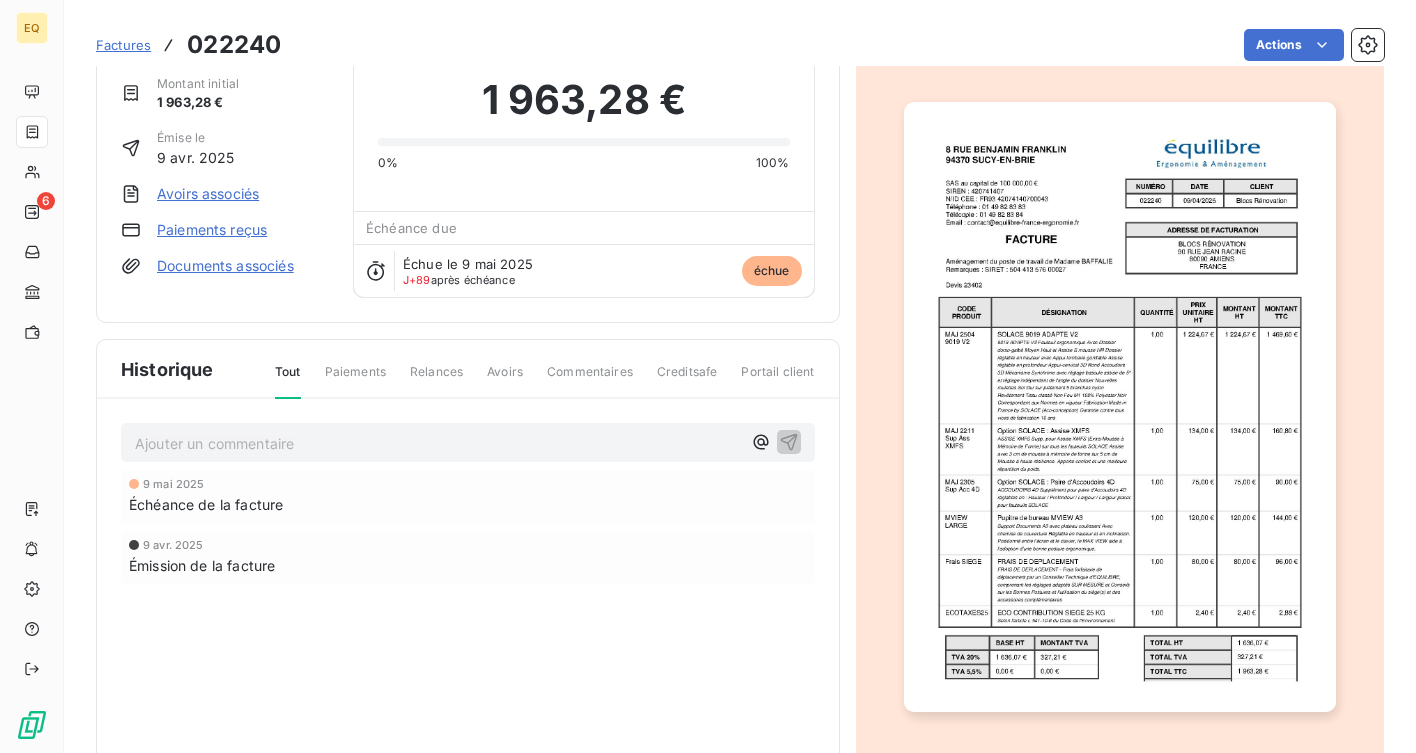 scroll, scrollTop: 0, scrollLeft: 0, axis: both 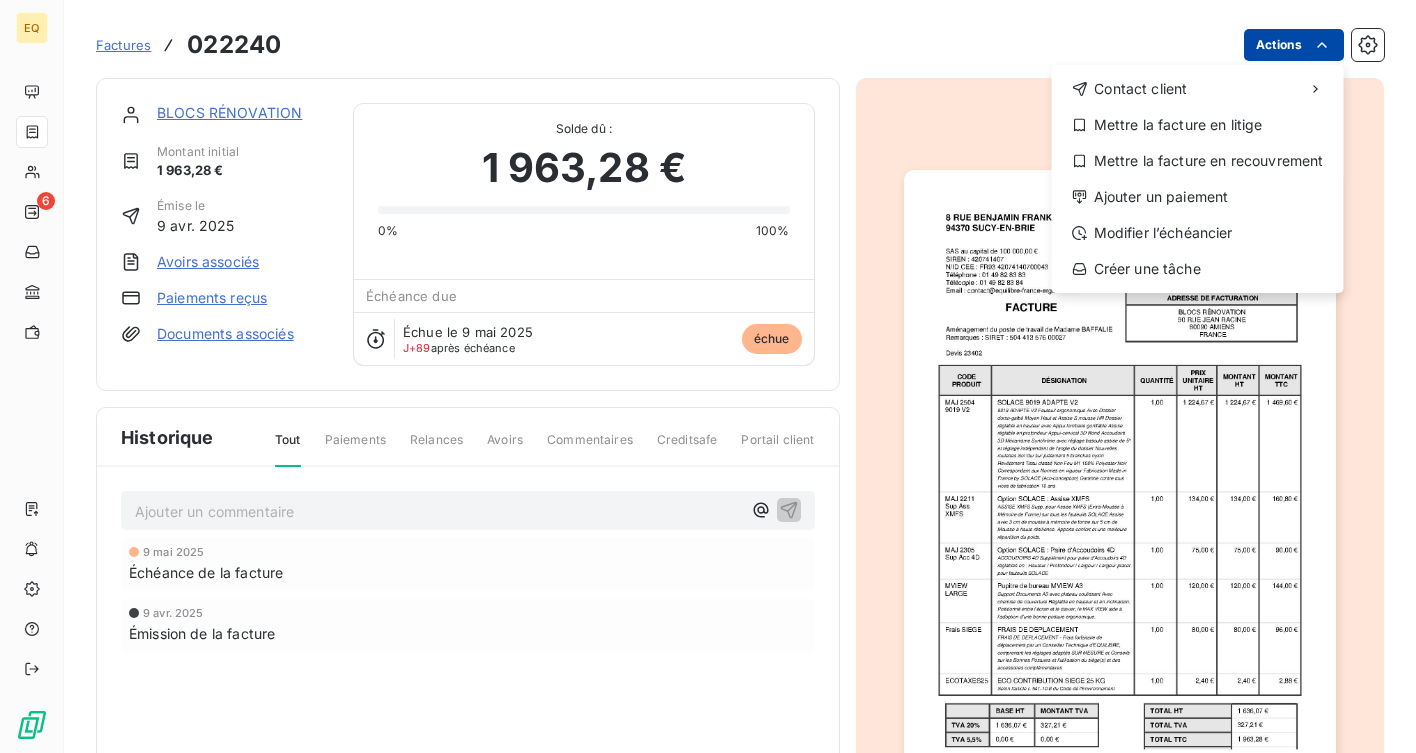 click on "EQ 6 Factures 022240 Actions Contact client Mettre la facture en litige Mettre la facture en recouvrement Ajouter un paiement Modifier l’échéancier Créer une tâche BLOCS RÉNOVATION Montant initial 1 963,28 € Émise le 9 avr. 2025 Avoirs associés Paiements reçus Documents associés Solde dû : 1 963,28 € 0% 100% Échéance due Échue le 9 mai 2025 J+89 après échéance échue Historique Tout Paiements Relances Avoirs Commentaires Creditsafe Portail client Ajouter un commentaire 9 mai 2025 Échéance de la facture 9 avr. 2025 Émission de la facture" at bounding box center [708, 376] 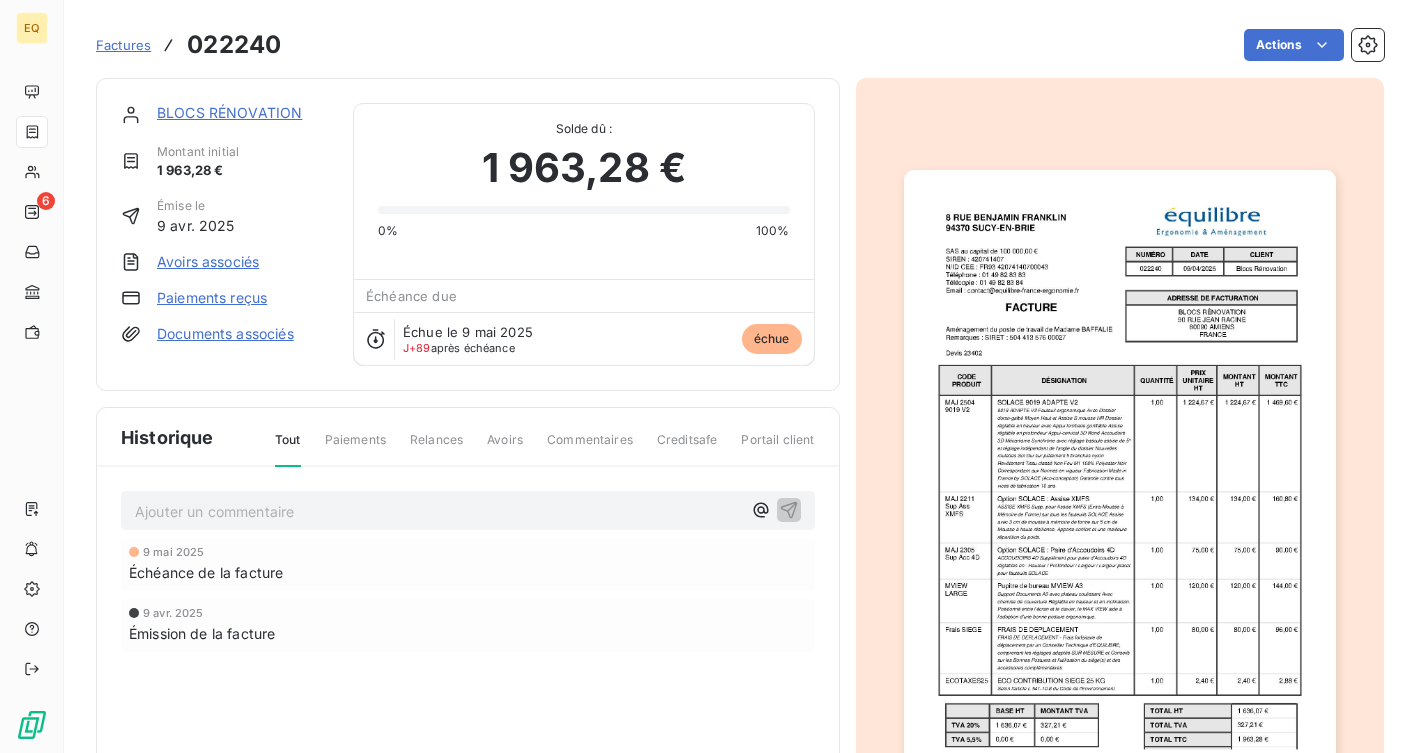 click on "EQ 6 Factures 022240 Actions BLOCS RÉNOVATION Montant initial 1 963,28 € Émise le 9 avr. 2025 Avoirs associés Paiements reçus Documents associés Solde dû : 1 963,28 € 0% 100% Échéance due Échue le 9 mai 2025 J+89  après échéance échue Historique Tout Paiements Relances Avoirs Commentaires Creditsafe Portail client Ajouter un commentaire ﻿ 9 mai 2025 Échéance de la facture 9 avr. 2025 Émission de la facture" at bounding box center [708, 376] 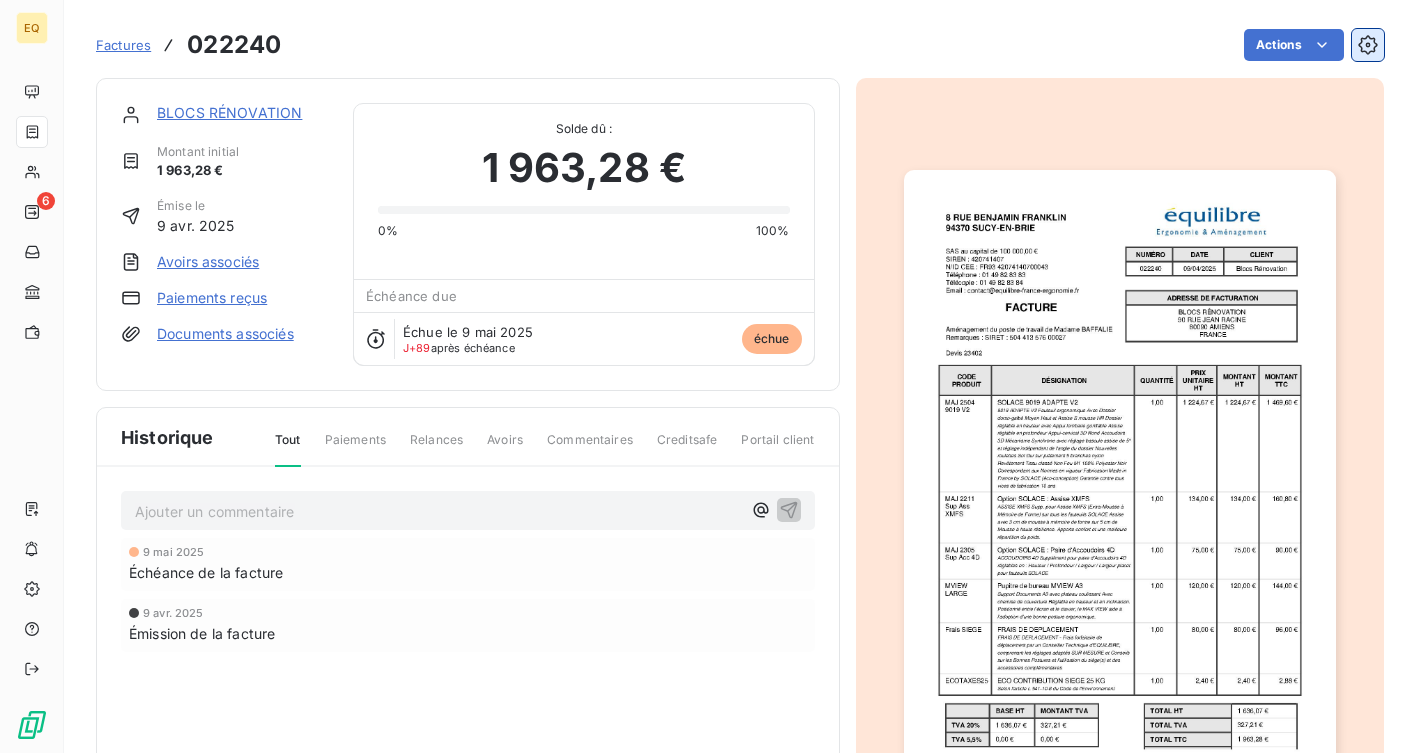 click 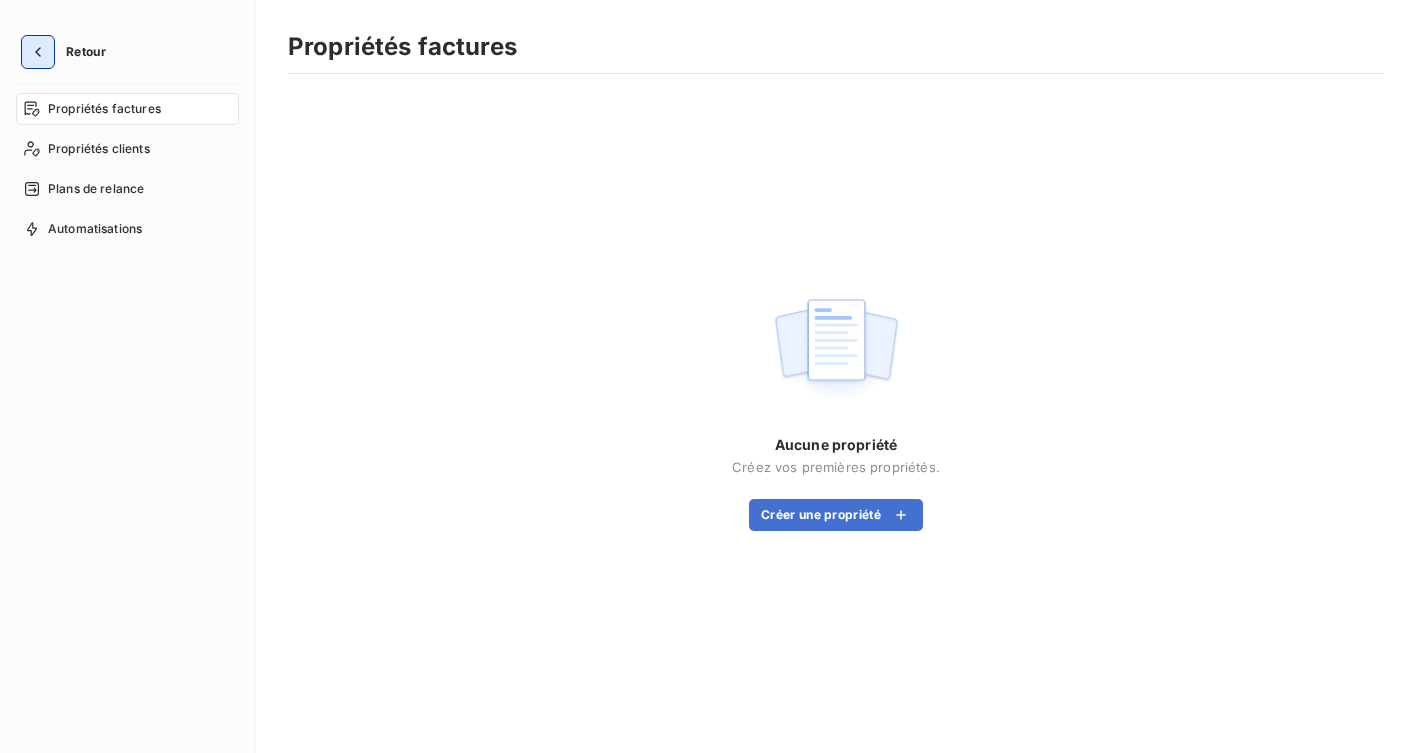 click 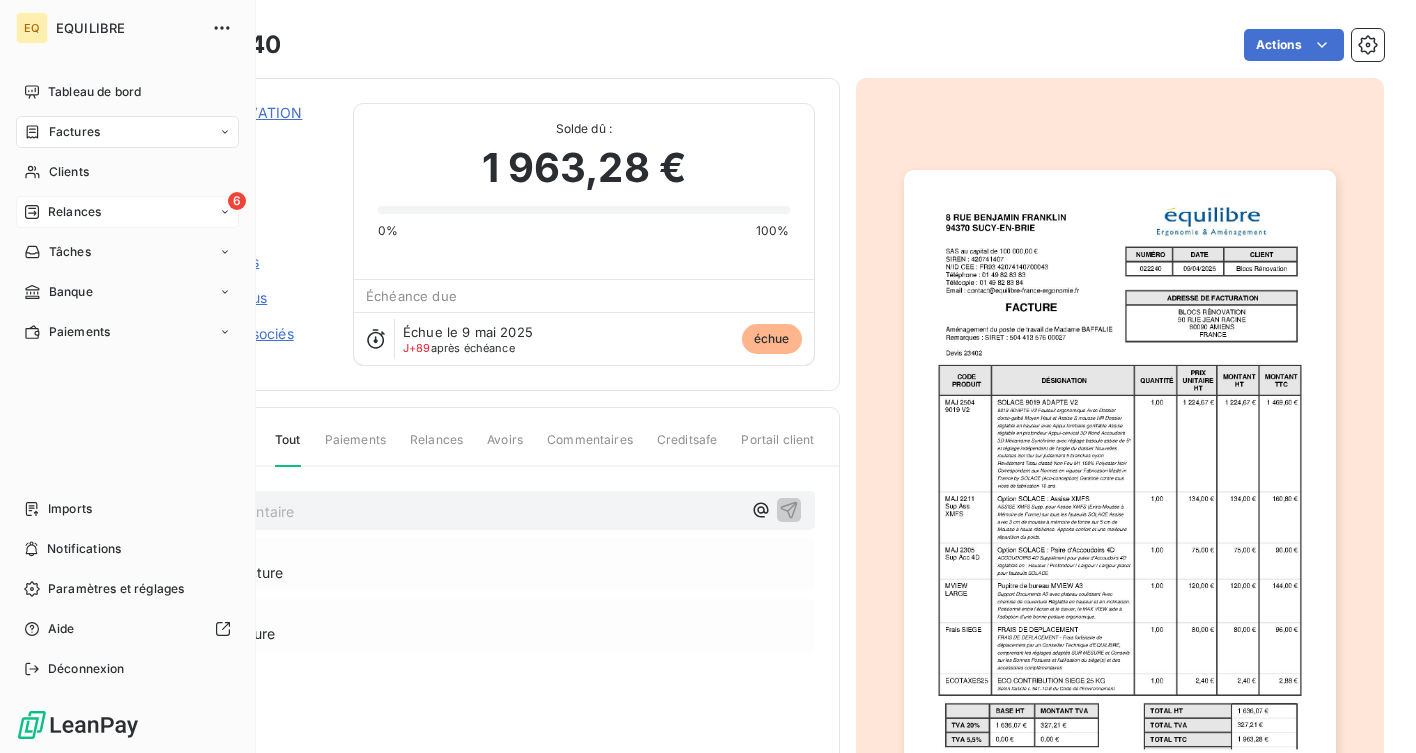 click 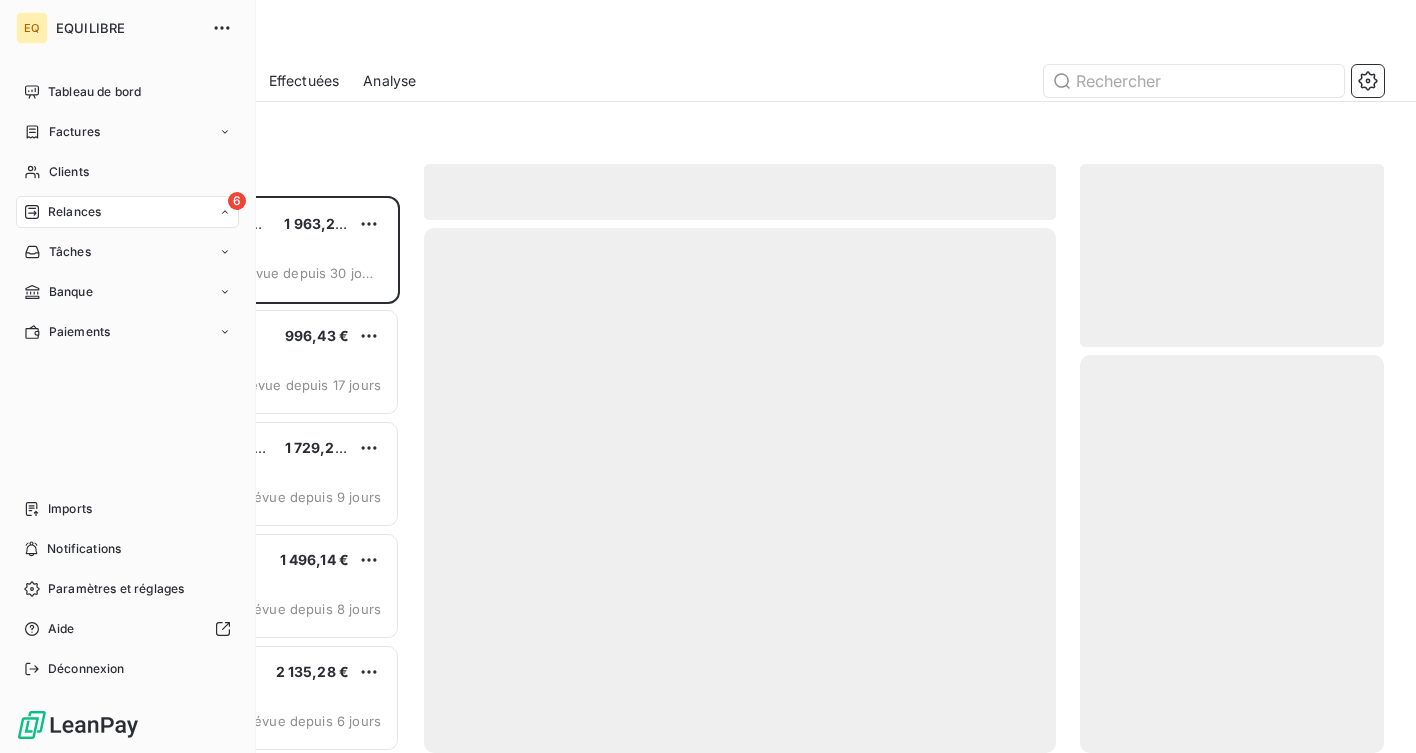 scroll, scrollTop: 1, scrollLeft: 1, axis: both 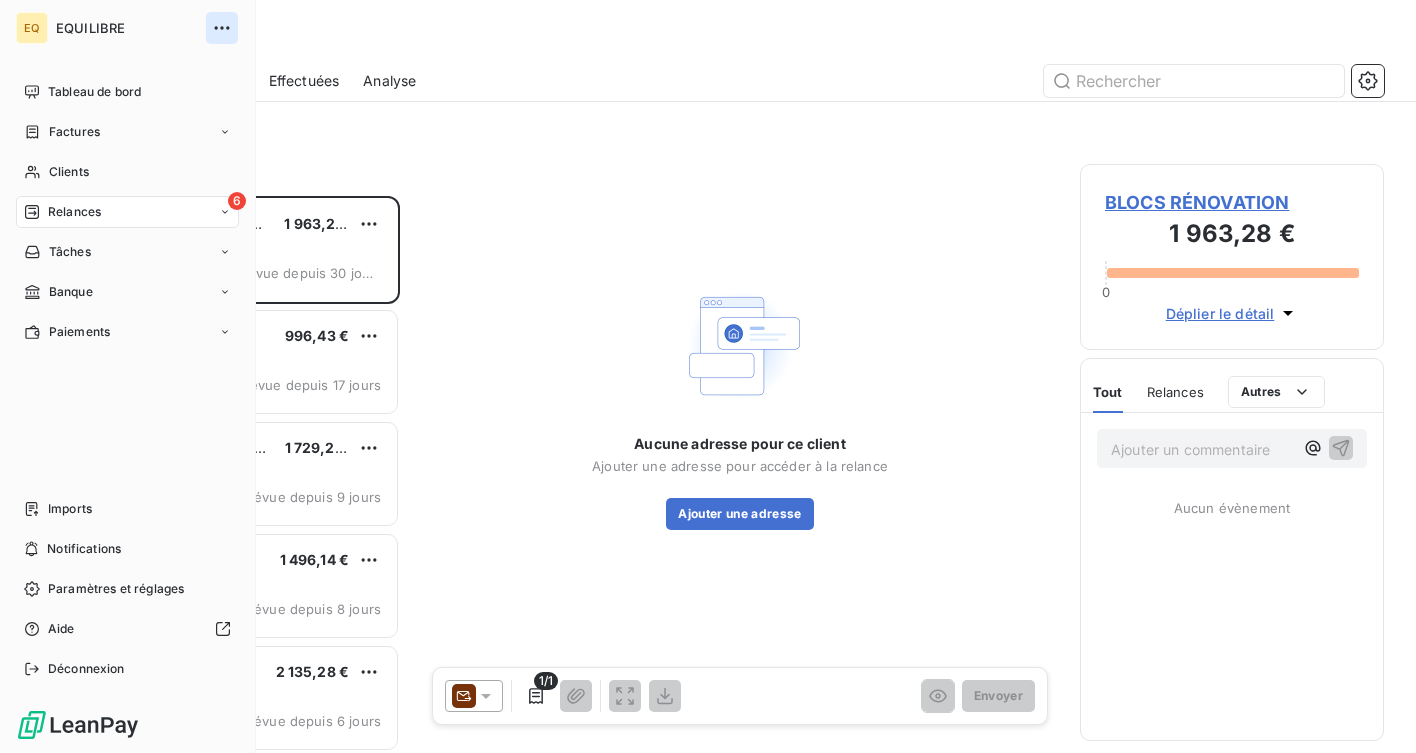 click at bounding box center (222, 28) 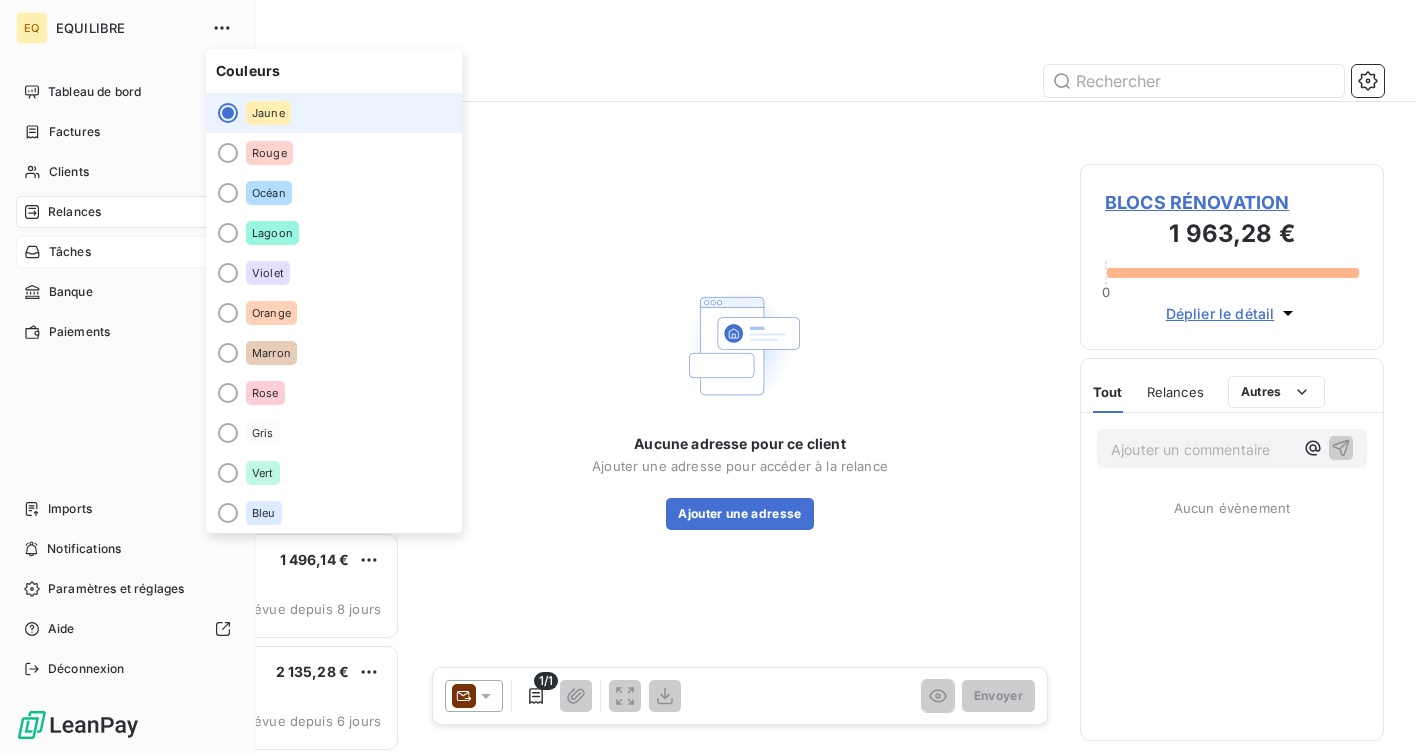 click on "Tâches" at bounding box center (70, 252) 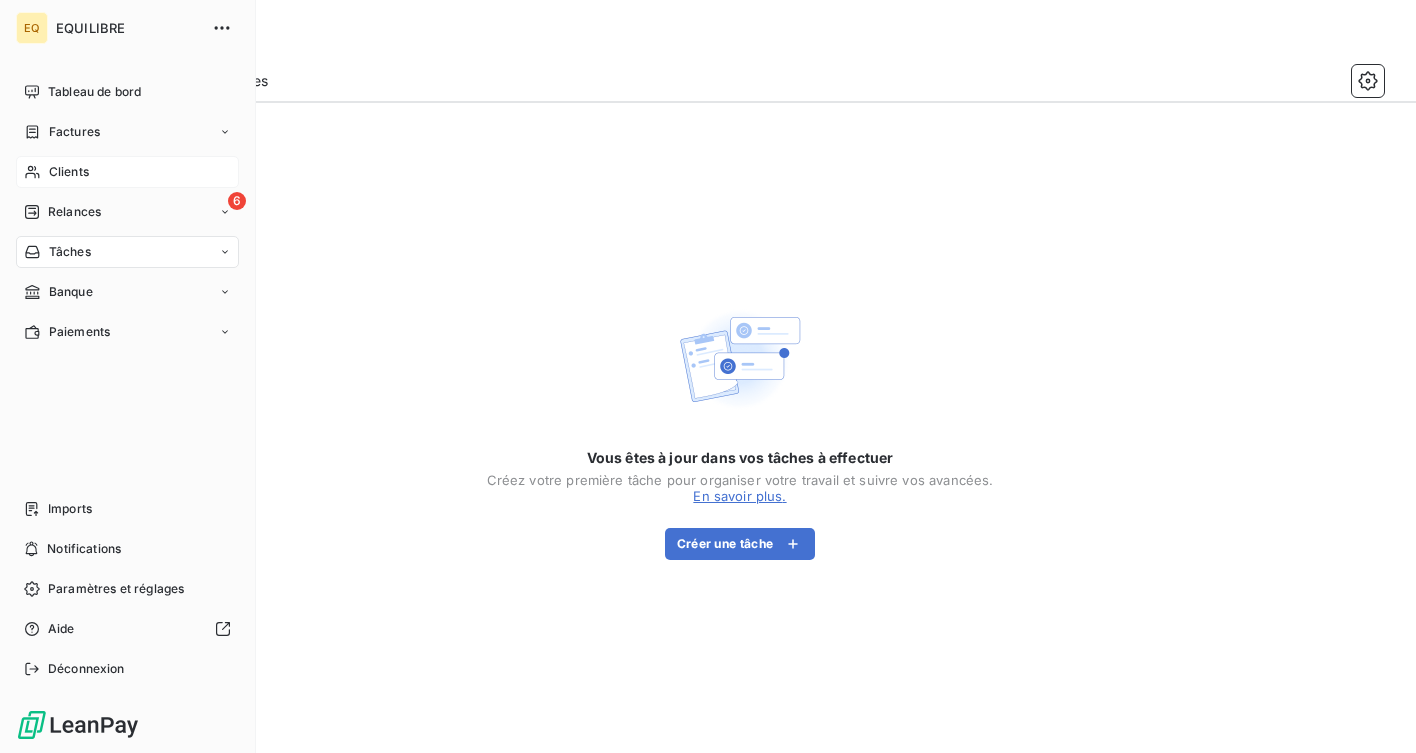 click on "Clients" at bounding box center [69, 172] 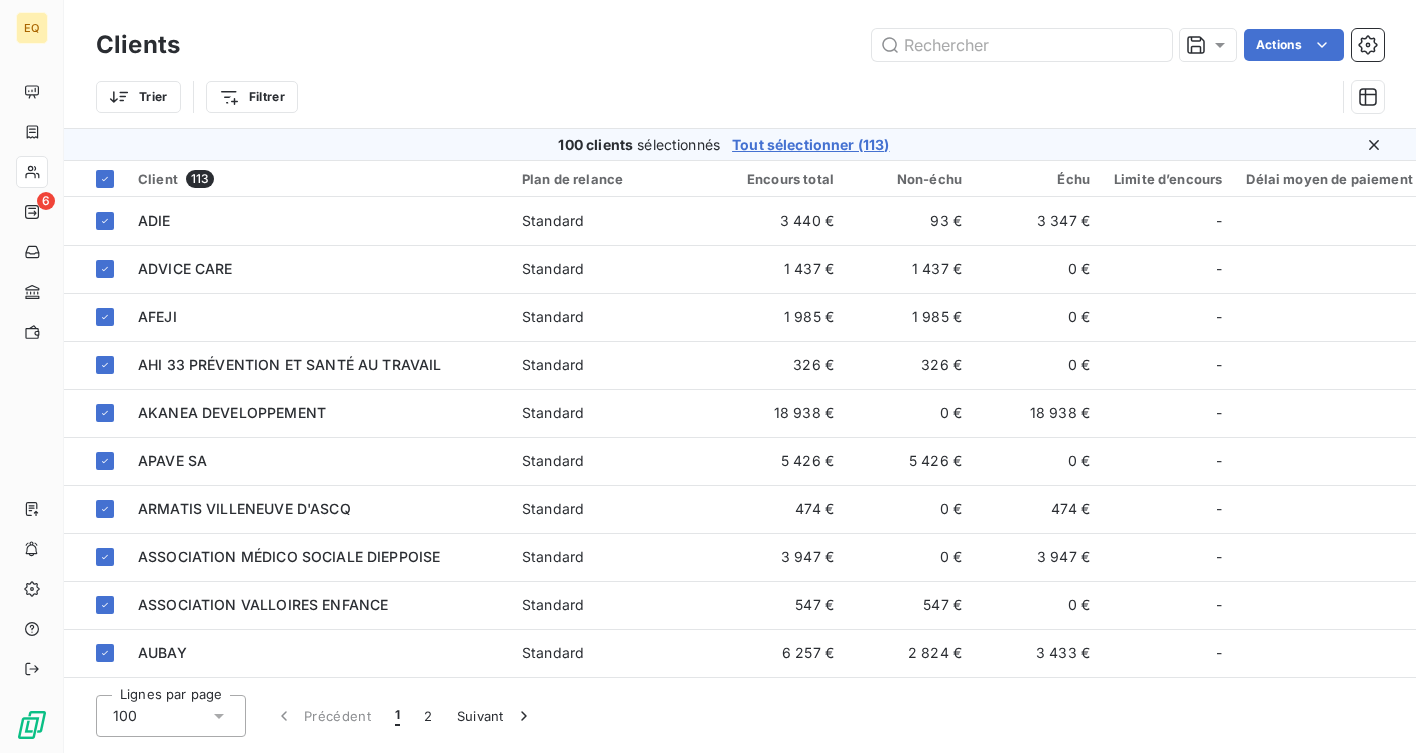 click 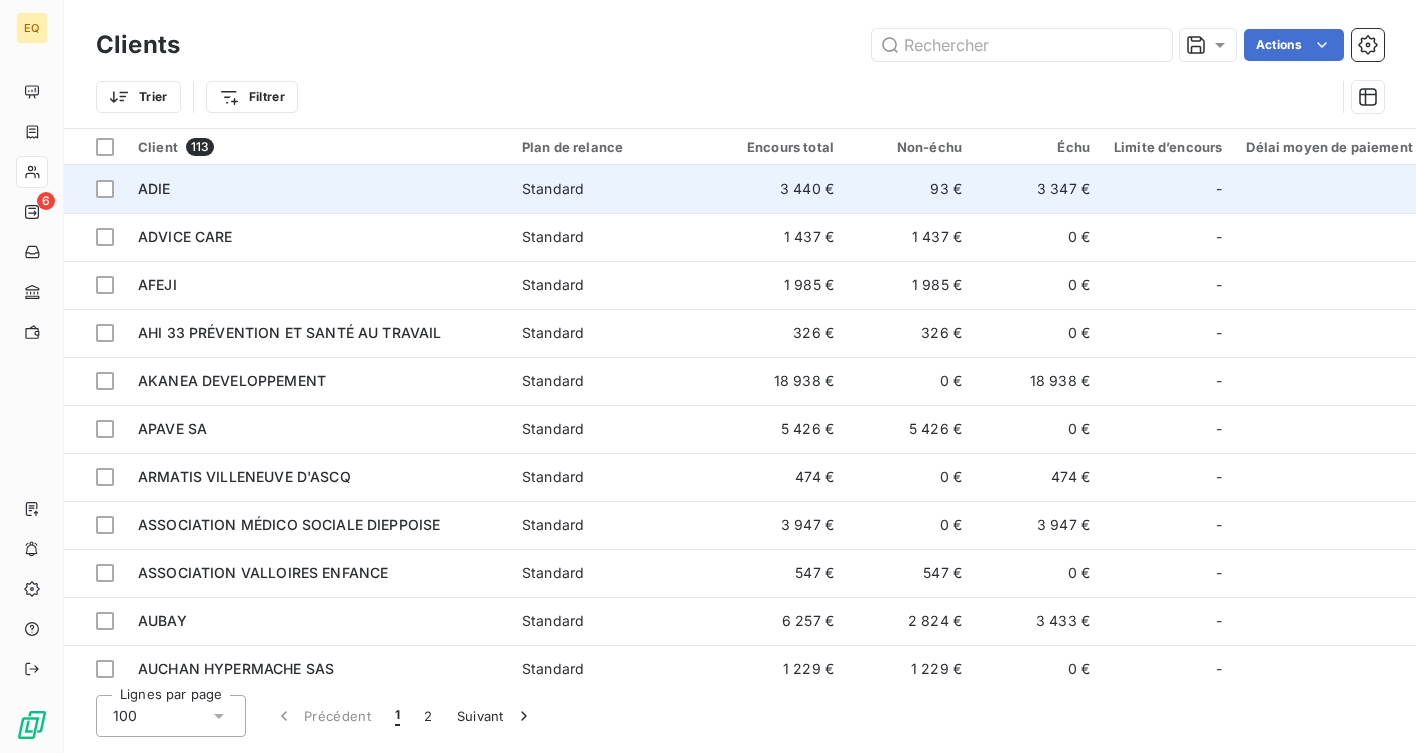 click on "ADIE" at bounding box center (154, 188) 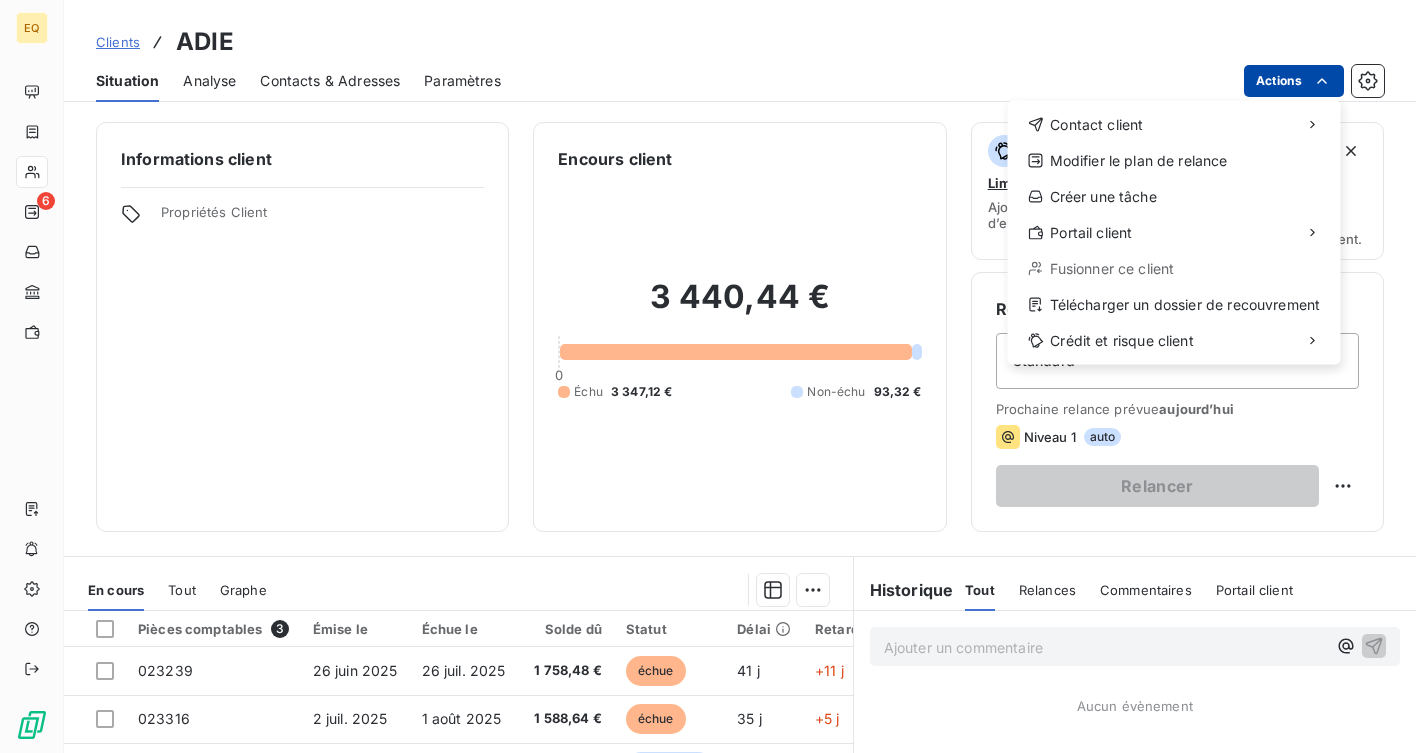 click on "EQ 6 Clients ADIE Situation Analyse Contacts & Adresses Paramètres Actions Contact client Modifier le plan de relance Créer une tâche Portail client Fusionner ce client Télécharger un dossier de recouvrement Crédit et risque client Informations client Propriétés Client Encours client 3 440,44 € 0 Échu 3 347,12 € Non-échu 93,32 € Limite d’encours Ajouter une limite d’encours autorisé Gestion du risque Surveiller ce client en intégrant votre outil de gestion des risques client. Relance Plan de relance Standard Prochaine relance prévue aujourd’hui Niveau 1 auto Relancer En cours Tout Graphe Pièces comptables 3 Émise le Échue le Solde dû Statut Délai Retard 023239 26 juin 2025 26 juil. 2025 1 758,48 € échue 41 j +11 j 023316 2 juil. 2025 1 août 2025 1 588,64 € échue 35 j +5 j 023446 11 juil. 2025 10 août 2025 93,32 € non-échue 26 j -4 j Lignes par page 25 Précédent 1 Suivant Historique Tout Relances Commentaires Portail client Tout" at bounding box center [708, 376] 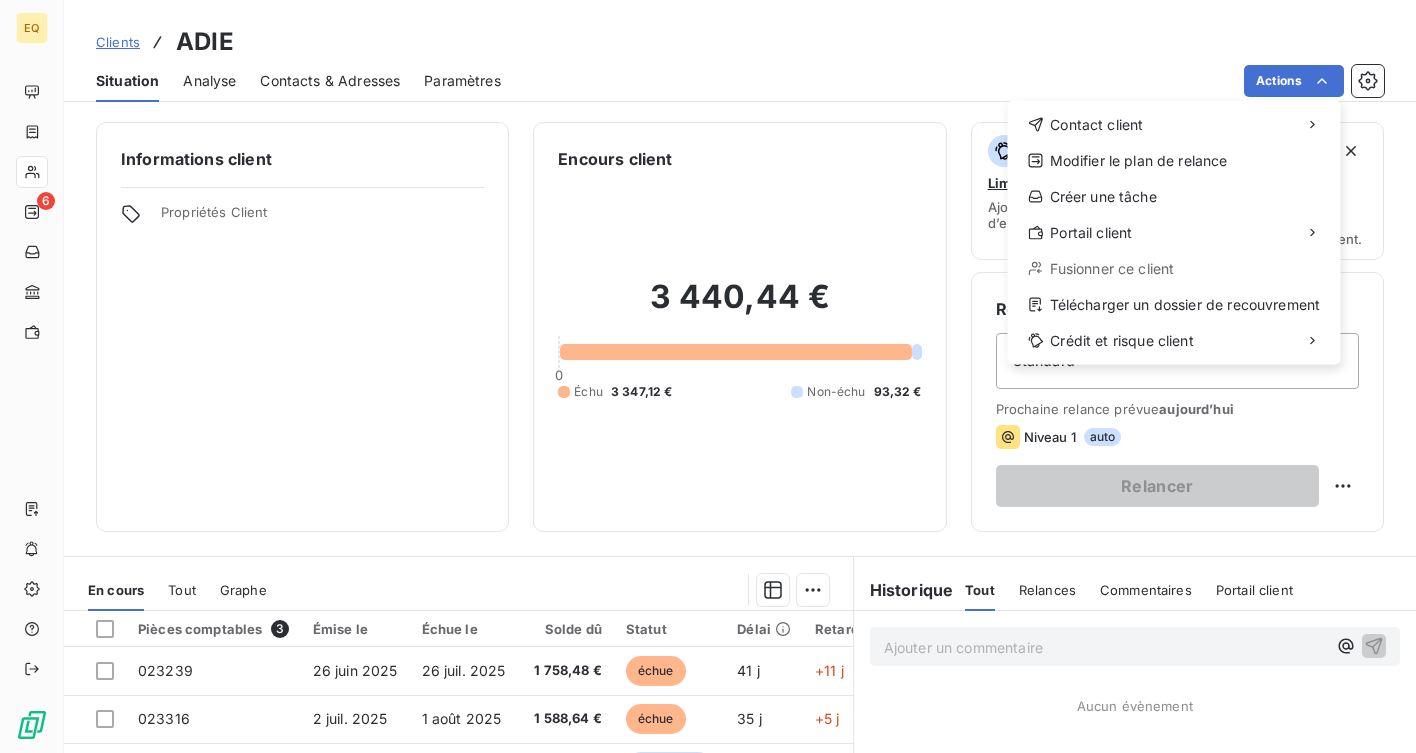 click on "EQ 6 Clients ADIE Situation Analyse Contacts & Adresses Paramètres Actions Contact client Modifier le plan de relance Créer une tâche Portail client Fusionner ce client Télécharger un dossier de recouvrement Crédit et risque client Informations client Propriétés Client Encours client 3 440,44 € 0 Échu 3 347,12 € Non-échu 93,32 € Limite d’encours Ajouter une limite d’encours autorisé Gestion du risque Surveiller ce client en intégrant votre outil de gestion des risques client. Relance Plan de relance Standard Prochaine relance prévue aujourd’hui Niveau 1 auto Relancer En cours Tout Graphe Pièces comptables 3 Émise le Échue le Solde dû Statut Délai Retard 023239 26 juin 2025 26 juil. 2025 1 758,48 € échue 41 j +11 j 023316 2 juil. 2025 1 août 2025 1 588,64 € échue 35 j +5 j 023446 11 juil. 2025 10 août 2025 93,32 € non-échue 26 j -4 j Lignes par page 25 Précédent 1 Suivant Historique Tout Relances Commentaires Portail client Tout" at bounding box center [708, 376] 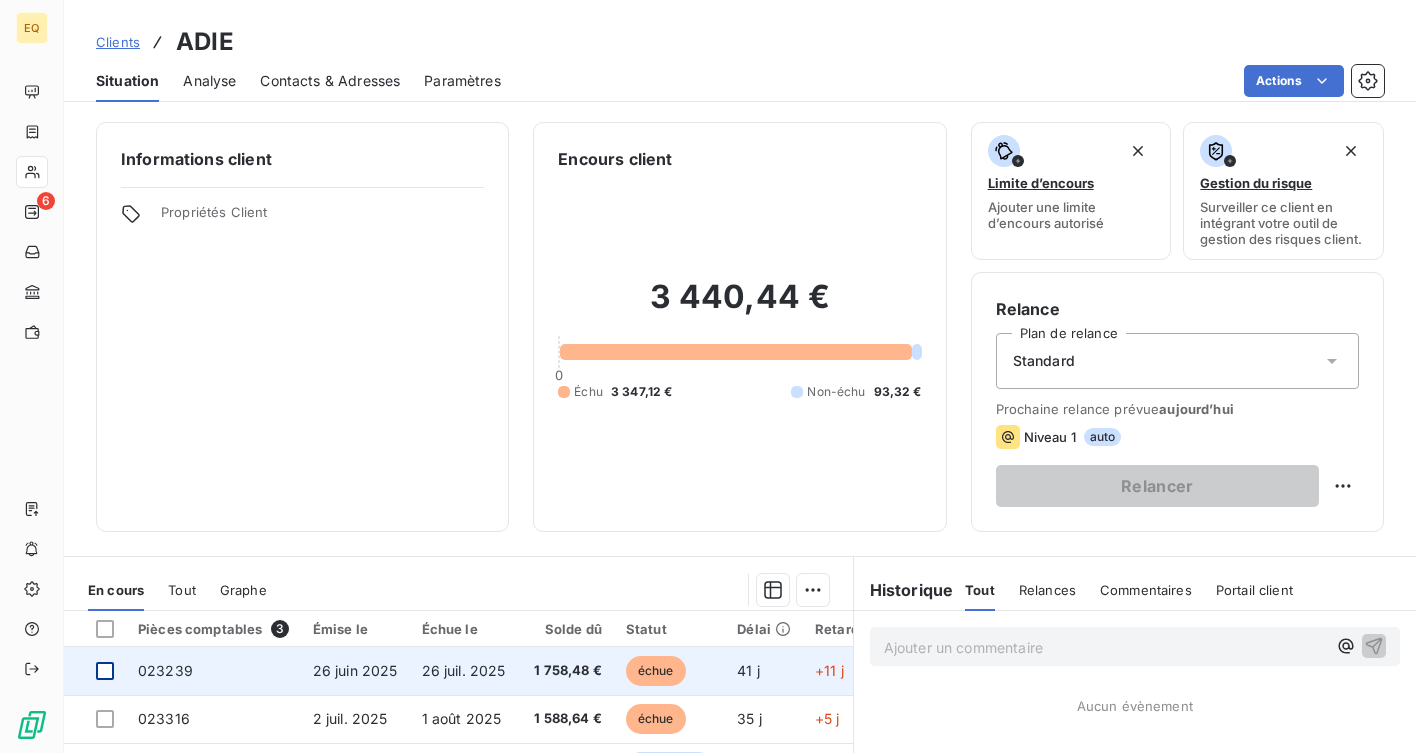 click at bounding box center [105, 671] 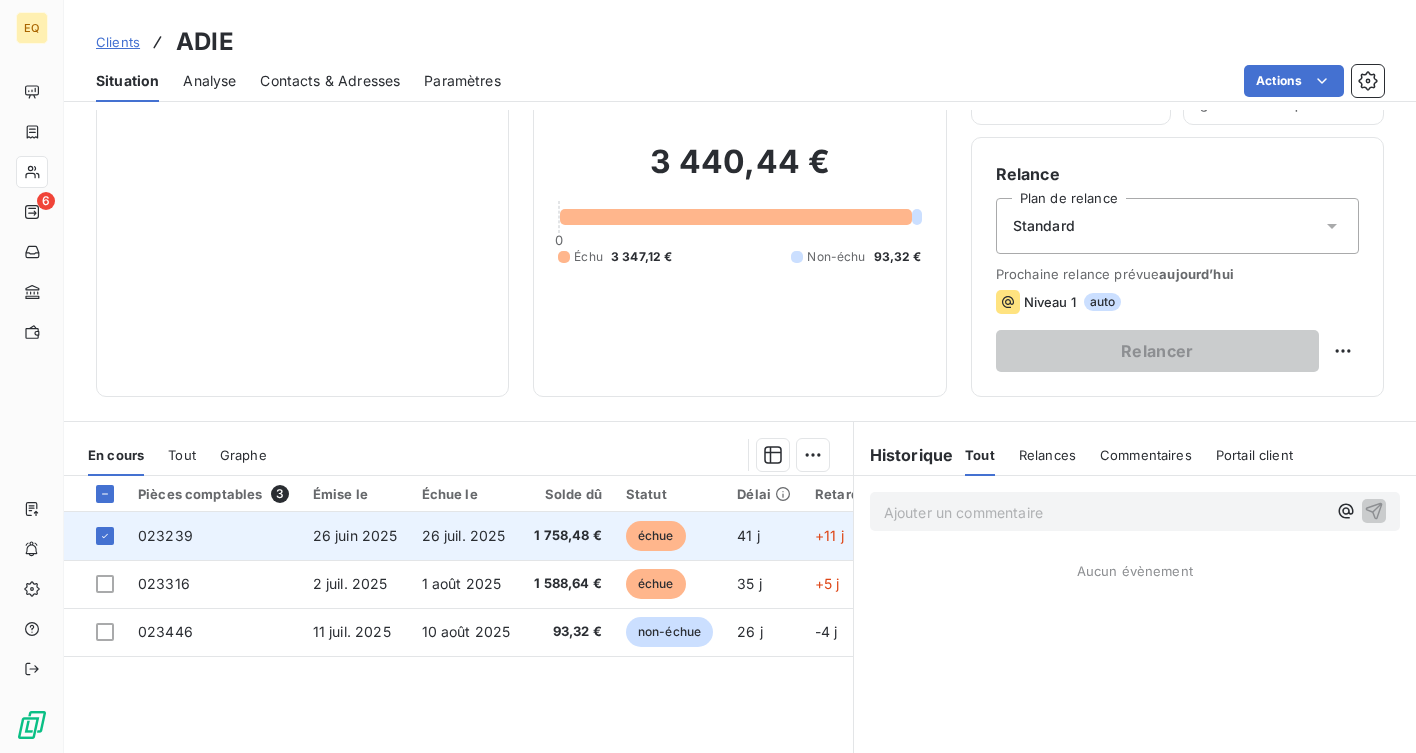 scroll, scrollTop: 141, scrollLeft: 0, axis: vertical 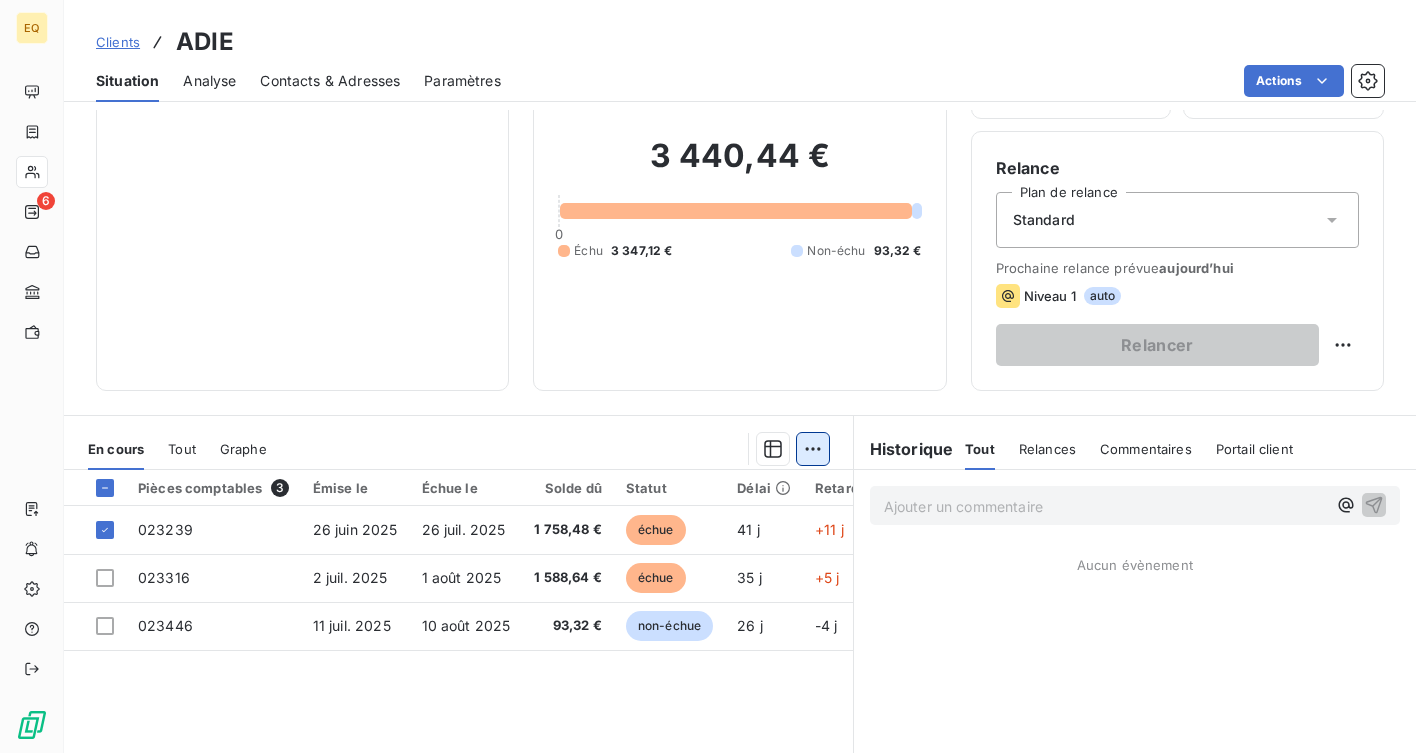 click on "EQ 6 Clients ADIE Situation Analyse Contacts & Adresses Paramètres Actions Informations client Propriétés Client Encours client   3 440,44 € 0 Échu 3 347,12 € Non-échu 93,32 €     Limite d’encours Ajouter une limite d’encours autorisé Gestion du risque Surveiller ce client en intégrant votre outil de gestion des risques client. Relance Plan de relance Standard Prochaine relance prévue  aujourd’hui Niveau 1 auto Relancer En cours Tout Graphe Pièces comptables 3 Émise le Échue le Solde dû Statut Délai   Retard   023239 26 juin 2025 26 juil. 2025 1 758,48 € échue 41 j +11 j 023316 2 juil. 2025 1 août 2025 1 588,64 € échue 35 j +5 j 023446 11 juil. 2025 10 août 2025 93,32 € non-échue 26 j -4 j Lignes par page 25 Précédent 1 Suivant Historique Tout Relances Commentaires Portail client Tout Relances Commentaires Portail client Ajouter un commentaire ﻿ Aucun évènement" at bounding box center (708, 376) 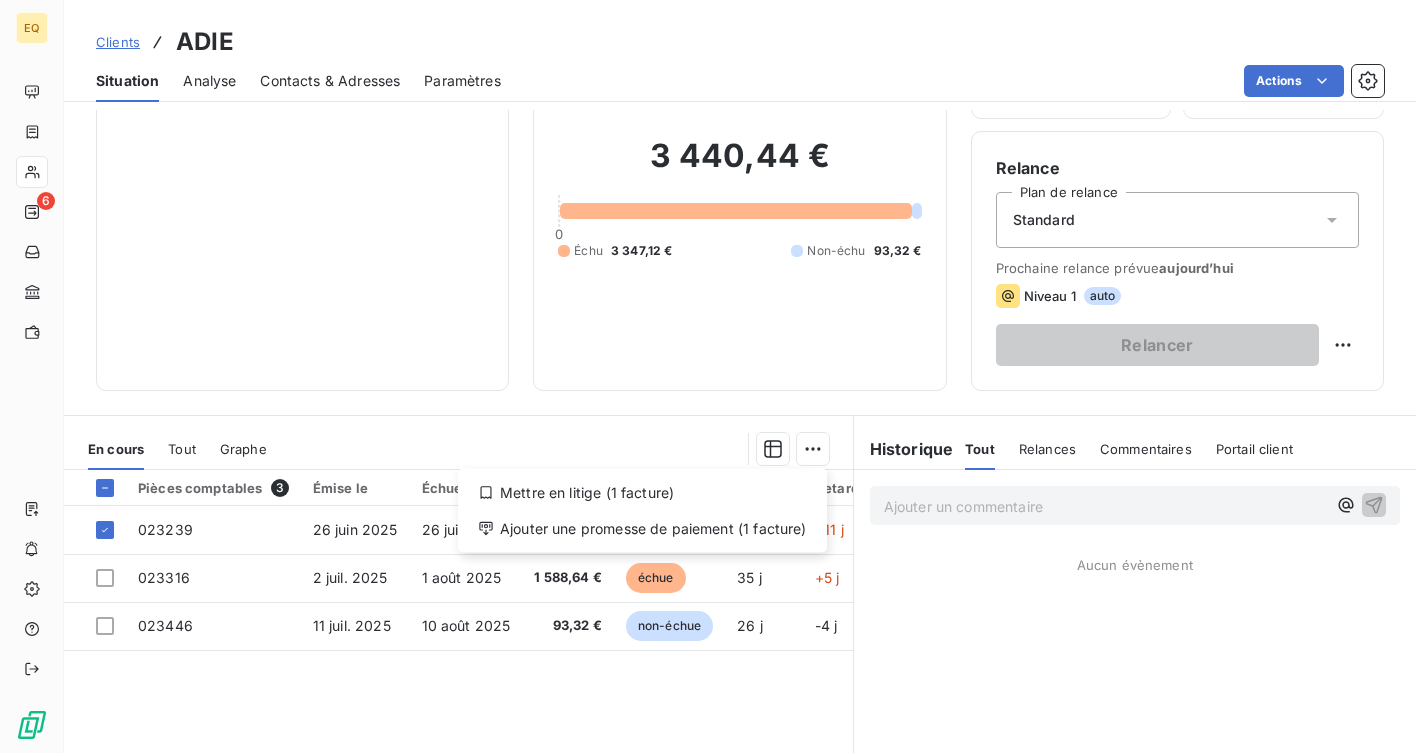 click on "EQ 6 Clients ADIE Situation Analyse Contacts & Adresses Paramètres Actions Informations client Propriétés Client Encours client 3 440,44 € 0 Échu 3 347,12 € Non-échu 93,32 € Limite d’encours Ajouter une limite d’encours autorisé Gestion du risque Surveiller ce client en intégrant votre outil de gestion des risques client. Relance Plan de relance Standard Prochaine relance prévue aujourd’hui Niveau 1 auto Relancer En cours Tout Graphe Mettre en litige (1 facture) Ajouter une promesse de paiement (1 facture) Pièces comptables 3 Émise le Échue le Solde dû Statut Délai Retard 023239 26 juin 2025 26 juil. 2025 1 758,48 € échue 41 j +11 j 023316 2 juil. 2025 1 août 2025 1 588,64 € échue 35 j +5 j 023446 11 juil. 2025 10 août 2025 93,32 € non-échue 26 j -4 j Lignes par page 25 Précédent 1 Suivant Historique Tout Relances Commentaires Portail client Tout Relances Commentaires Portail client Ajouter un commentaire Aucun évènement" at bounding box center [708, 376] 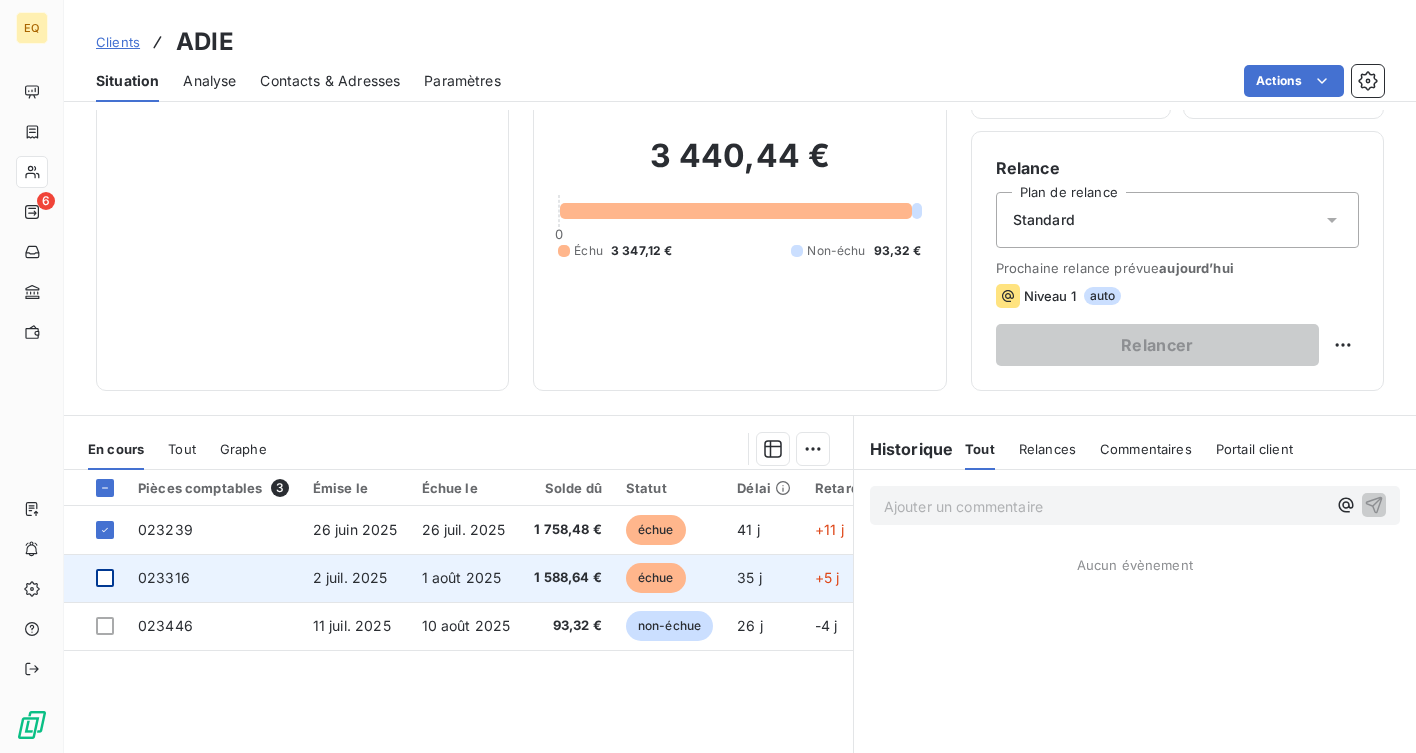 click at bounding box center [105, 578] 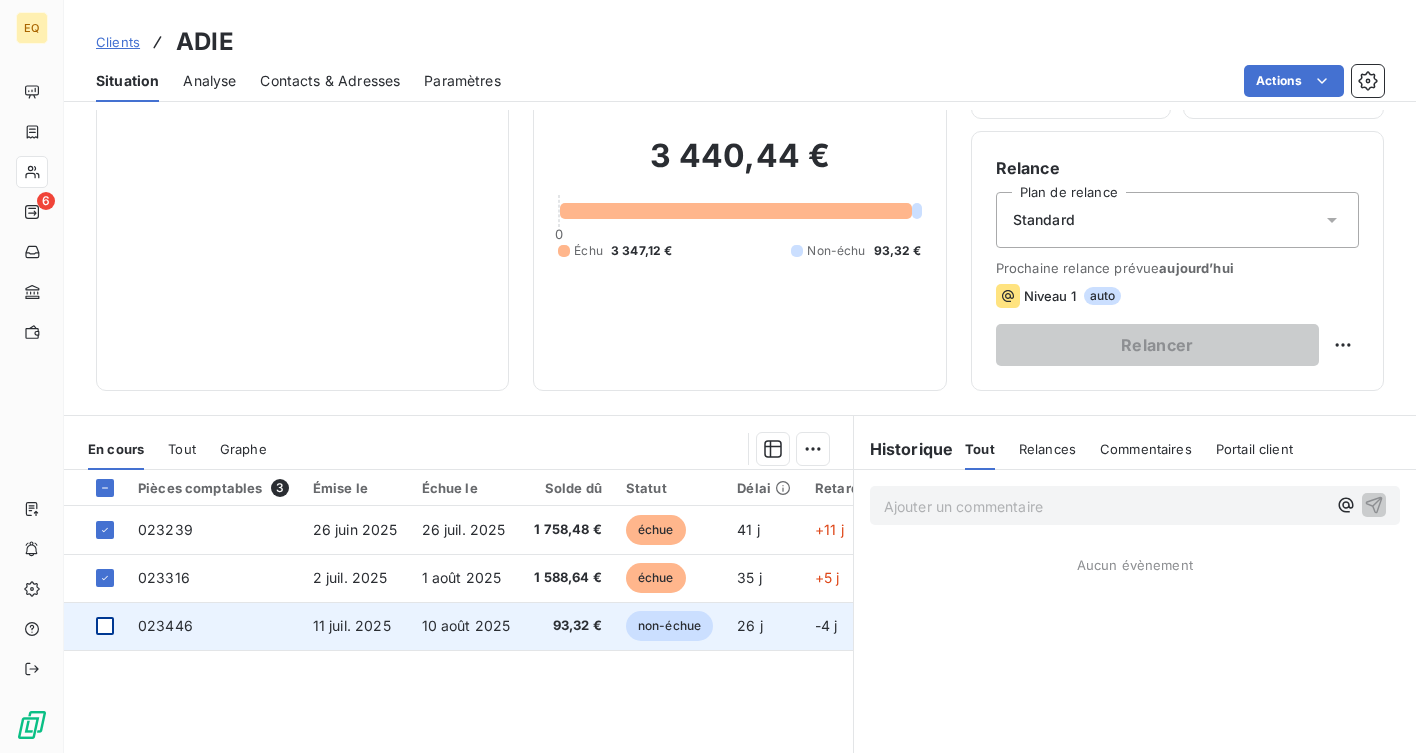 click at bounding box center (105, 626) 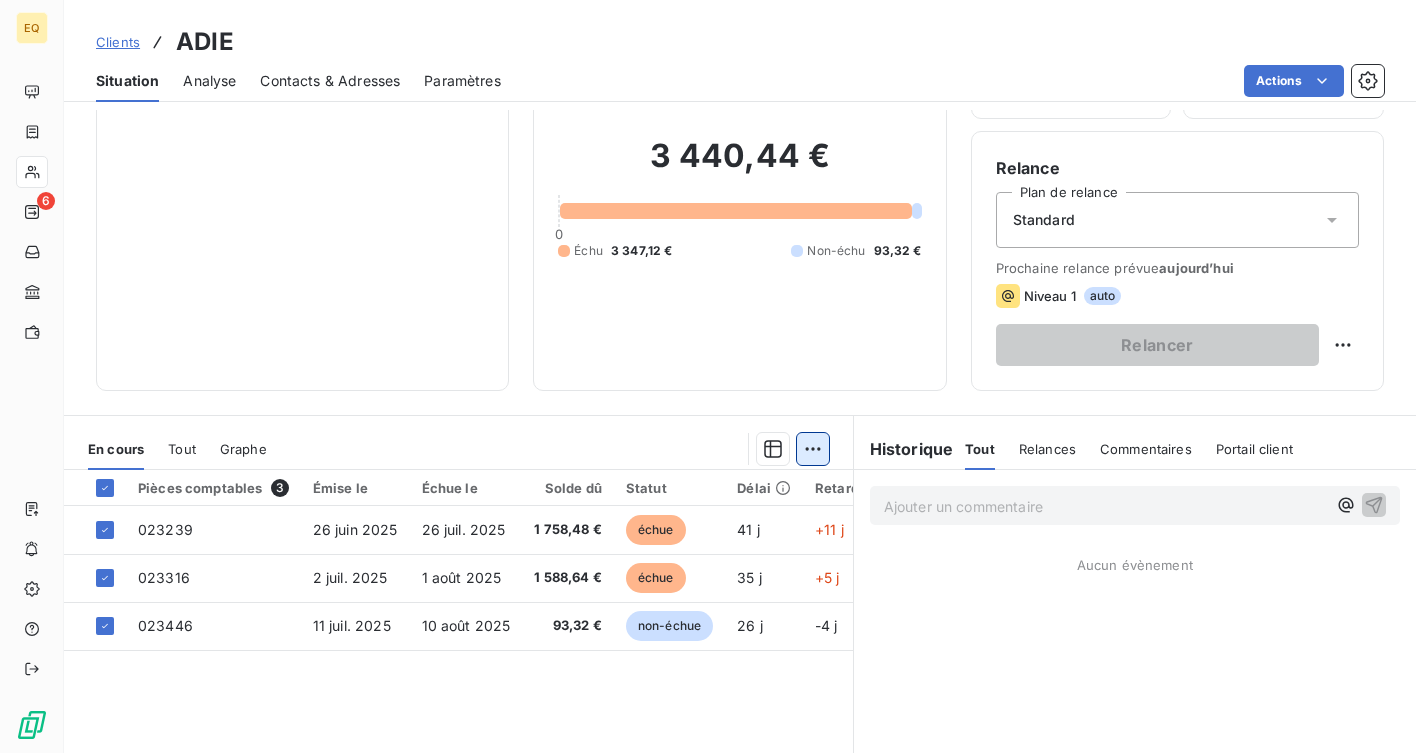 click on "EQ 6 Clients ADIE Situation Analyse Contacts & Adresses Paramètres Actions Informations client Propriétés Client Encours client   3 440,44 € 0 Échu 3 347,12 € Non-échu 93,32 €     Limite d’encours Ajouter une limite d’encours autorisé Gestion du risque Surveiller ce client en intégrant votre outil de gestion des risques client. Relance Plan de relance Standard Prochaine relance prévue  aujourd’hui Niveau 1 auto Relancer En cours Tout Graphe Pièces comptables 3 Émise le Échue le Solde dû Statut Délai   Retard   023239 26 juin 2025 26 juil. 2025 1 758,48 € échue 41 j +11 j 023316 2 juil. 2025 1 août 2025 1 588,64 € échue 35 j +5 j 023446 11 juil. 2025 10 août 2025 93,32 € non-échue 26 j -4 j Lignes par page 25 Précédent 1 Suivant Historique Tout Relances Commentaires Portail client Tout Relances Commentaires Portail client Ajouter un commentaire ﻿ Aucun évènement" at bounding box center [708, 376] 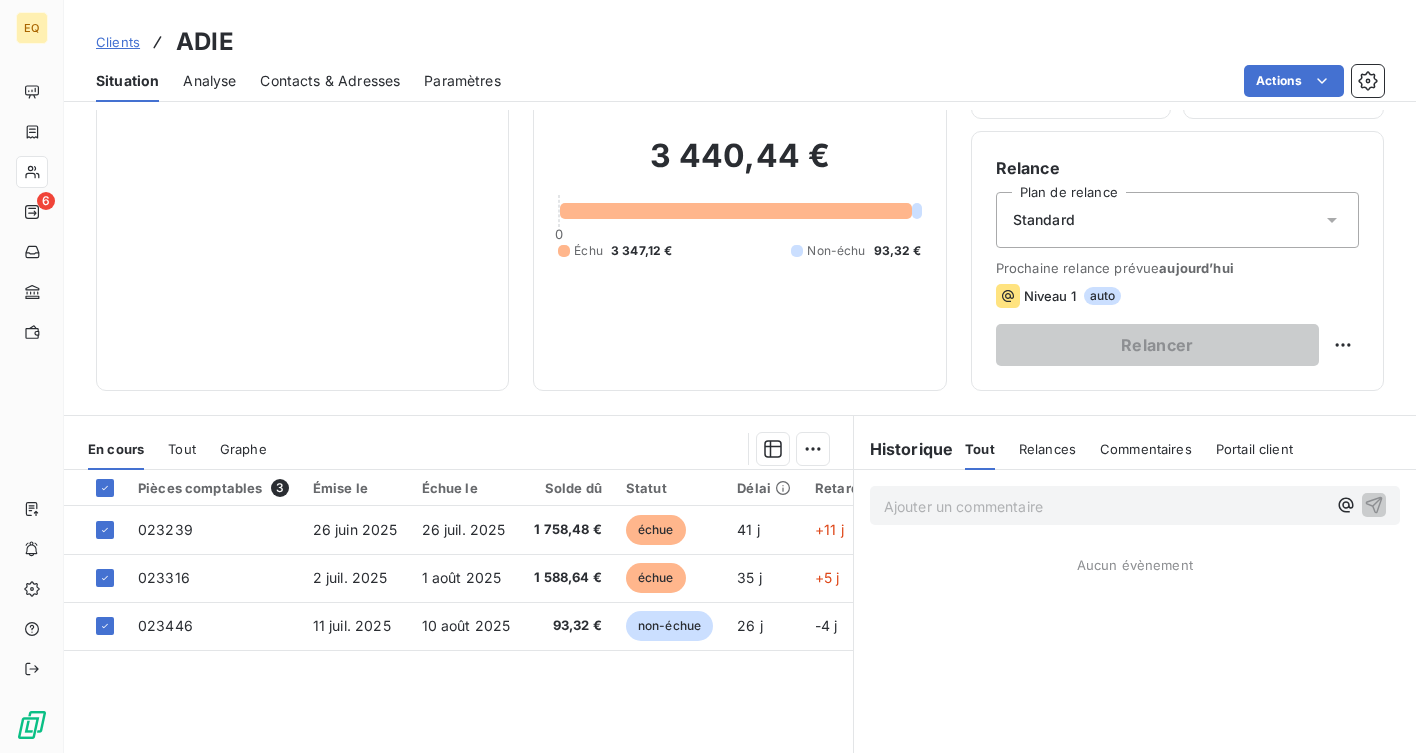 click on "EQ 6 Clients ADIE Situation Analyse Contacts & Adresses Paramètres Actions Informations client Propriétés Client Encours client   3 440,44 € 0 Échu 3 347,12 € Non-échu 93,32 €     Limite d’encours Ajouter une limite d’encours autorisé Gestion du risque Surveiller ce client en intégrant votre outil de gestion des risques client. Relance Plan de relance Standard Prochaine relance prévue  aujourd’hui Niveau 1 auto Relancer En cours Tout Graphe Pièces comptables 3 Émise le Échue le Solde dû Statut Délai   Retard   023239 26 juin 2025 26 juil. 2025 1 758,48 € échue 41 j +11 j 023316 2 juil. 2025 1 août 2025 1 588,64 € échue 35 j +5 j 023446 11 juil. 2025 10 août 2025 93,32 € non-échue 26 j -4 j Lignes par page 25 Précédent 1 Suivant Historique Tout Relances Commentaires Portail client Tout Relances Commentaires Portail client Ajouter un commentaire ﻿ Aucun évènement" at bounding box center [708, 376] 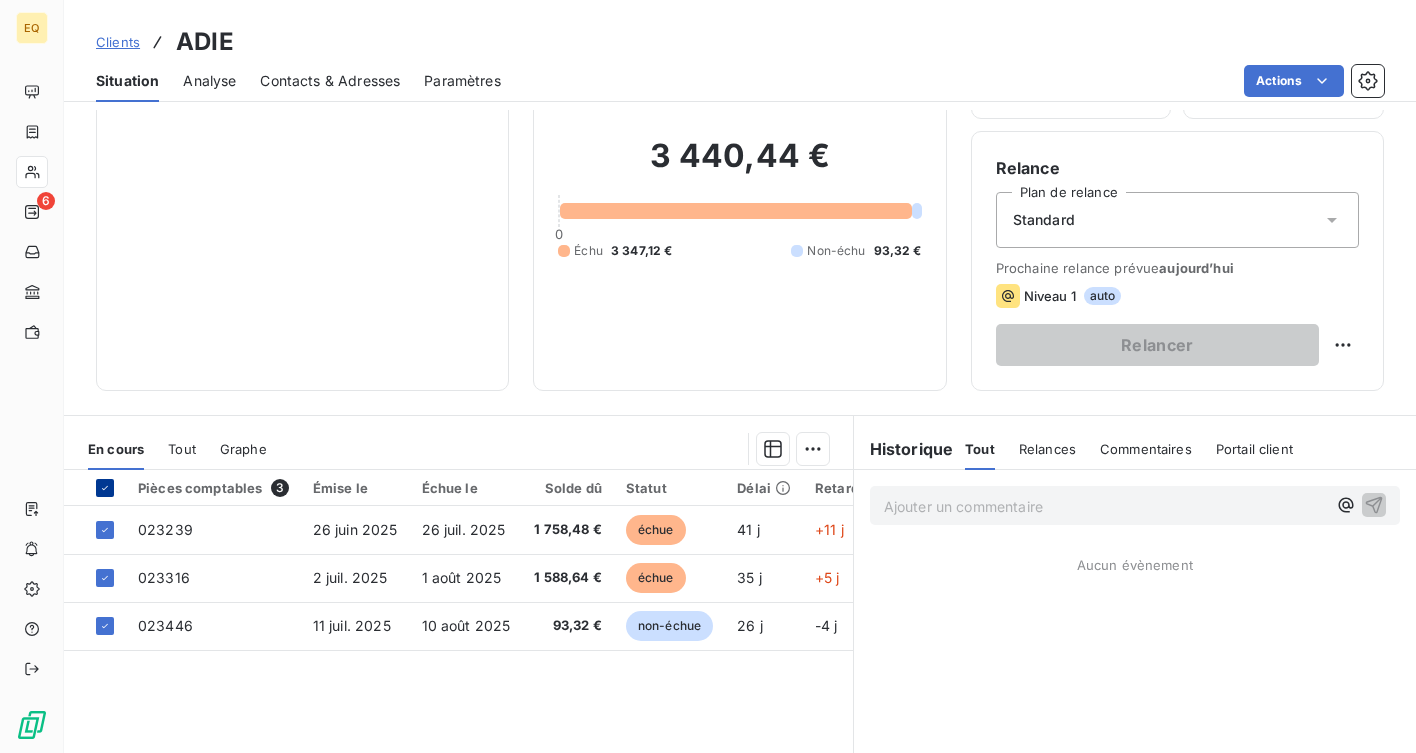 click 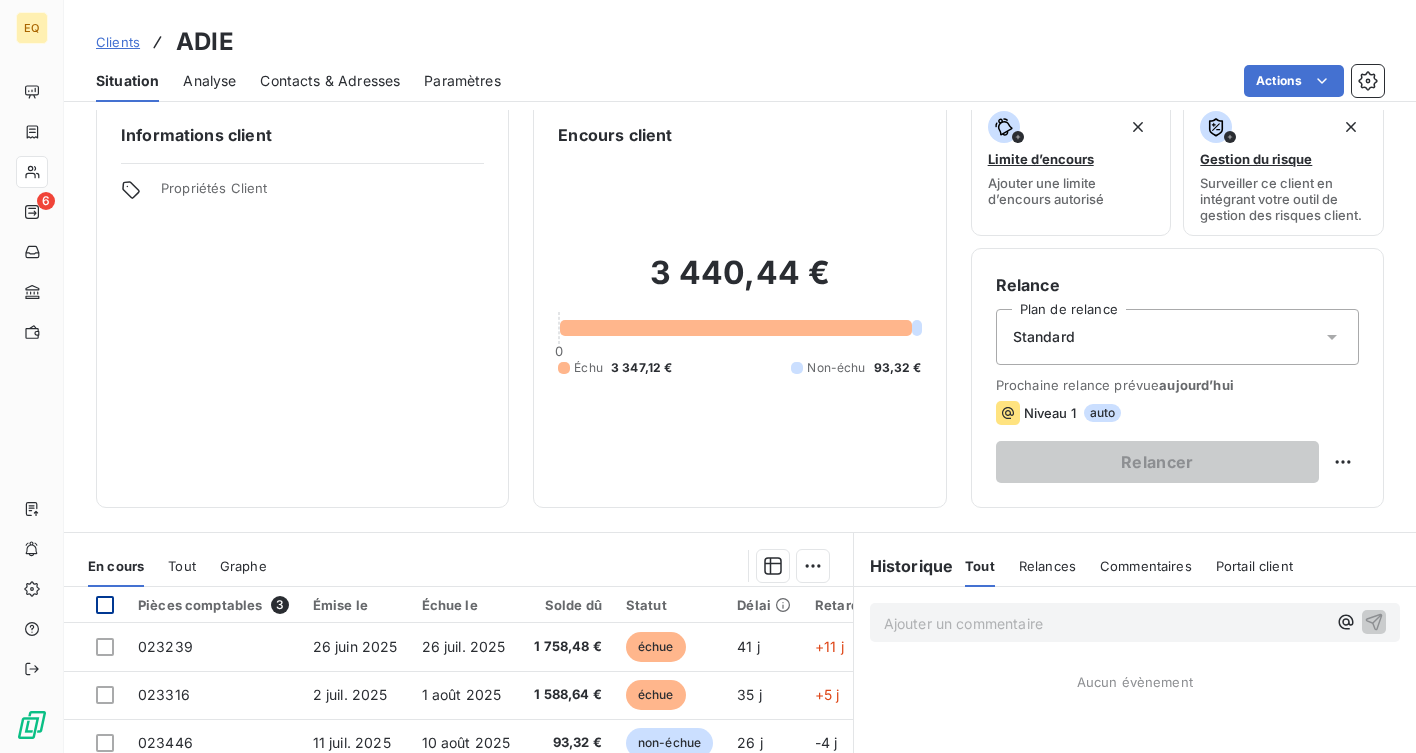 scroll, scrollTop: 0, scrollLeft: 0, axis: both 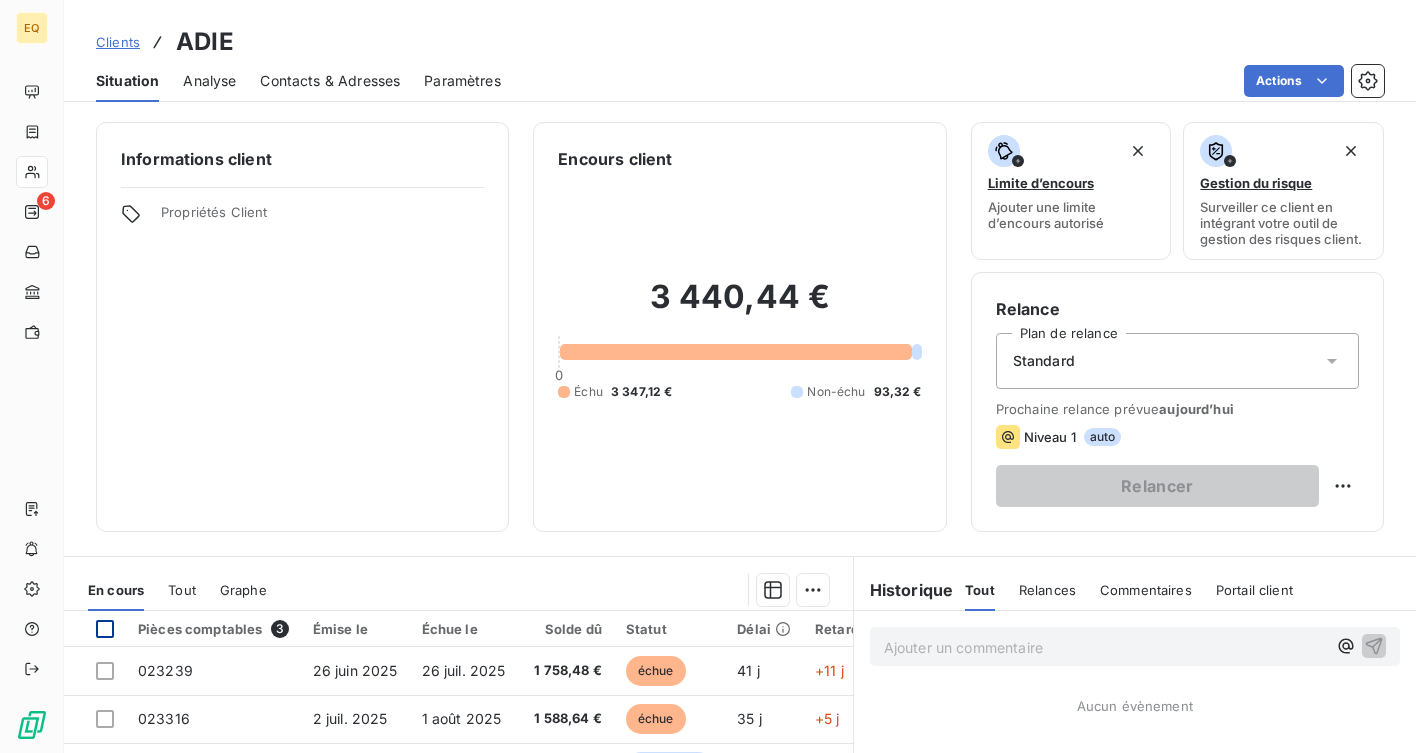 click on "Paramètres" at bounding box center (462, 81) 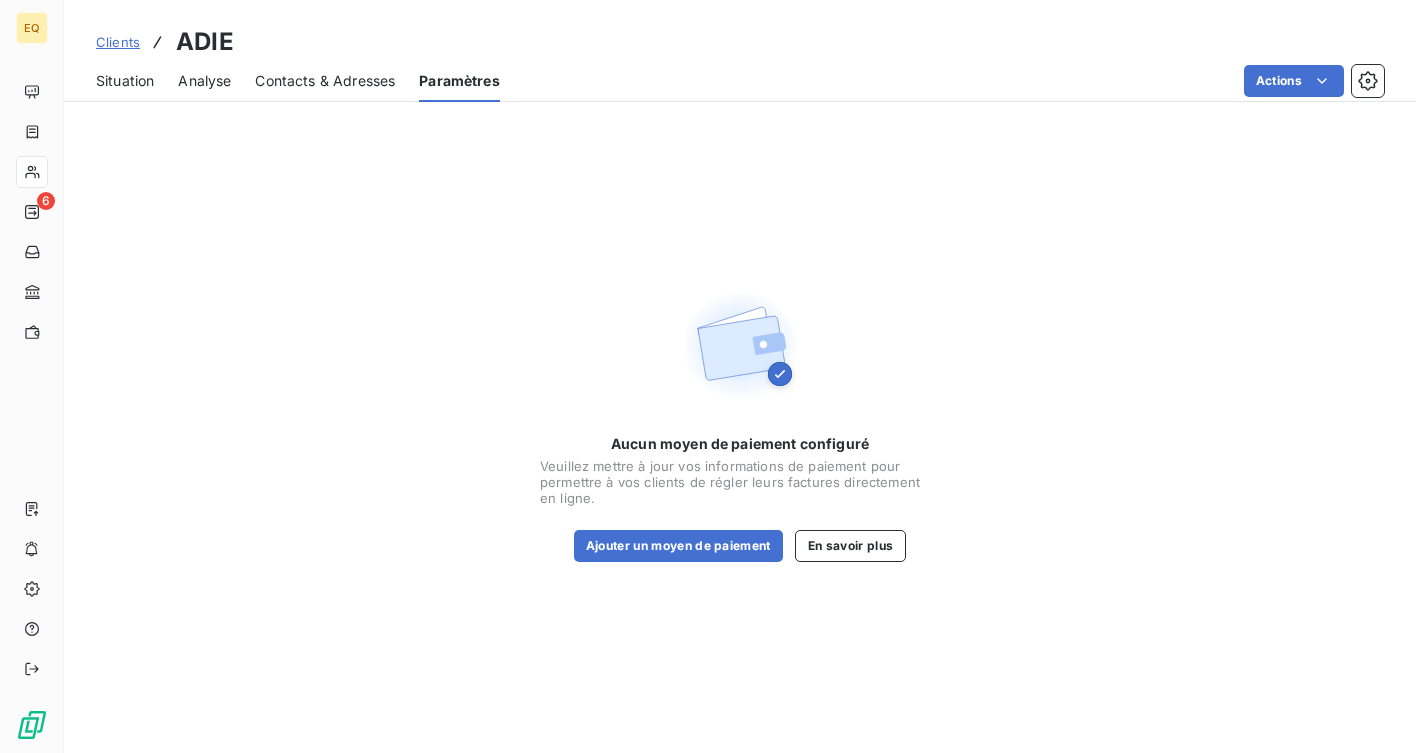 click on "EQ 6 Clients ADIE Situation Analyse Contacts & Adresses Paramètres Actions Aucun moyen de paiement configuré Veuillez mettre à jour vos informations de paiement pour permettre à vos clients de régler leurs factures directement en ligne. Ajouter un moyen de paiement En savoir plus" at bounding box center [708, 376] 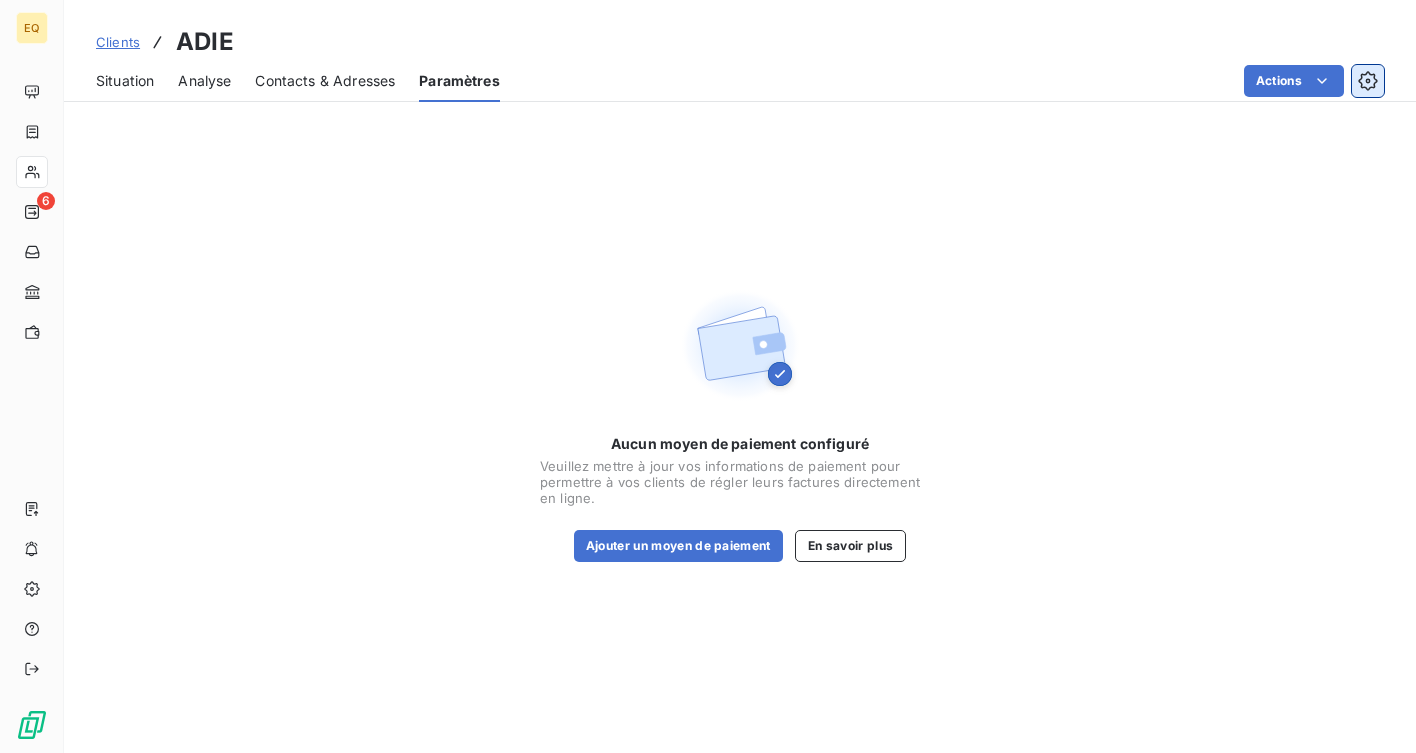 click 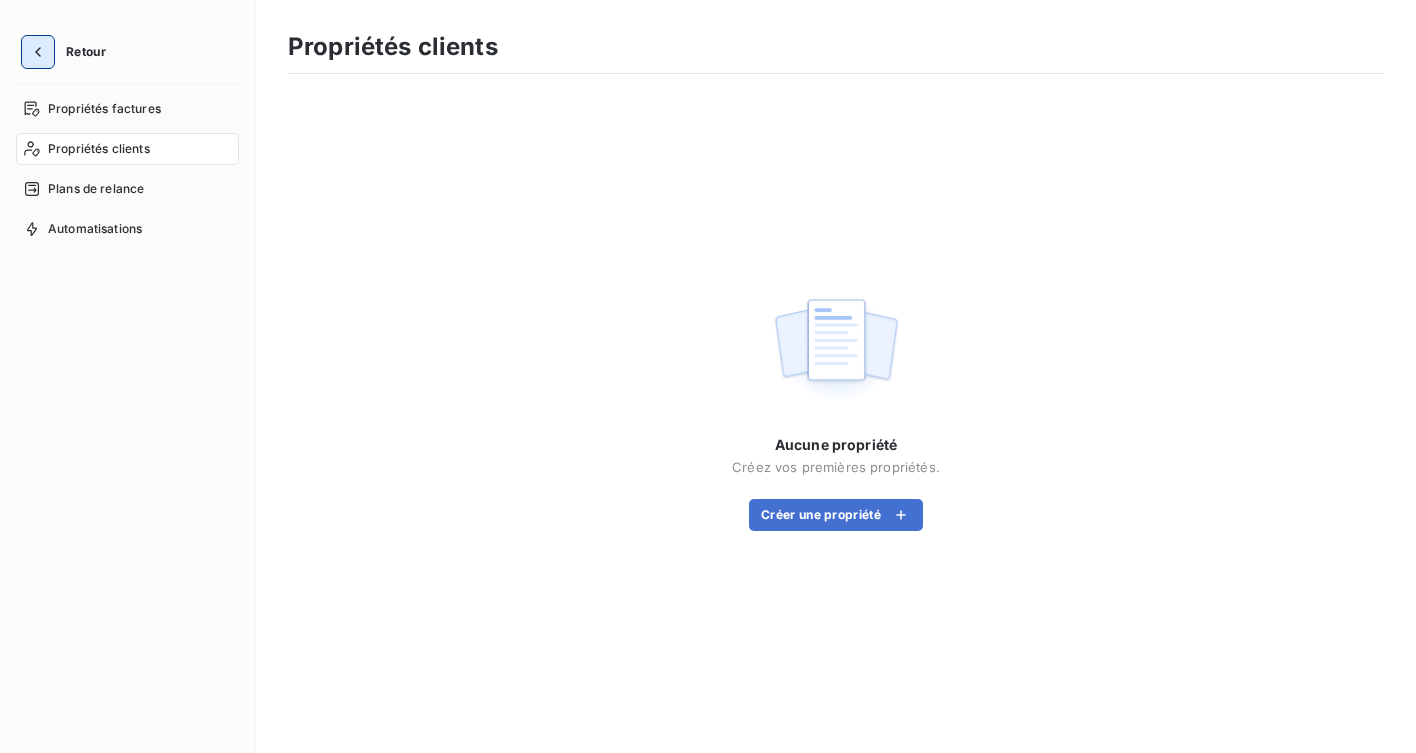 click at bounding box center (38, 52) 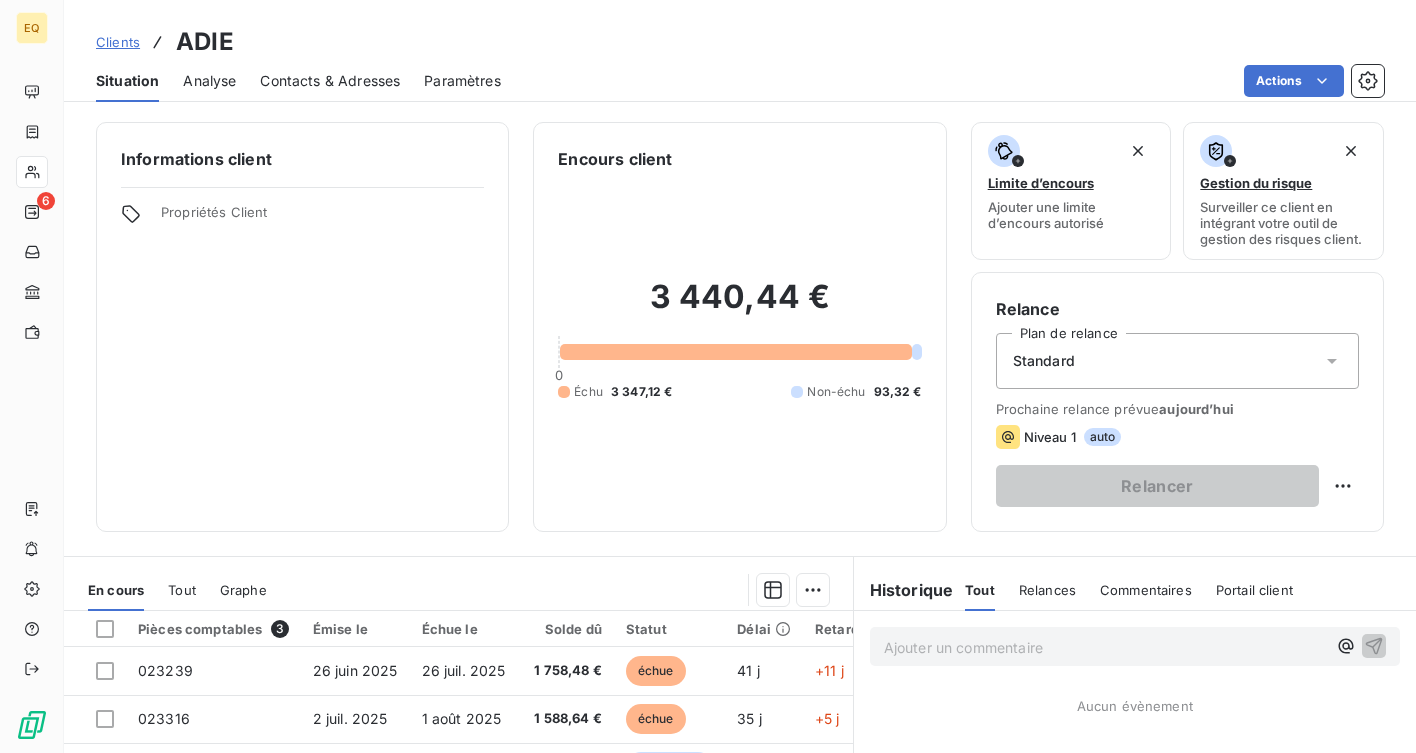 click on "Contacts & Adresses" at bounding box center (330, 81) 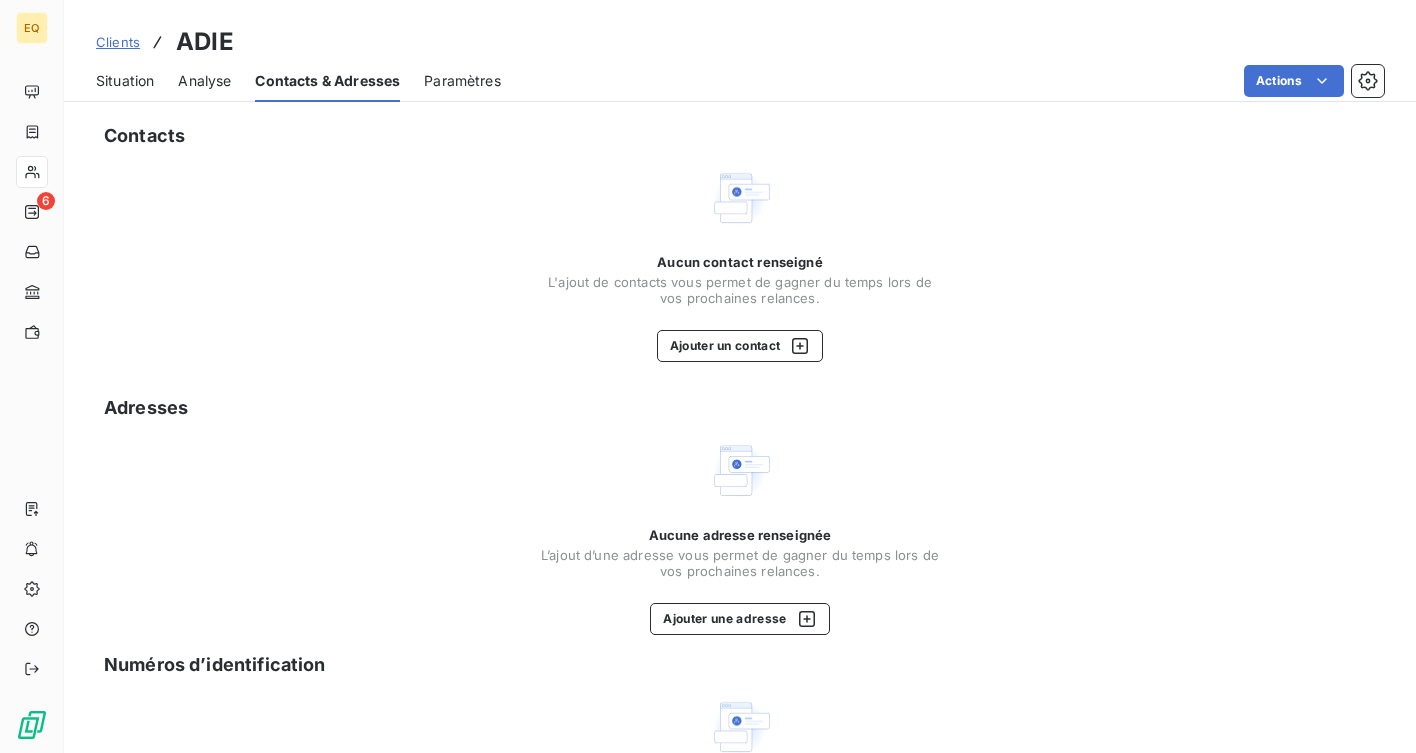 click on "Analyse" at bounding box center [204, 81] 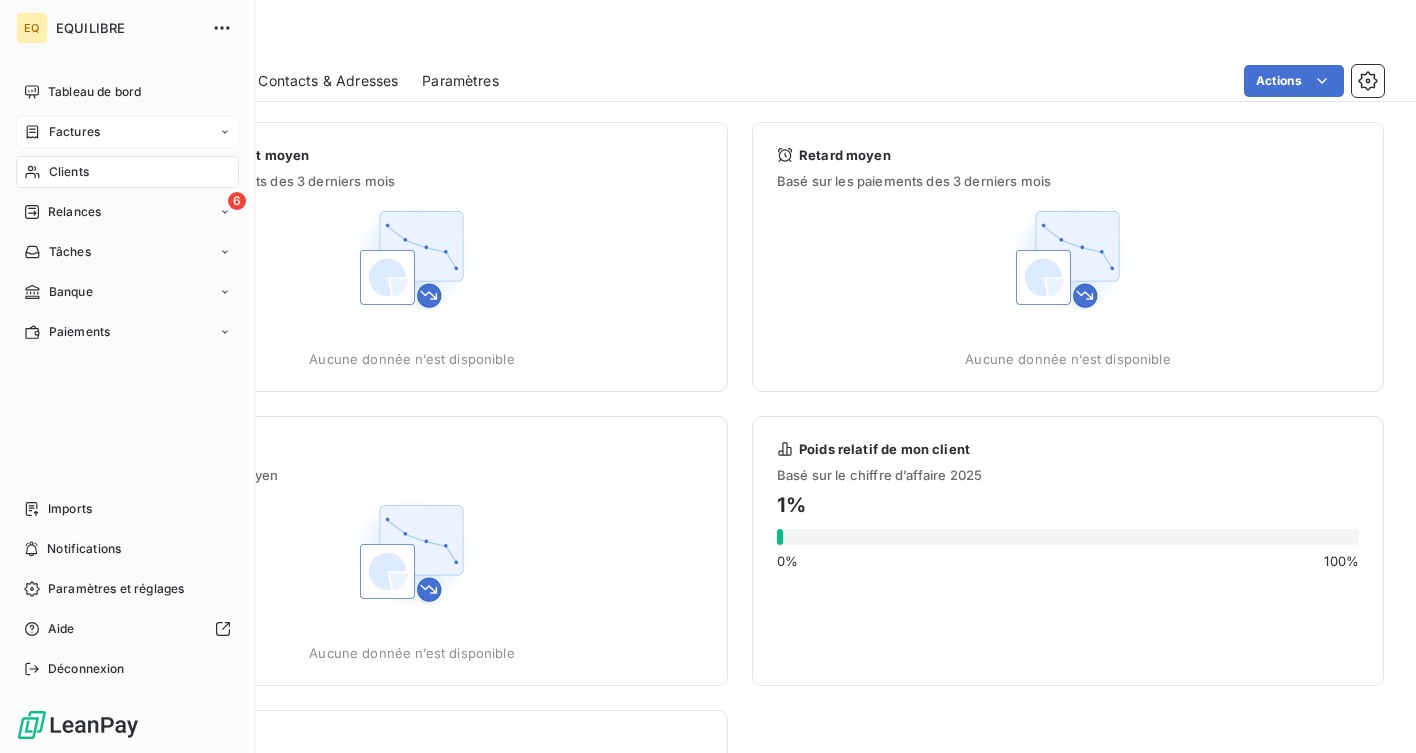 click on "Factures" at bounding box center (74, 132) 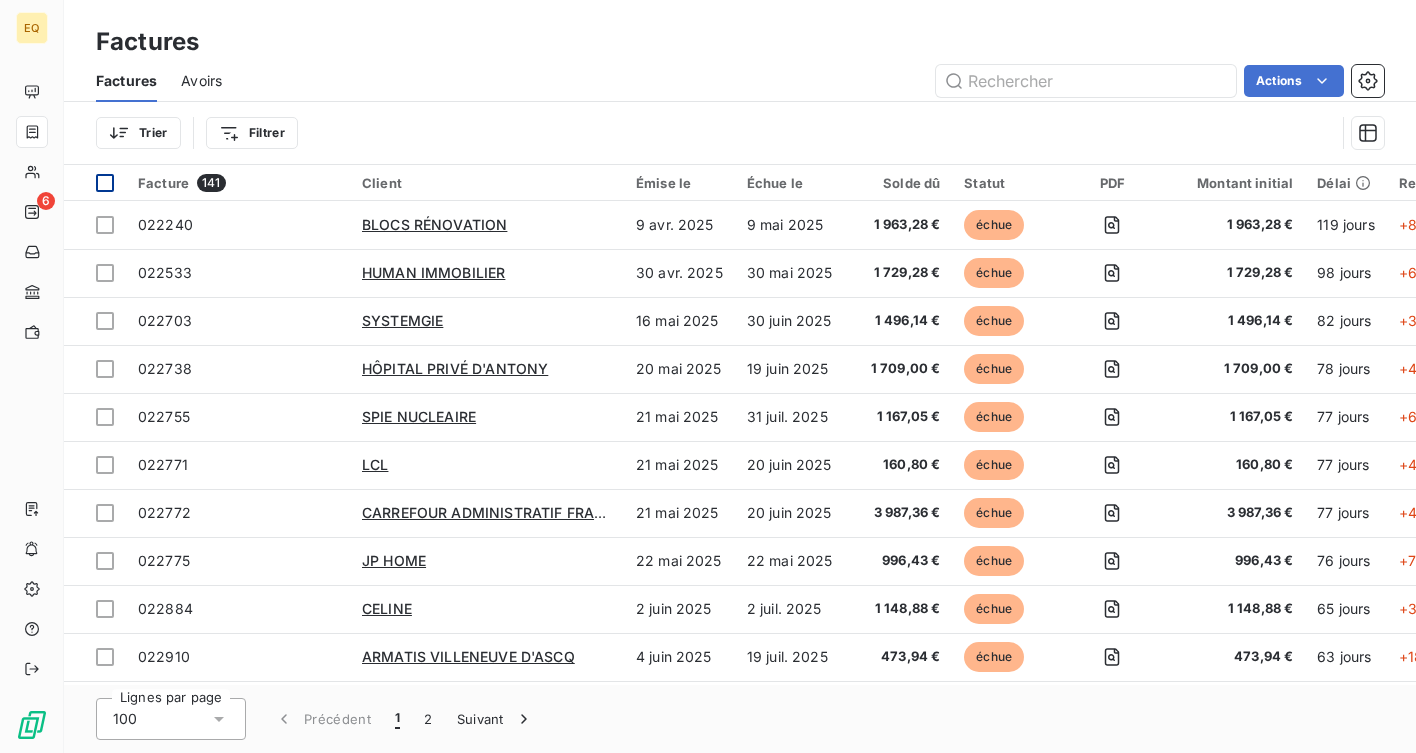 click at bounding box center [95, 183] 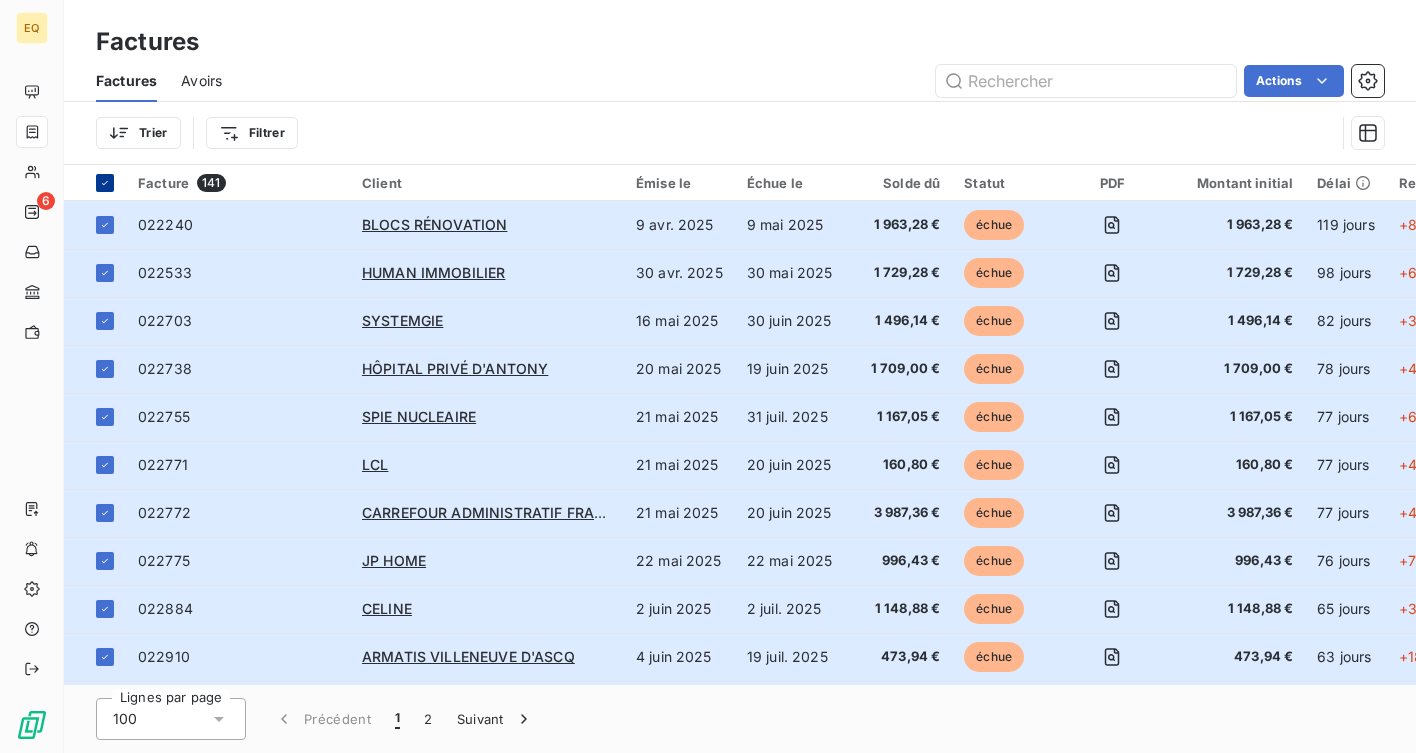 click at bounding box center [95, 183] 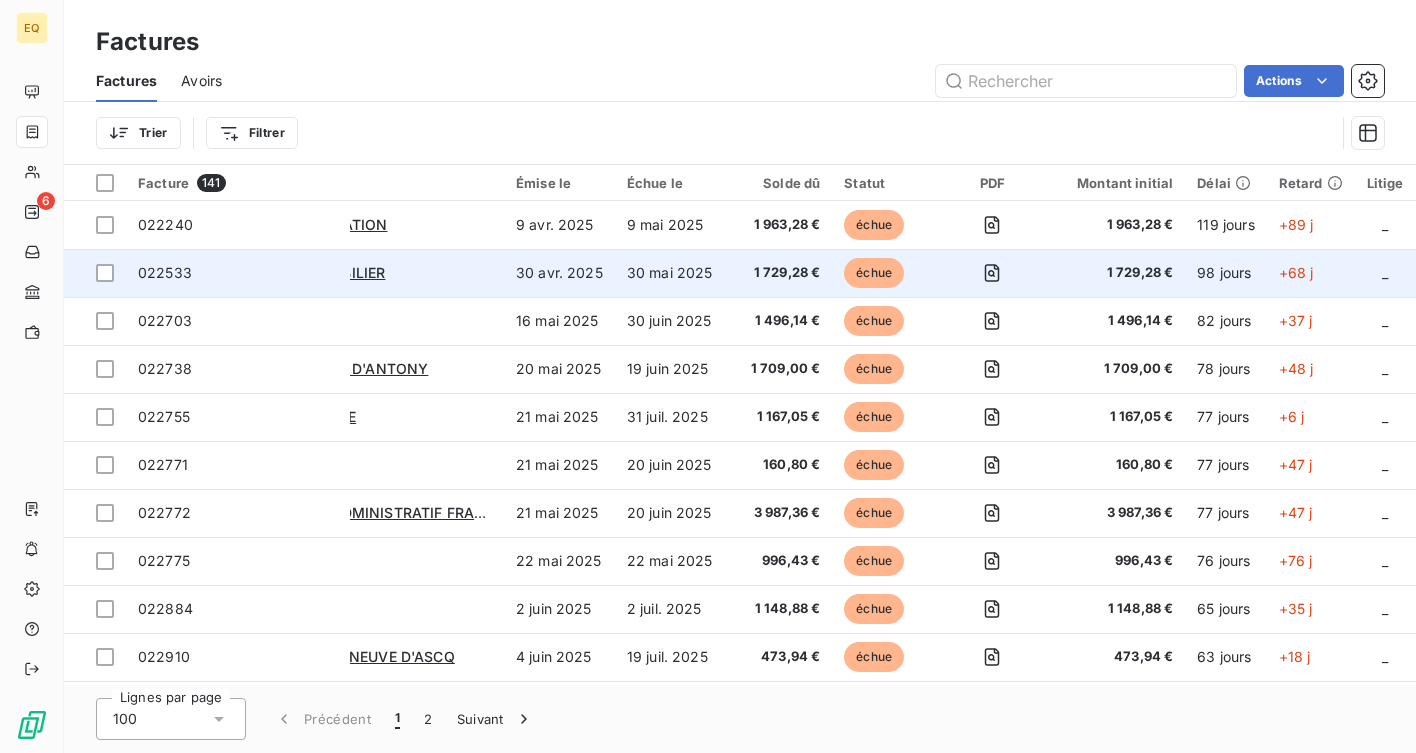scroll, scrollTop: 0, scrollLeft: 0, axis: both 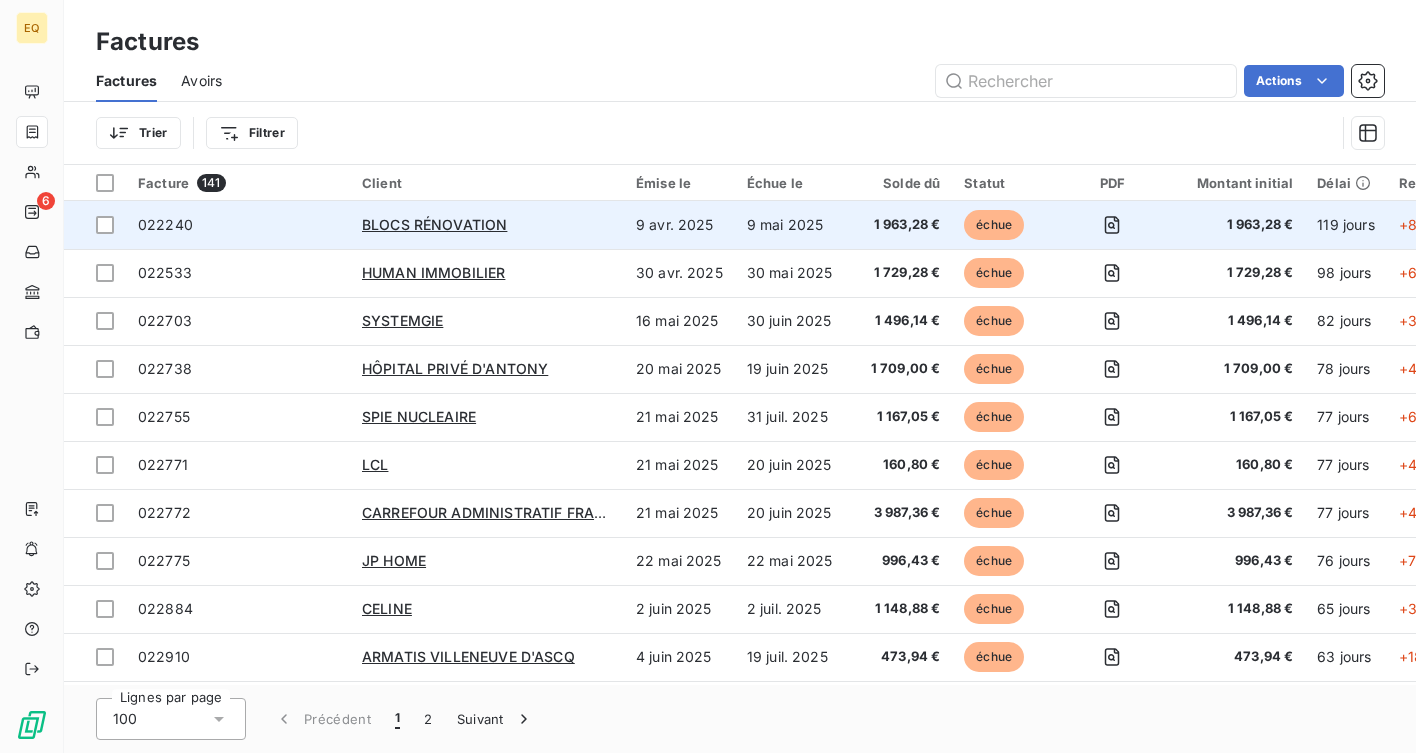 click on "022240" at bounding box center [238, 225] 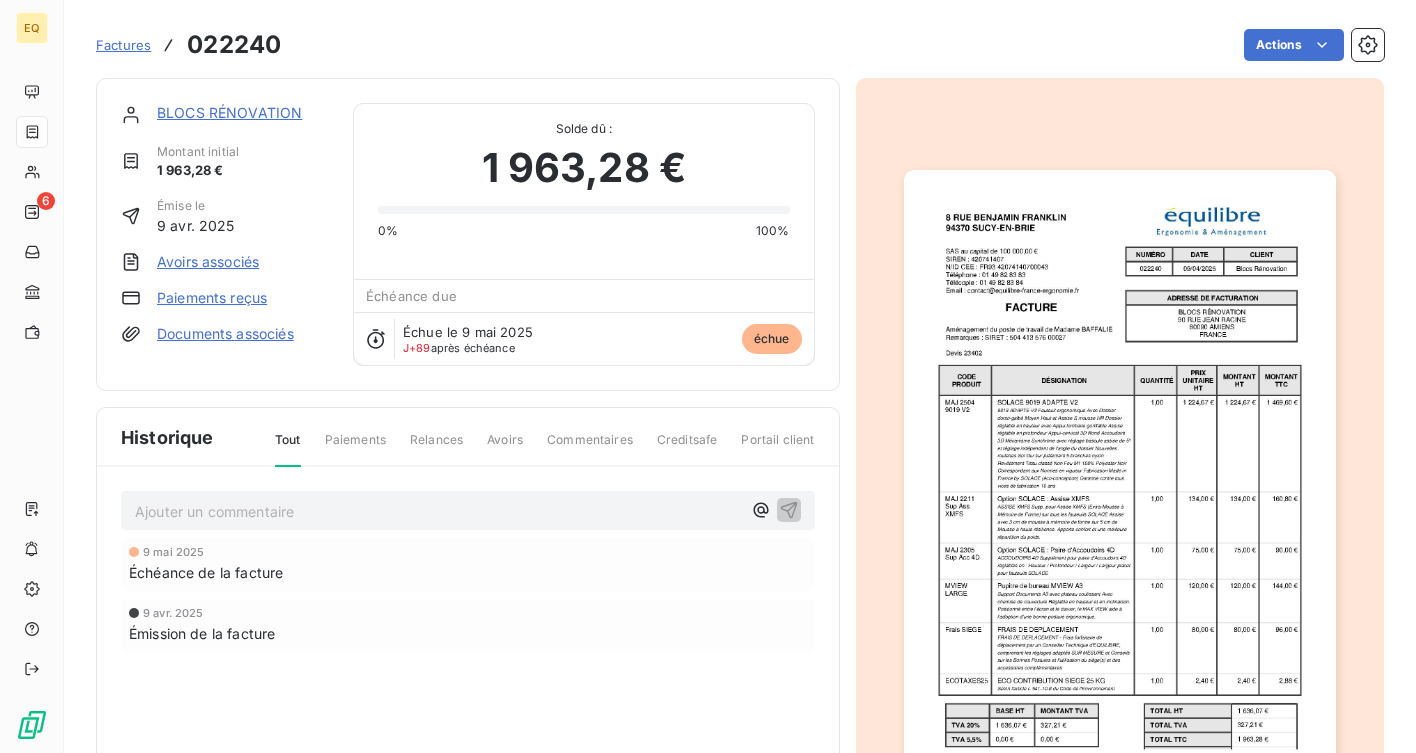 click on "Portail client" at bounding box center (777, 448) 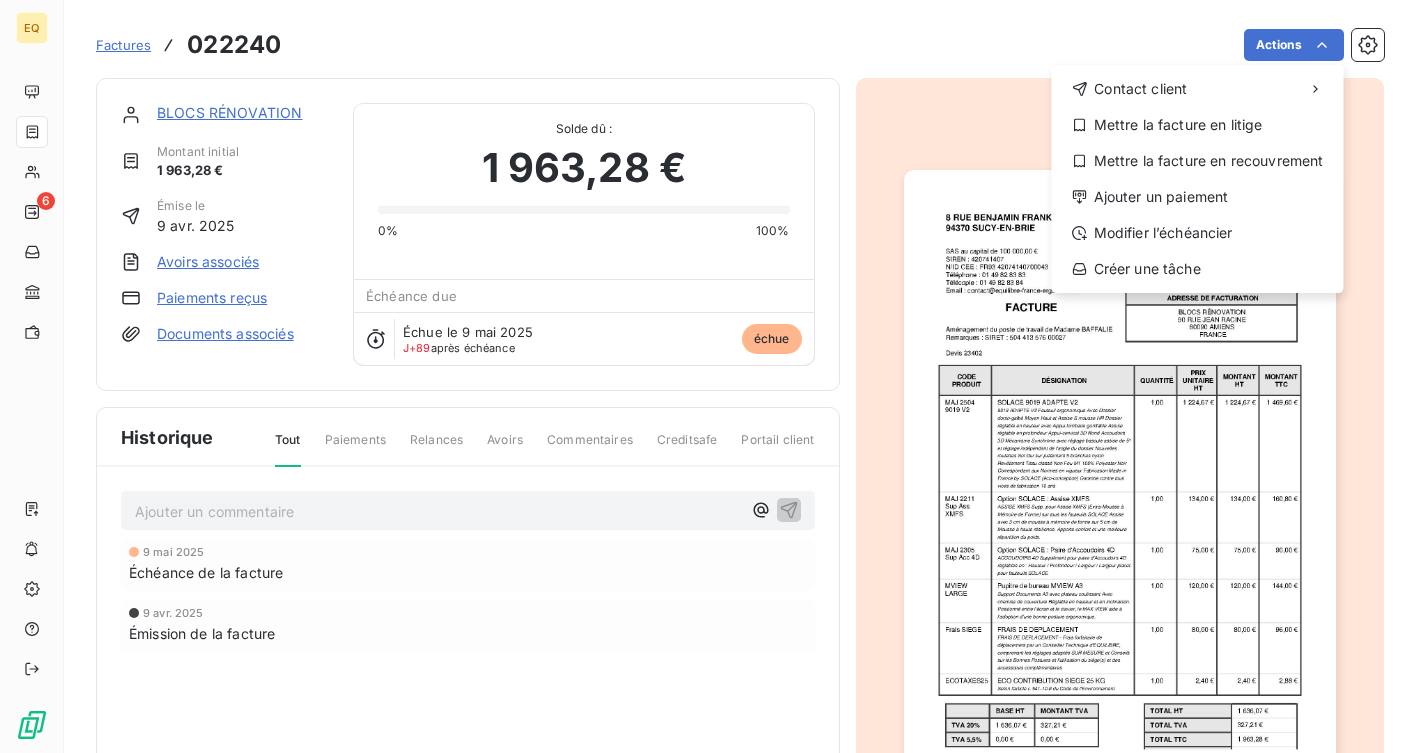 click on "EQ 6 Factures 022240 Actions Contact client Mettre la facture en litige Mettre la facture en recouvrement Ajouter un paiement Modifier l’échéancier Créer une tâche BLOCS RÉNOVATION Montant initial 1 963,28 € Émise le 9 avr. 2025 Avoirs associés Paiements reçus Documents associés Solde dû : 1 963,28 € 0% 100% Échéance due Échue le 9 mai 2025 J+89 après échéance échue Historique Tout Paiements Relances Avoirs Commentaires Creditsafe Portail client Ajouter un commentaire 9 mai 2025 Échéance de la facture 9 avr. 2025 Émission de la facture" at bounding box center (708, 376) 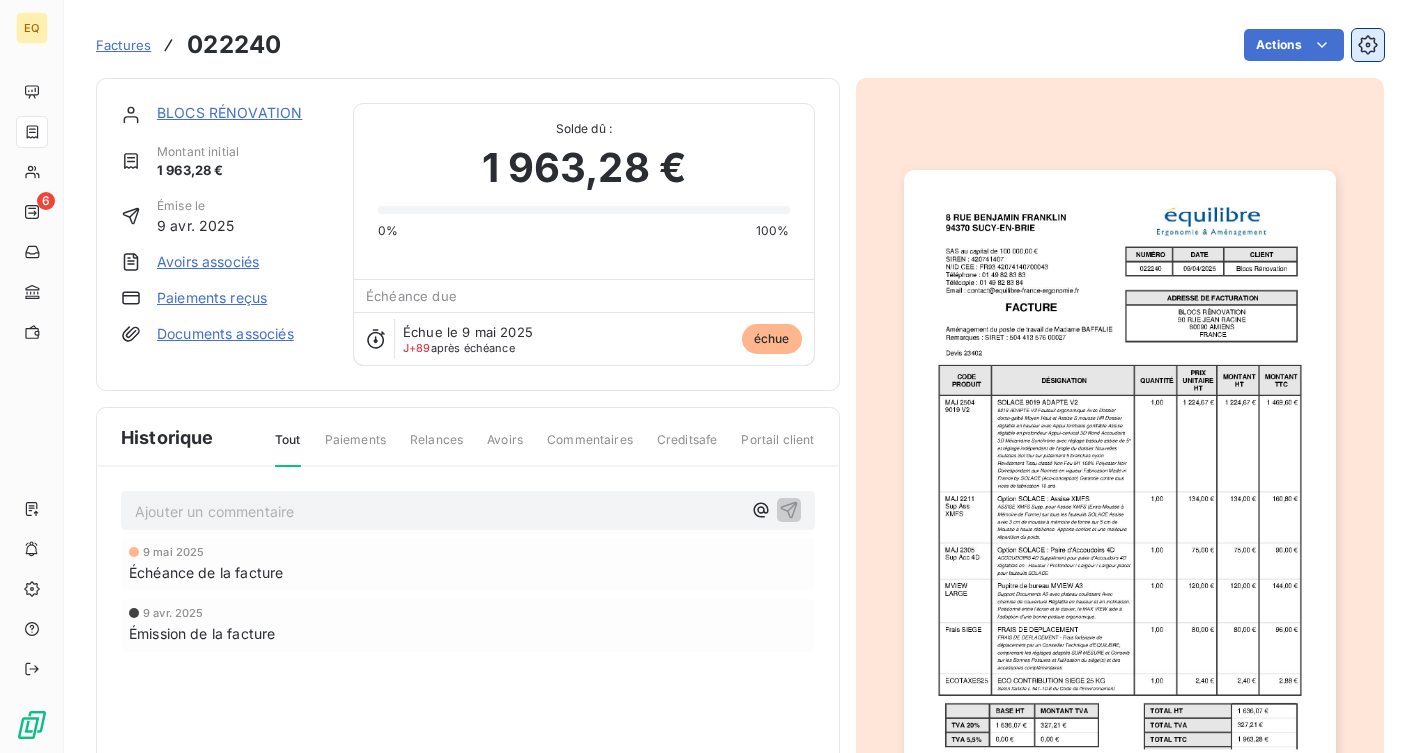 click 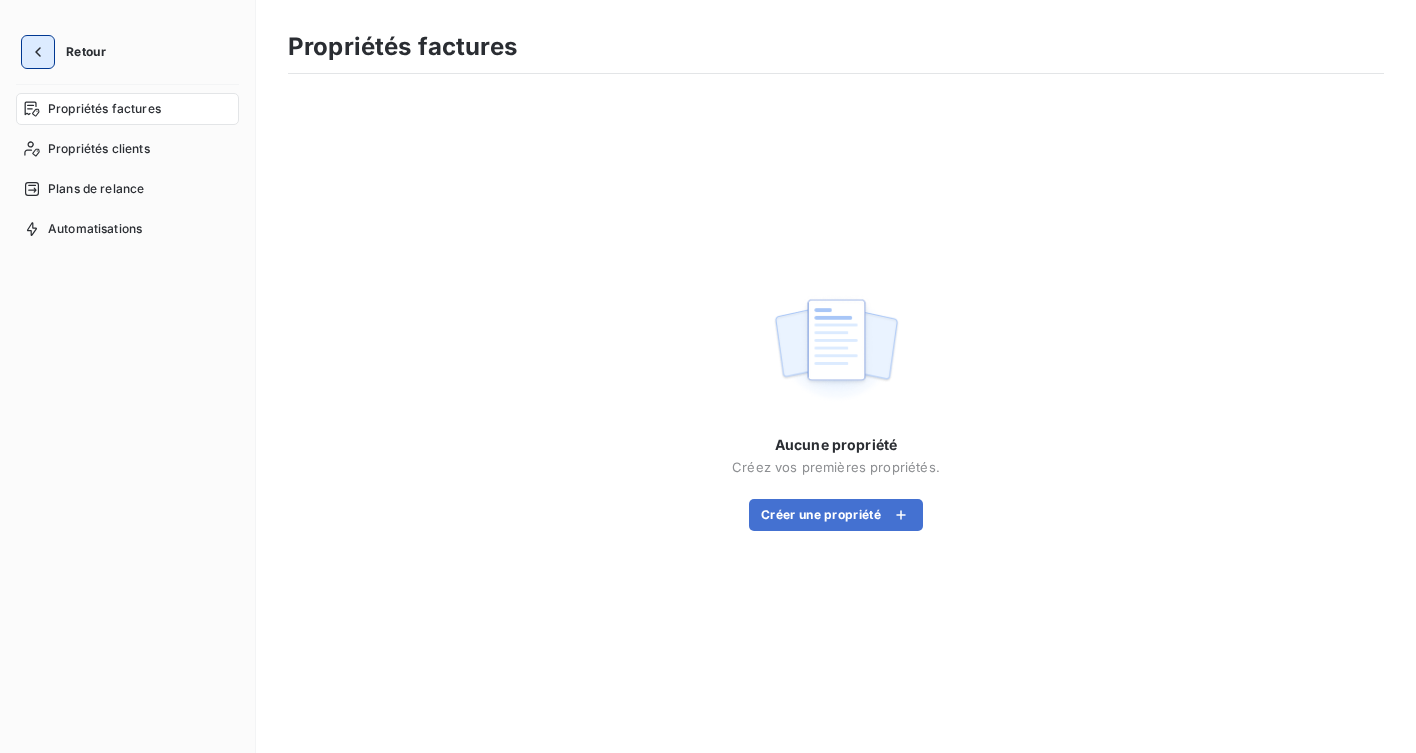 click 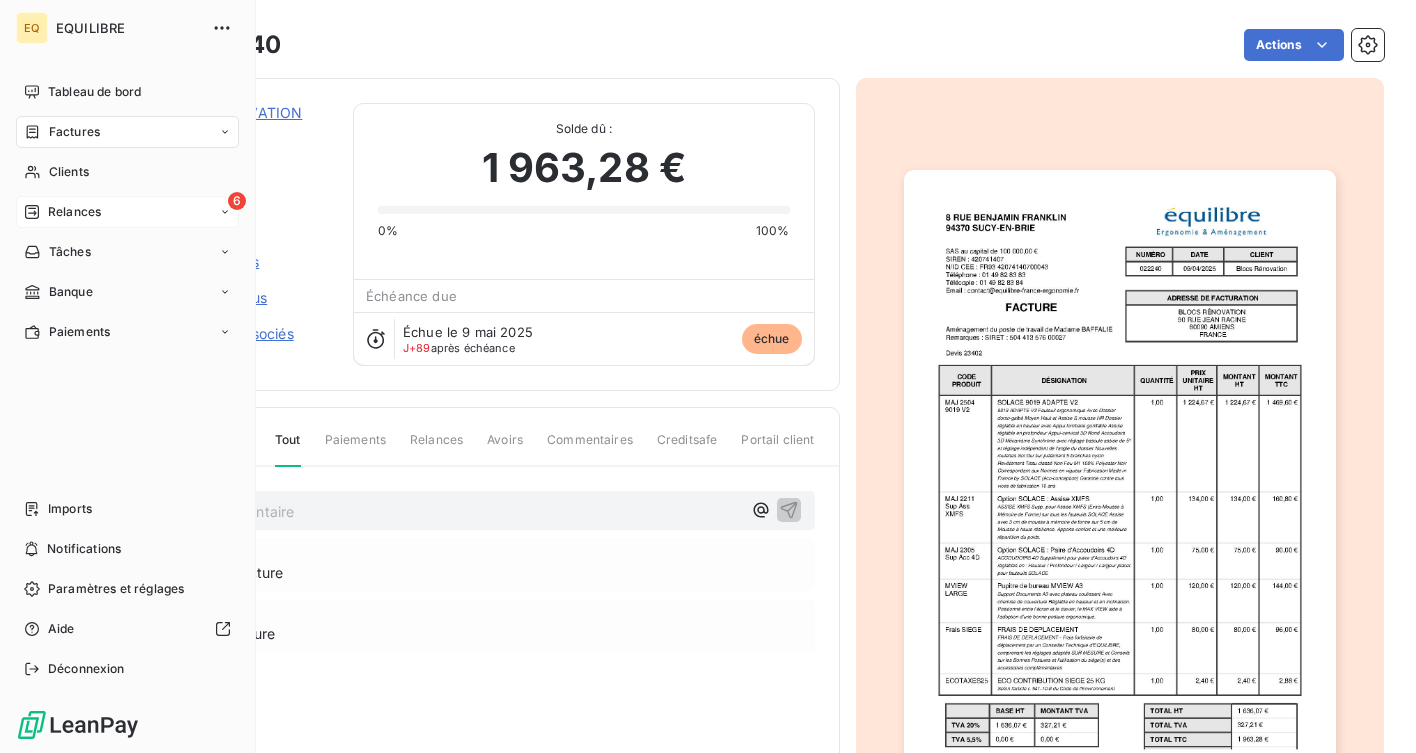 click on "Relances" at bounding box center (74, 212) 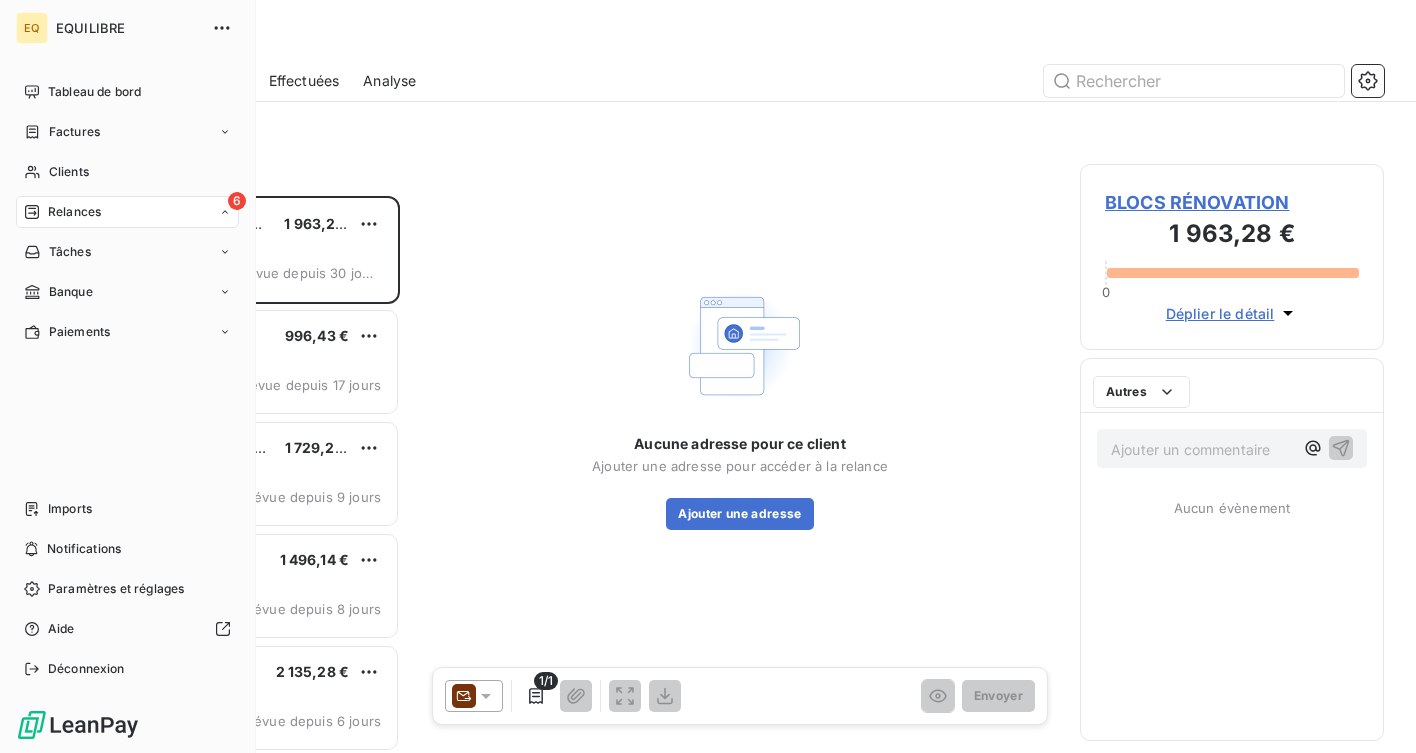 scroll, scrollTop: 1, scrollLeft: 1, axis: both 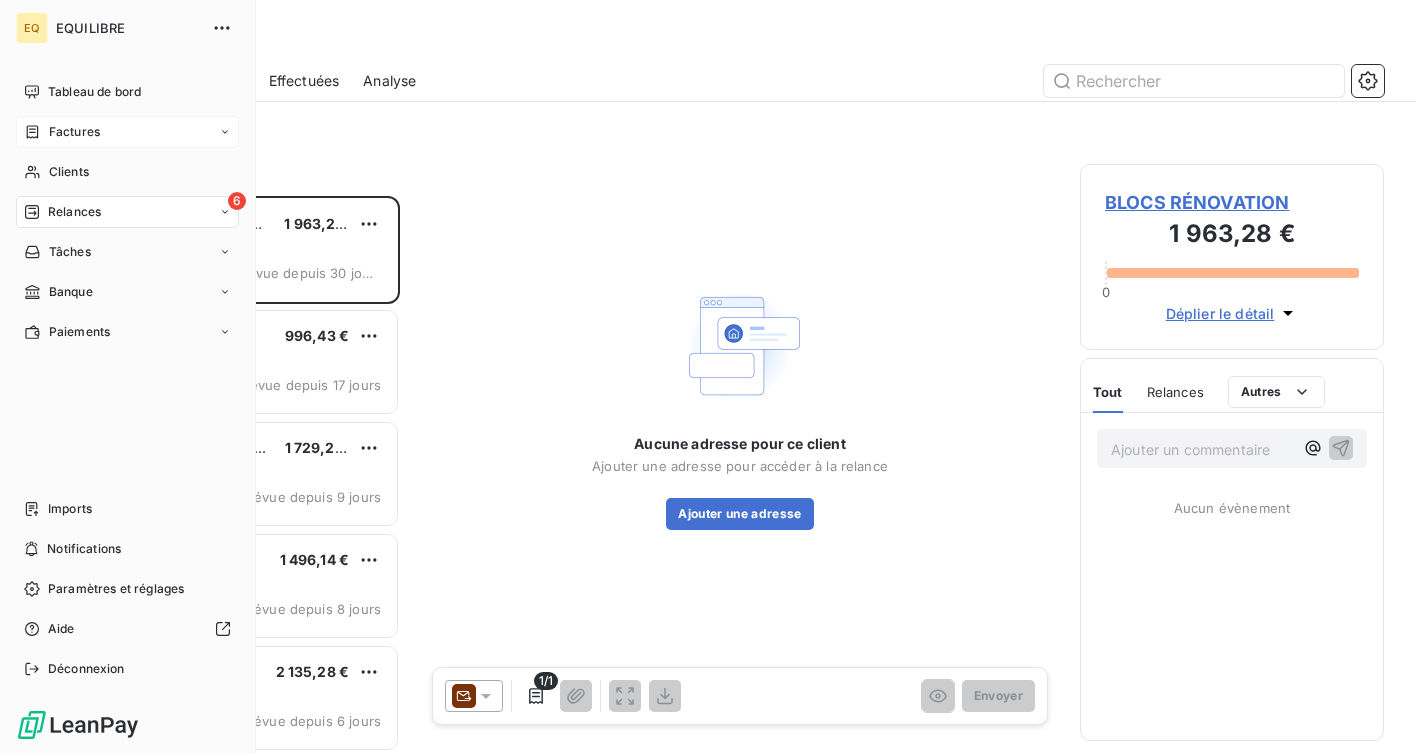 click on "Factures" at bounding box center [74, 132] 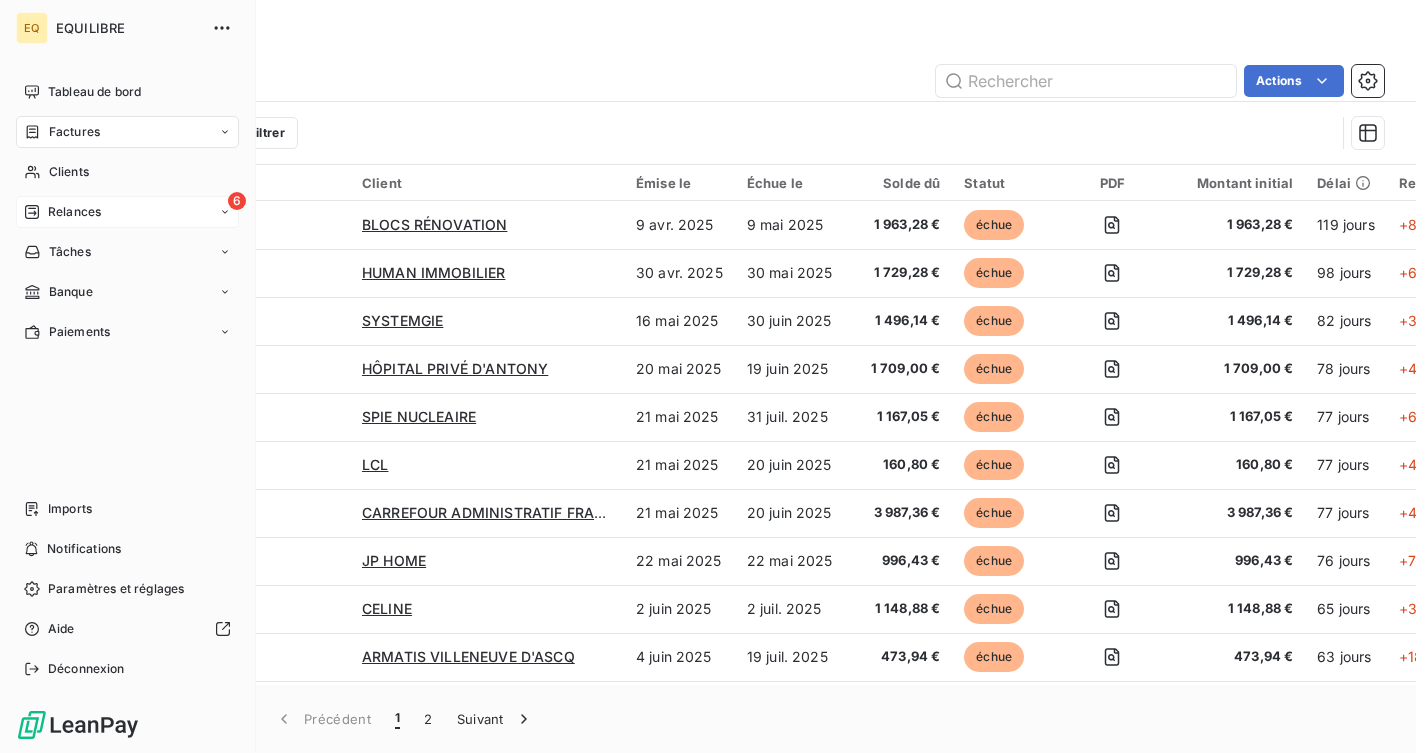 click 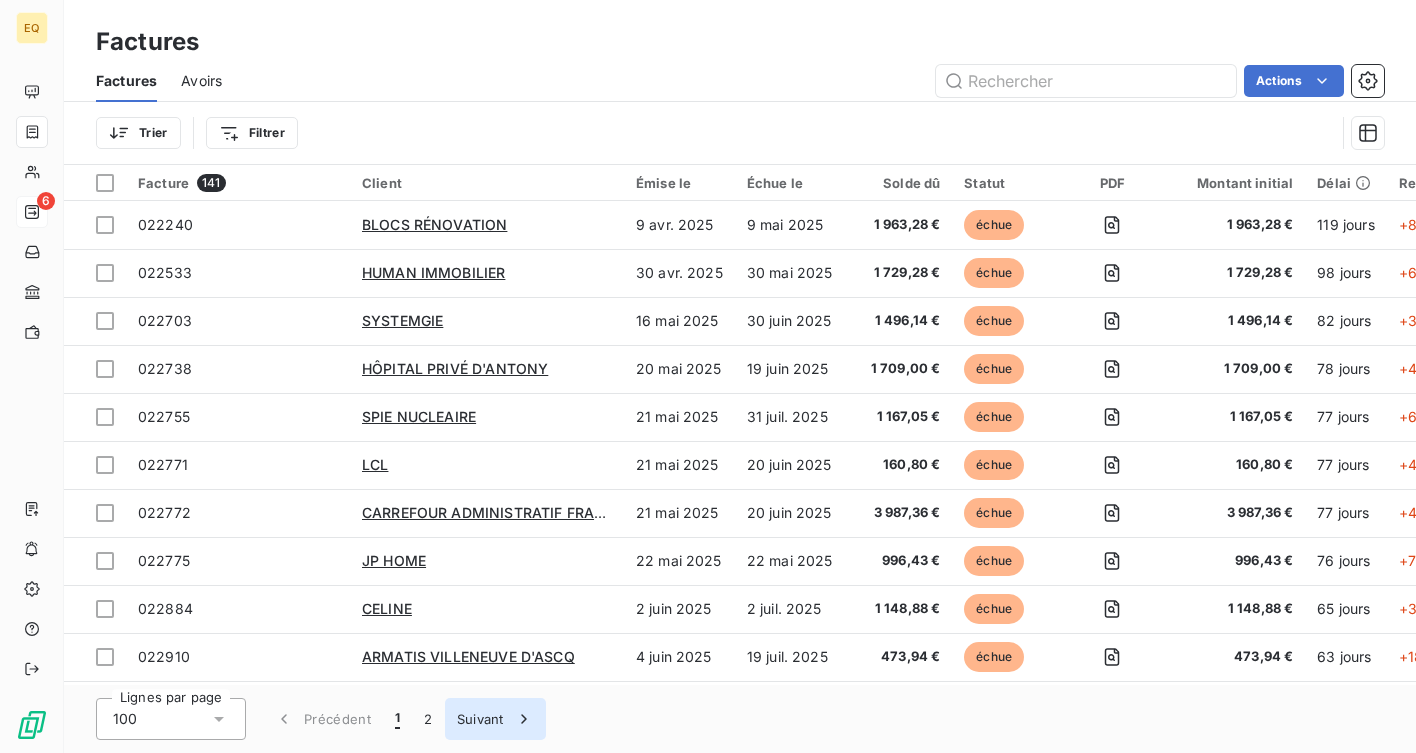 click 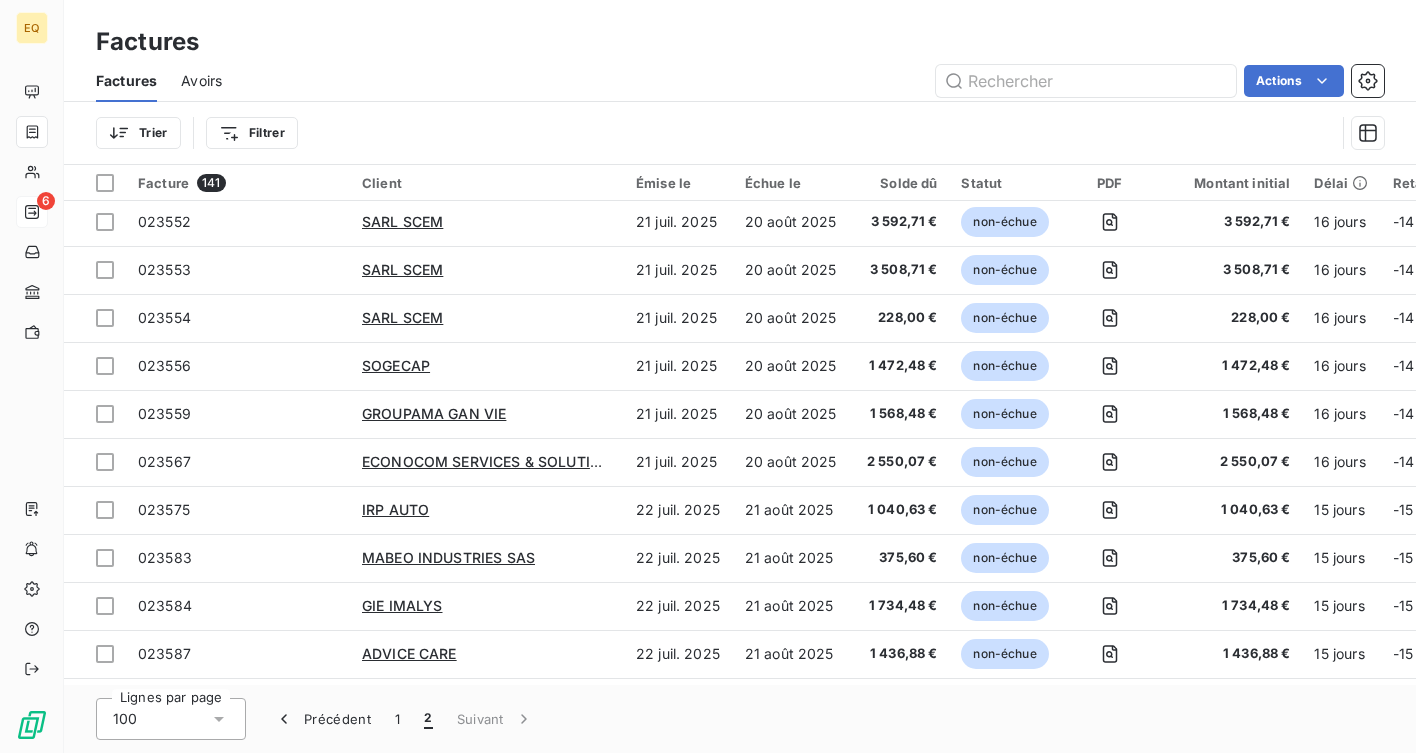 scroll, scrollTop: 0, scrollLeft: 0, axis: both 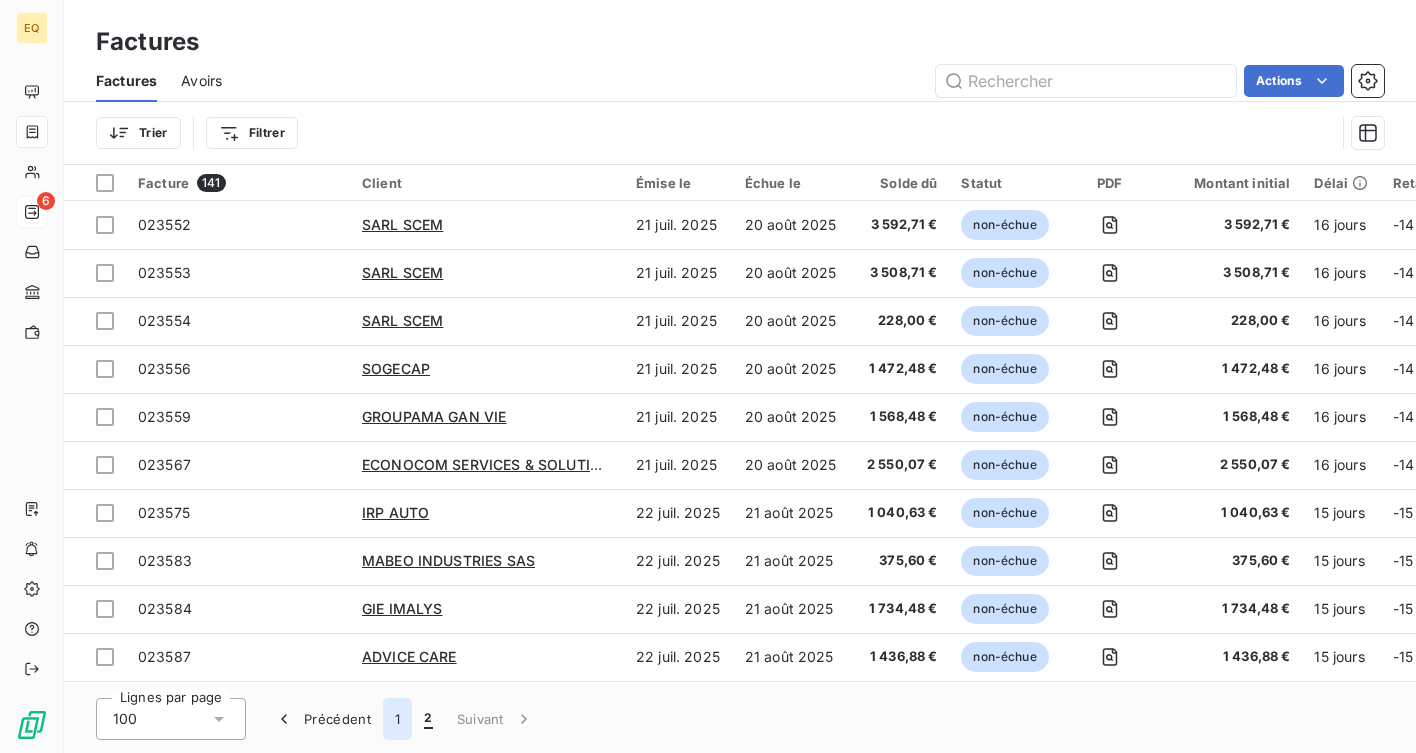 click on "1" at bounding box center [397, 719] 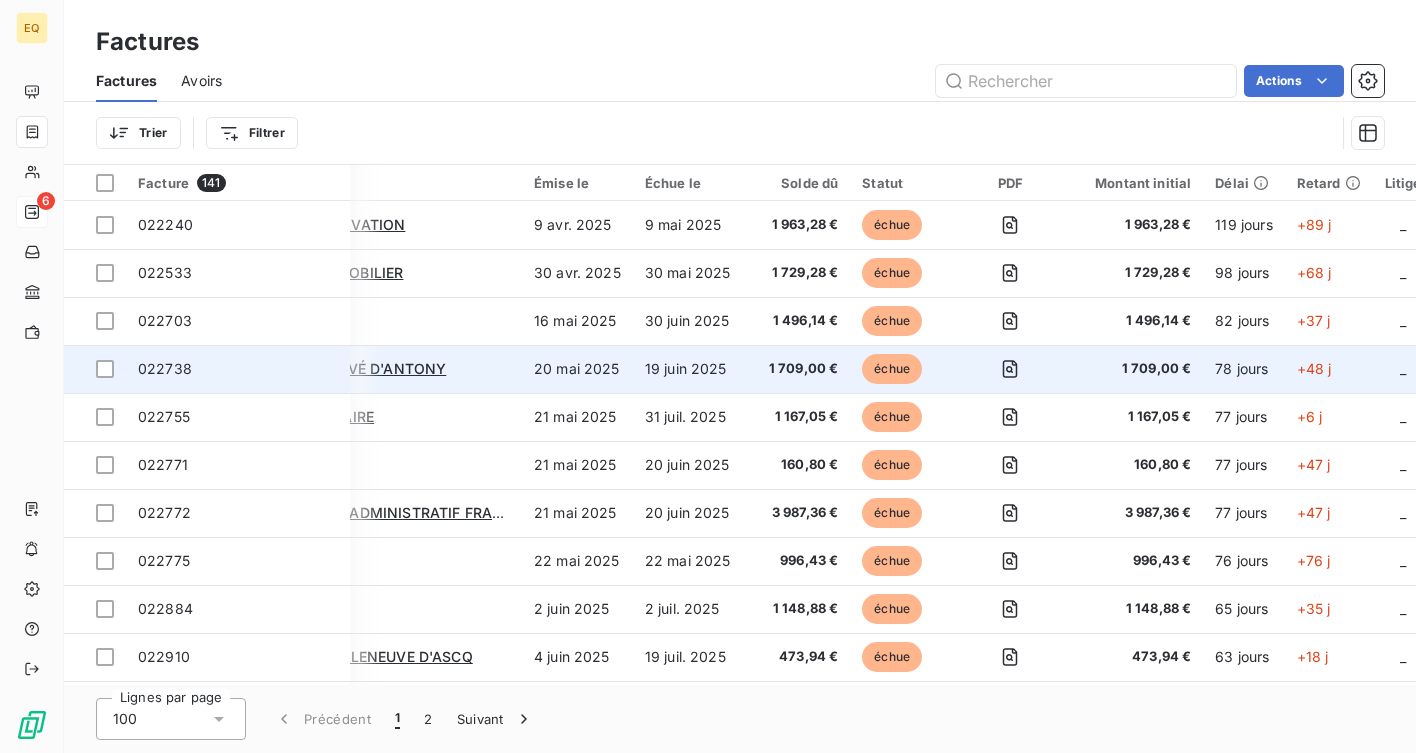 scroll, scrollTop: 0, scrollLeft: 120, axis: horizontal 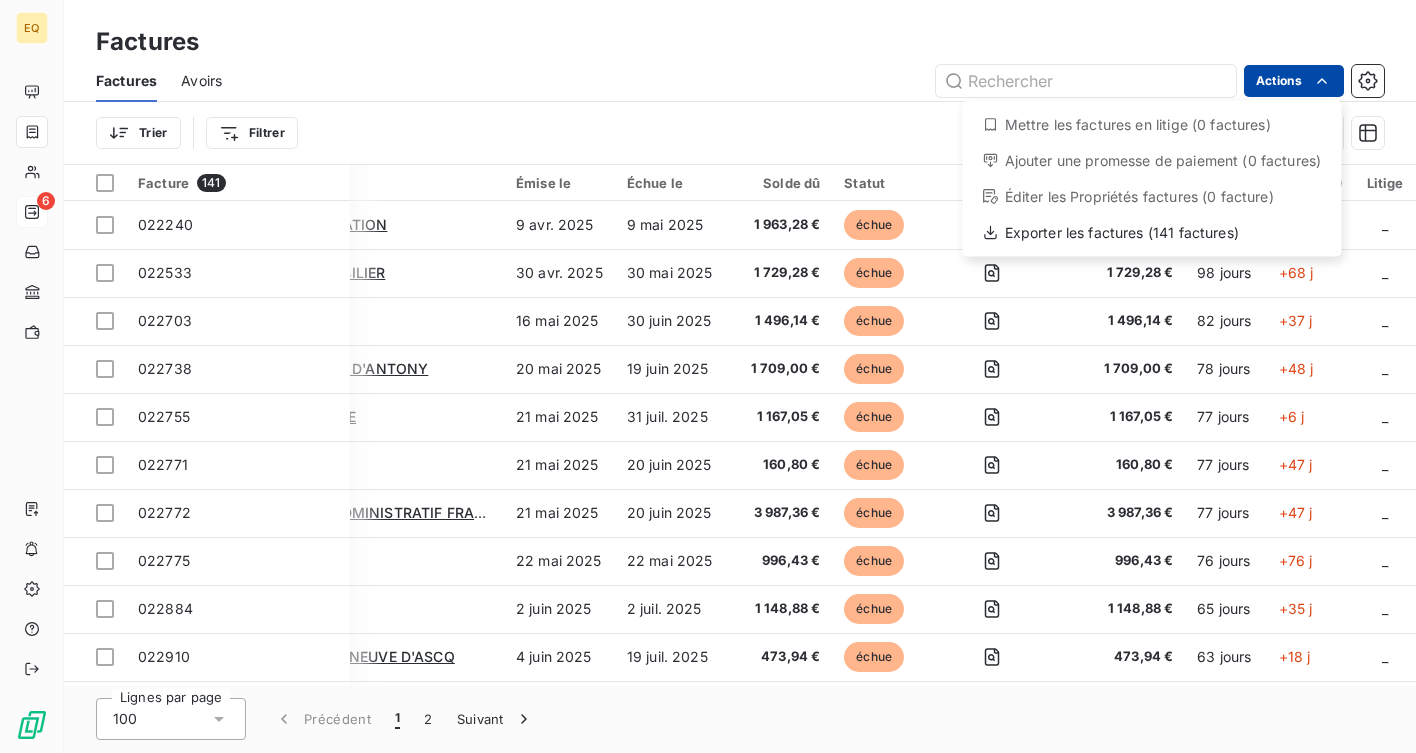 click on "EQ 6 Factures Factures Avoirs Actions Mettre les factures en litige (0 factures) Ajouter une promesse de paiement (0 factures) Éditer les Propriétés factures  (0 facture) Exporter les factures (141 factures) Trier Filtrer Facture 141 Client Émise le Échue le Solde dû Statut PDF Montant initial Délai Retard   Litige 022240 BLOCS RÉNOVATION 9 avr. 2025 9 mai 2025 1 963,28 € échue 1 963,28 € 119 jours +89 j _ 022533 HUMAN IMMOBILIER 30 avr. 2025 30 mai 2025 1 729,28 € échue 1 729,28 € 98 jours +68 j _ 022703 SYSTEMGIE 16 mai 2025 30 juin 2025 1 496,14 € échue 1 496,14 € 82 jours +37 j _ 022738 HÔPITAL PRIVÉ D'ANTONY 20 mai 2025 19 juin 2025 1 709,00 € échue 1 709,00 € 78 jours +48 j _ 022755 SPIE NUCLEAIRE 21 mai 2025 31 juil. 2025 1 167,05 € échue 1 167,05 € 77 jours +6 j _ 022771 LCL 21 mai 2025 20 juin 2025 160,80 € échue 160,80 € 77 jours +47 j _ 022772 CARREFOUR ADMINISTRATIF FRANCE 21 mai 2025 20 juin 2025 3 987,36 € échue" at bounding box center [708, 376] 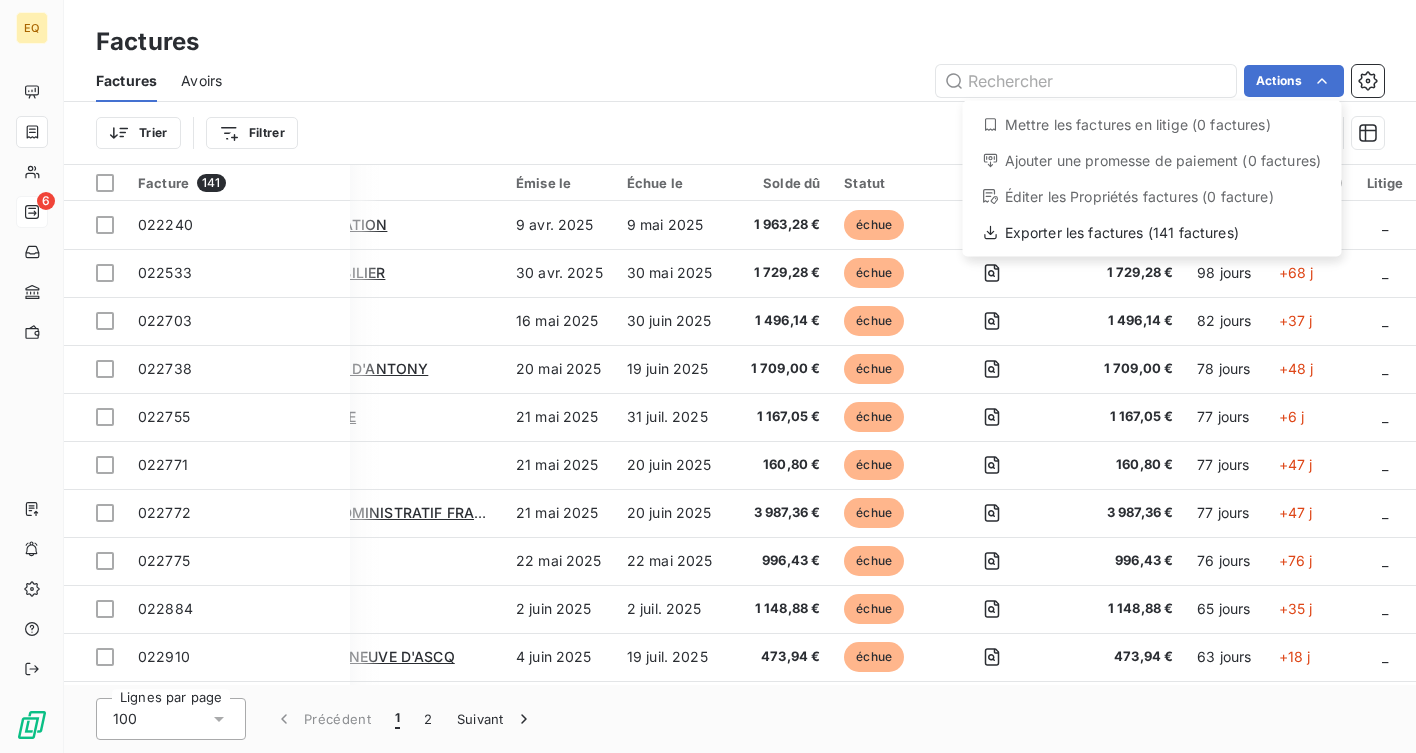 click on "EQ 6 Factures Factures Avoirs Actions Mettre les factures en litige (0 factures) Ajouter une promesse de paiement (0 factures) Éditer les Propriétés factures  (0 facture) Exporter les factures (141 factures) Trier Filtrer Facture 141 Client Émise le Échue le Solde dû Statut PDF Montant initial Délai Retard   Litige 022240 BLOCS RÉNOVATION 9 avr. 2025 9 mai 2025 1 963,28 € échue 1 963,28 € 119 jours +89 j _ 022533 HUMAN IMMOBILIER 30 avr. 2025 30 mai 2025 1 729,28 € échue 1 729,28 € 98 jours +68 j _ 022703 SYSTEMGIE 16 mai 2025 30 juin 2025 1 496,14 € échue 1 496,14 € 82 jours +37 j _ 022738 HÔPITAL PRIVÉ D'ANTONY 20 mai 2025 19 juin 2025 1 709,00 € échue 1 709,00 € 78 jours +48 j _ 022755 SPIE NUCLEAIRE 21 mai 2025 31 juil. 2025 1 167,05 € échue 1 167,05 € 77 jours +6 j _ 022771 LCL 21 mai 2025 20 juin 2025 160,80 € échue 160,80 € 77 jours +47 j _ 022772 CARREFOUR ADMINISTRATIF FRANCE 21 mai 2025 20 juin 2025 3 987,36 € échue" at bounding box center (708, 376) 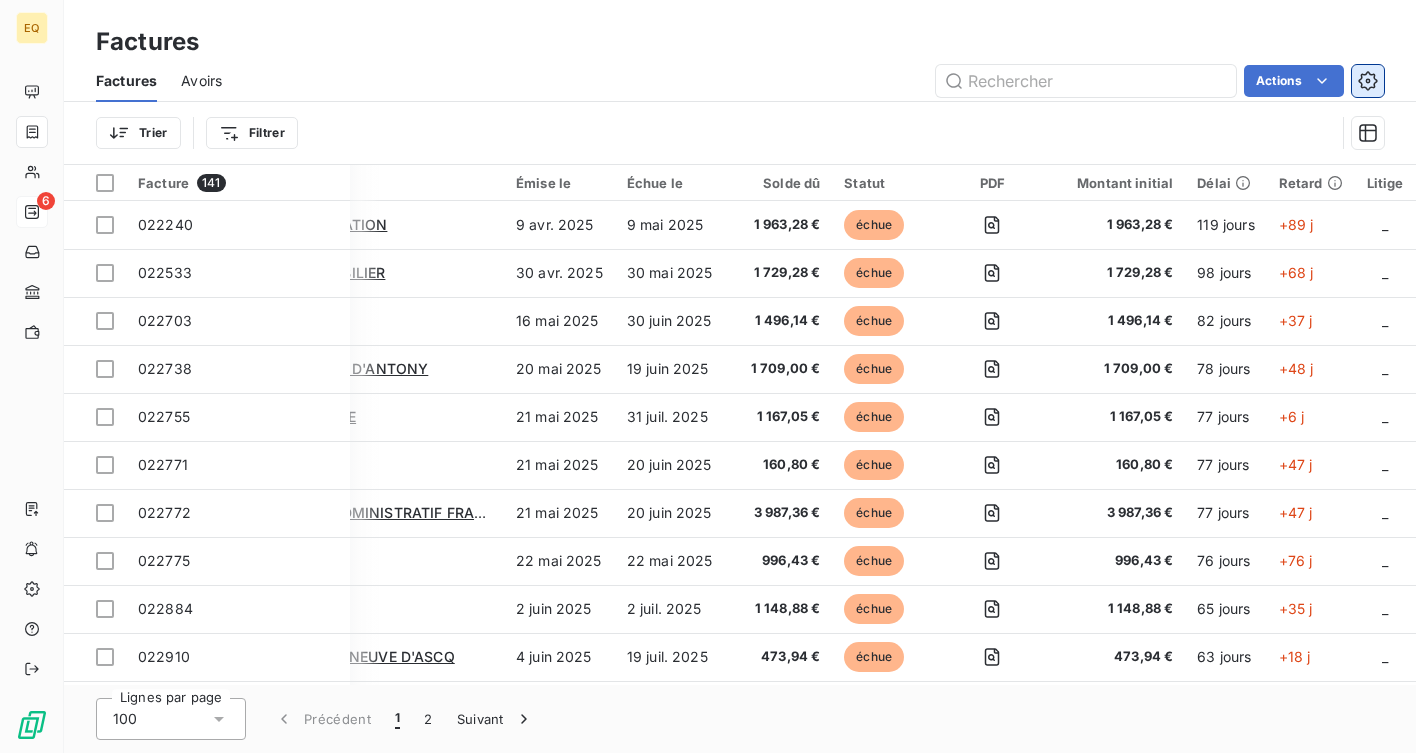 click 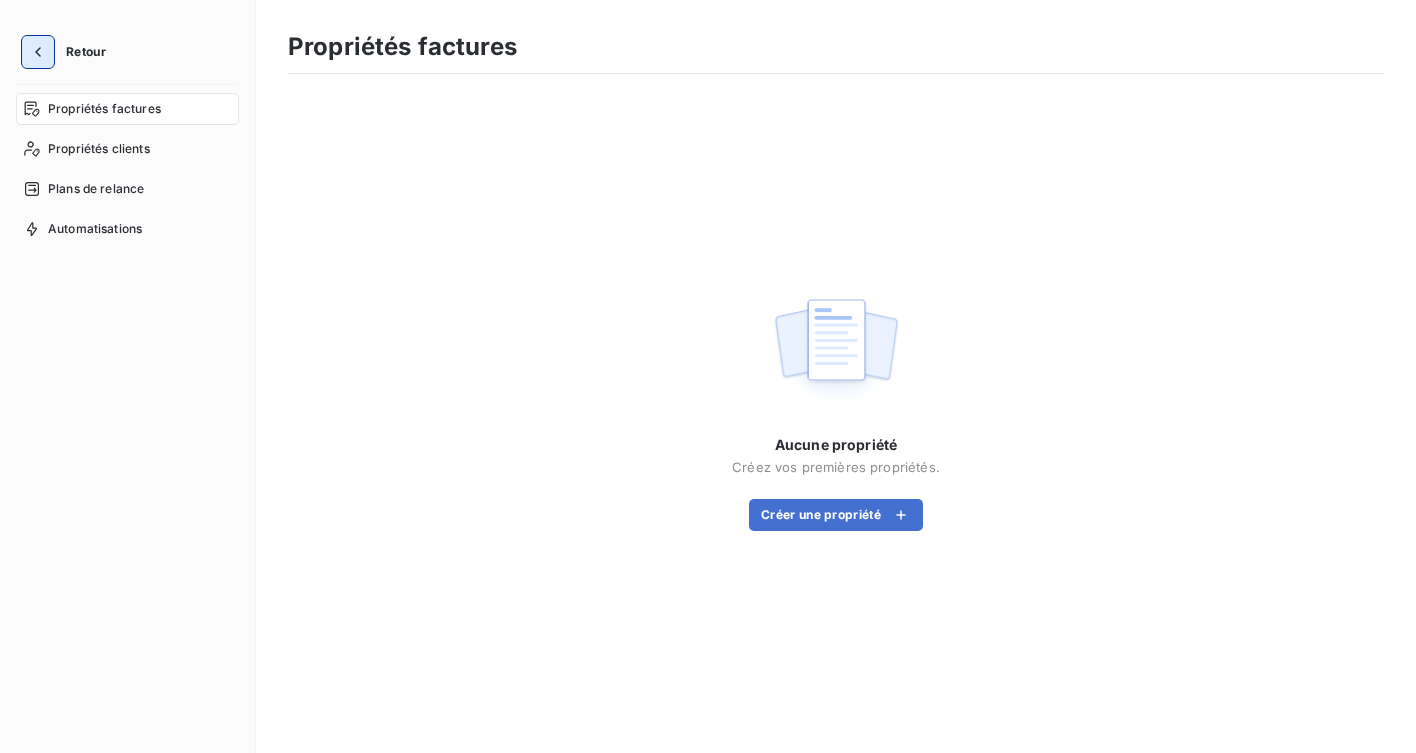 click at bounding box center [38, 52] 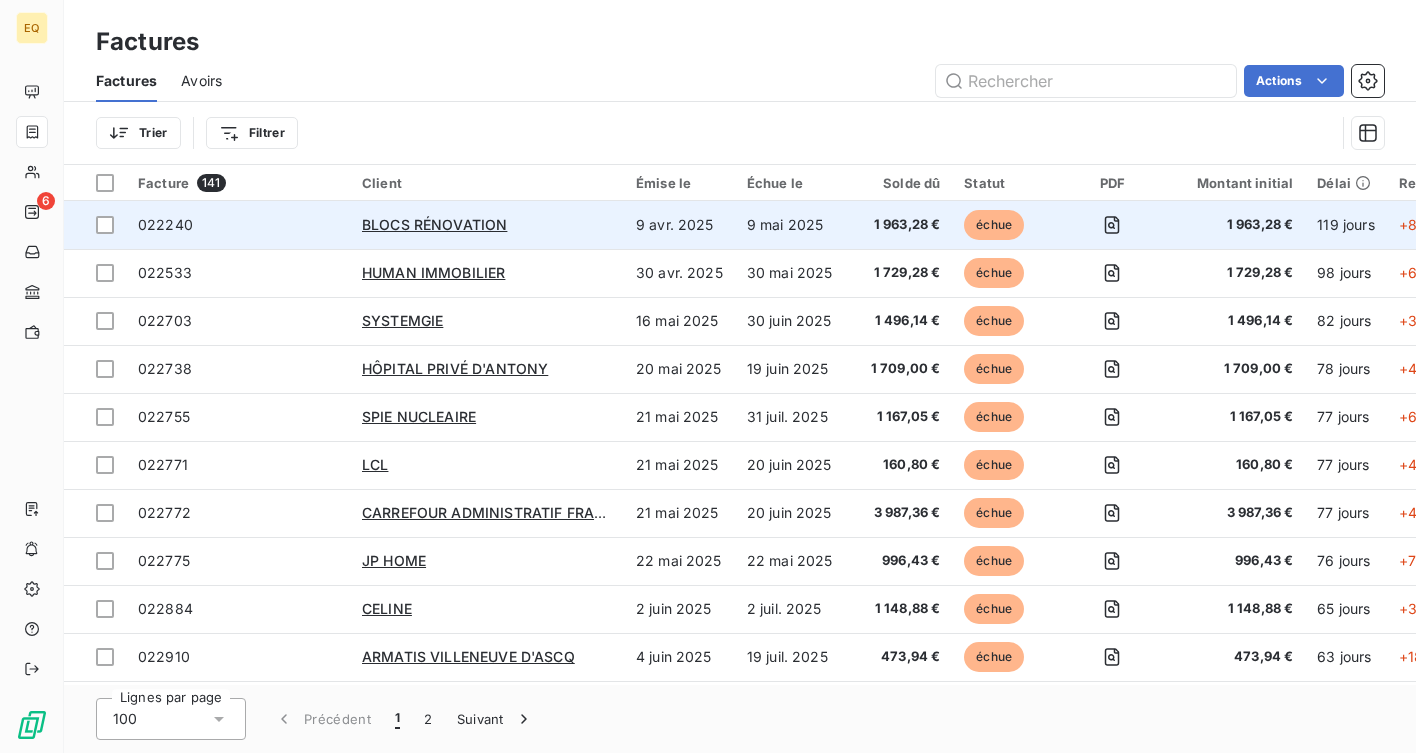 click on "022240" at bounding box center (165, 224) 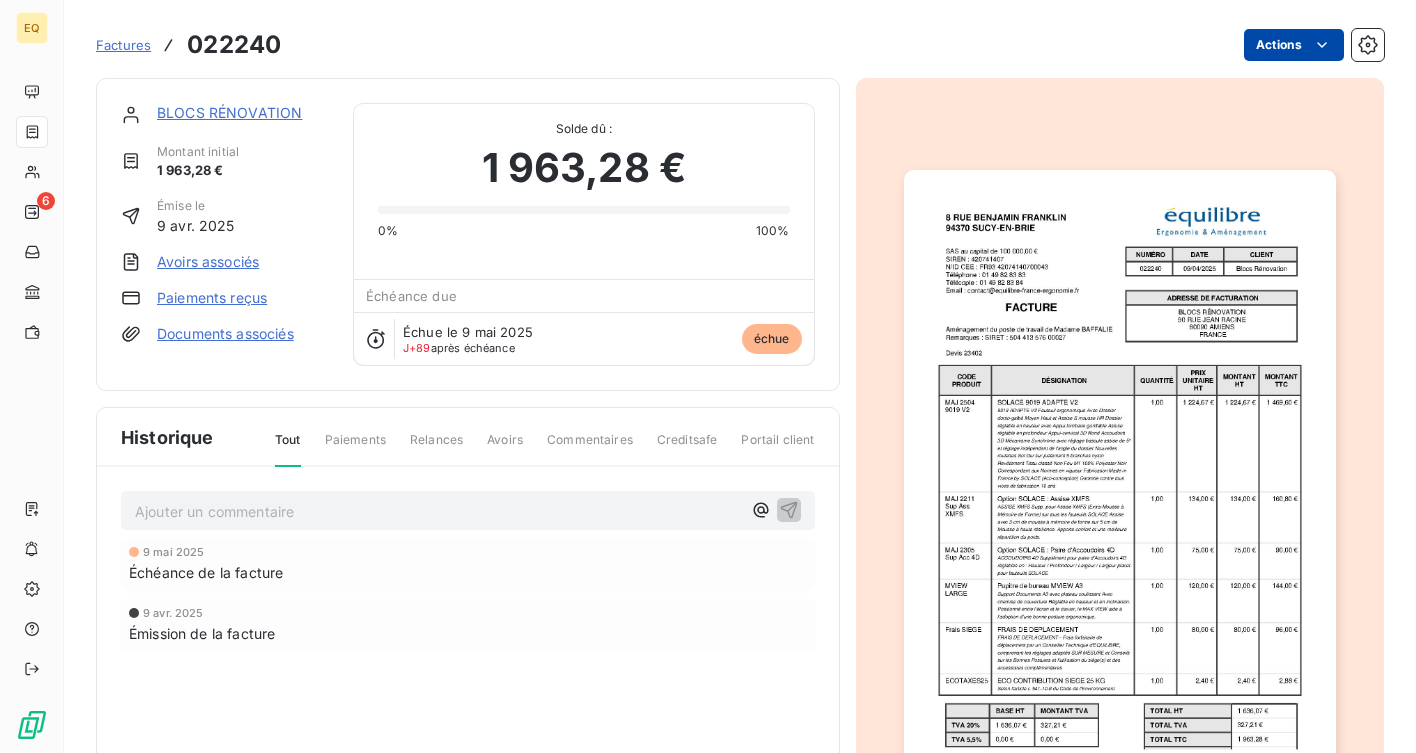 click on "EQ 6 Factures 022240 Actions BLOCS RÉNOVATION Montant initial 1 963,28 € Émise le 9 avr. 2025 Avoirs associés Paiements reçus Documents associés Solde dû : 1 963,28 € 0% 100% Échéance due Échue le 9 mai 2025 J+89  après échéance échue Historique Tout Paiements Relances Avoirs Commentaires Creditsafe Portail client Ajouter un commentaire ﻿ 9 mai 2025 Échéance de la facture 9 avr. 2025 Émission de la facture" at bounding box center (708, 376) 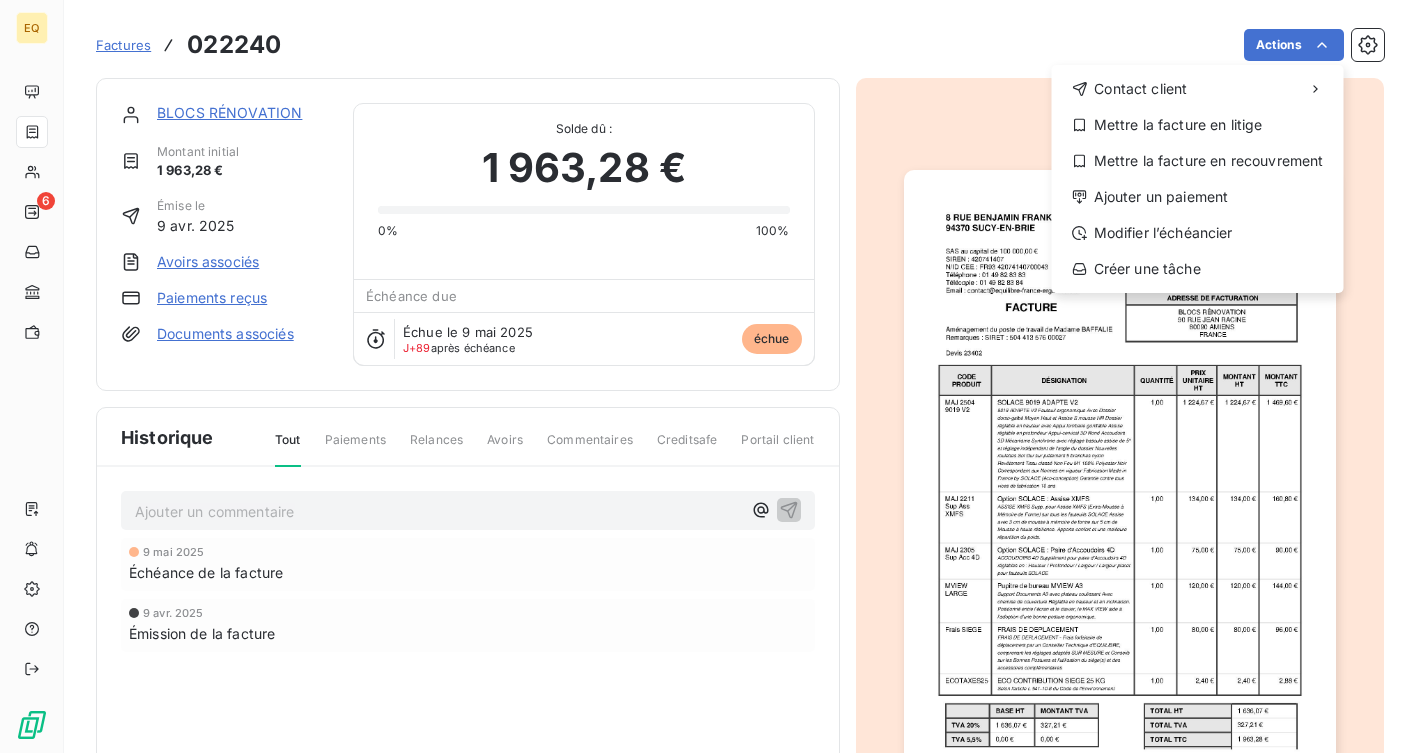 click on "EQ 6 Factures 022240 Actions Contact client Mettre la facture en litige Mettre la facture en recouvrement Ajouter un paiement Modifier l’échéancier Créer une tâche BLOCS RÉNOVATION Montant initial 1 963,28 € Émise le 9 avr. 2025 Avoirs associés Paiements reçus Documents associés Solde dû : 1 963,28 € 0% 100% Échéance due Échue le 9 mai 2025 J+89 après échéance échue Historique Tout Paiements Relances Avoirs Commentaires Creditsafe Portail client Ajouter un commentaire 9 mai 2025 Échéance de la facture 9 avr. 2025 Émission de la facture" at bounding box center (708, 376) 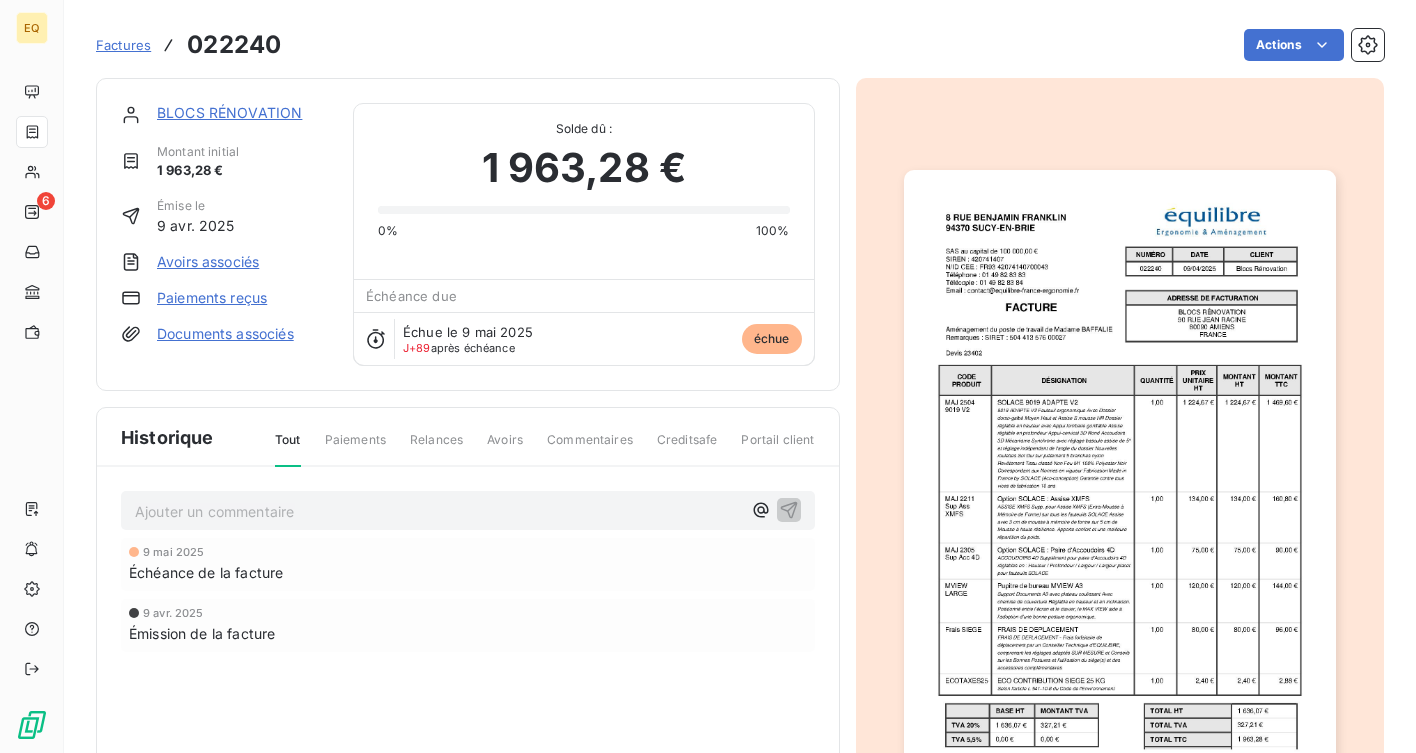 click on "Factures" at bounding box center (123, 45) 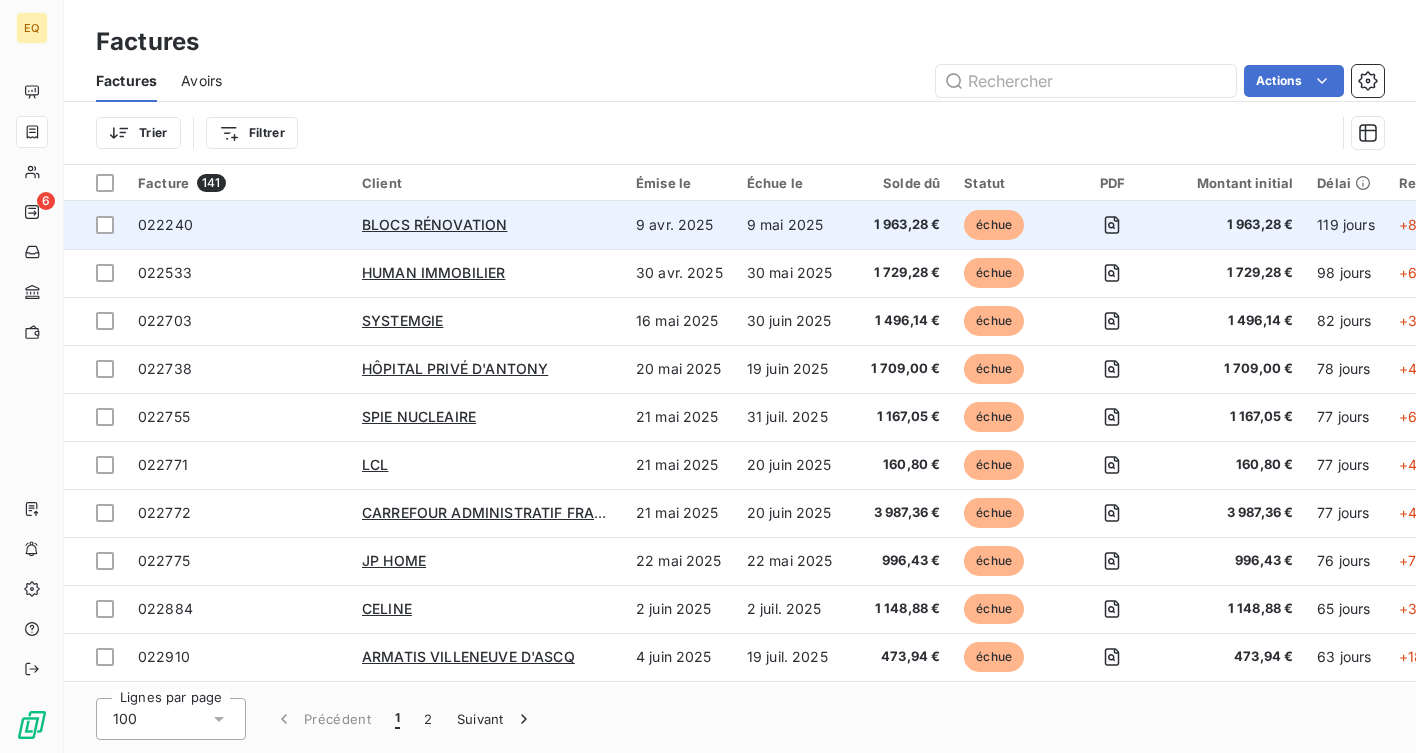click on "022240" at bounding box center (165, 224) 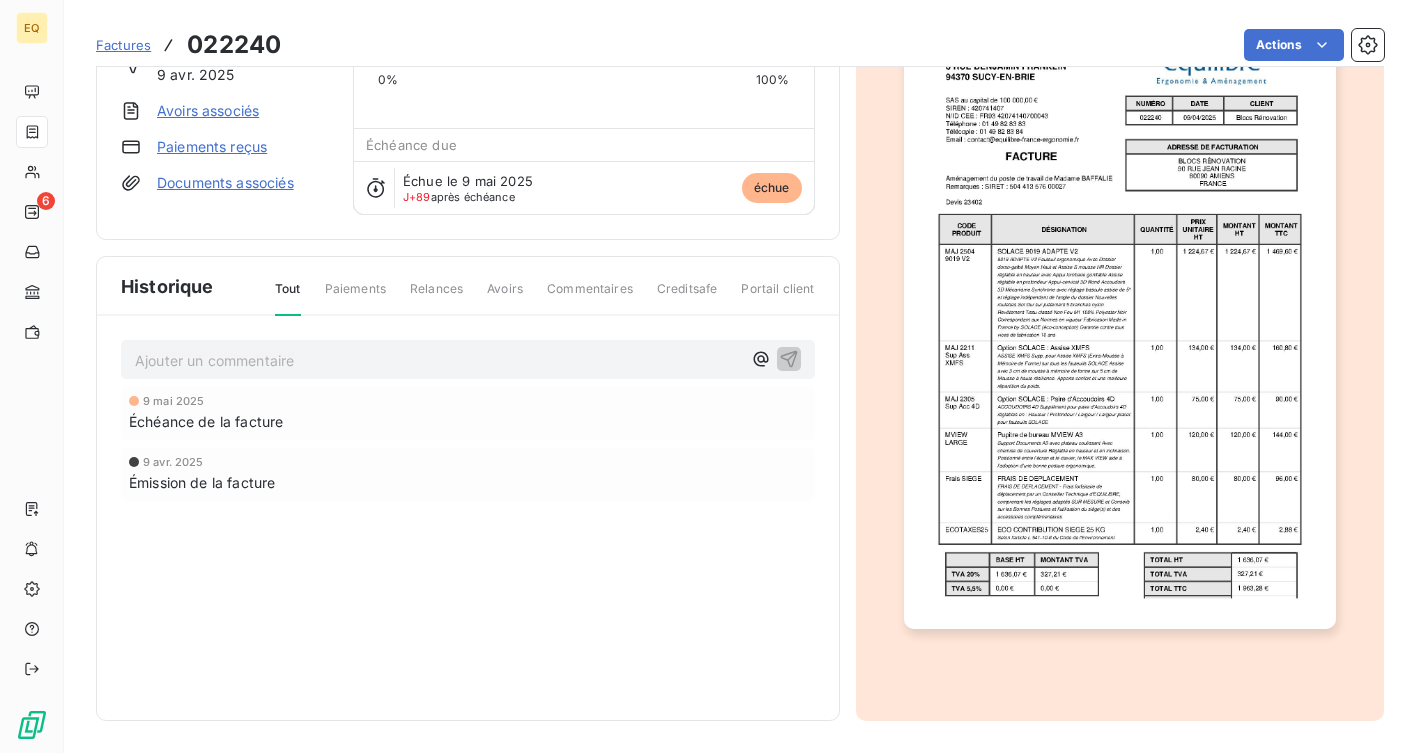scroll, scrollTop: 0, scrollLeft: 0, axis: both 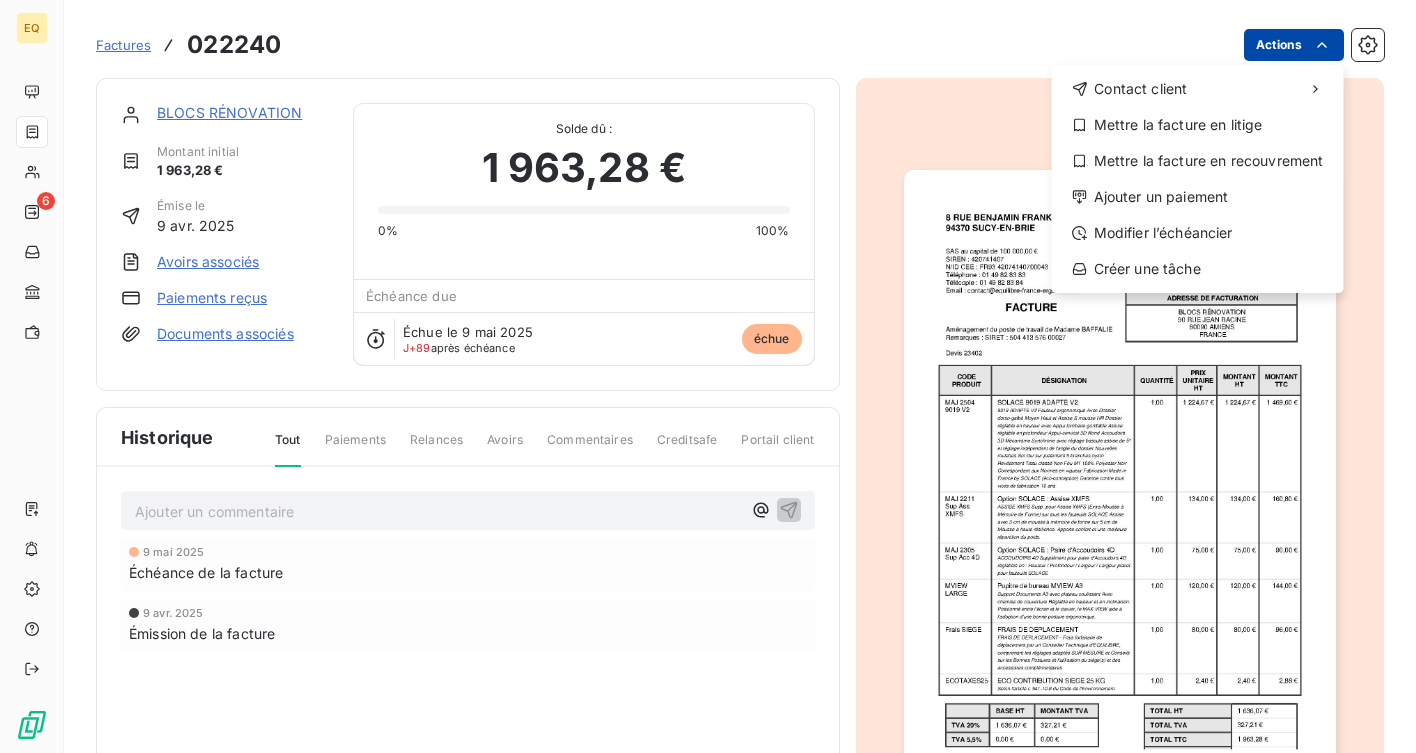 click on "EQ 6 Factures 022240 Actions Contact client Mettre la facture en litige Mettre la facture en recouvrement Ajouter un paiement Modifier l’échéancier Créer une tâche BLOCS RÉNOVATION Montant initial 1 963,28 € Émise le 9 avr. 2025 Avoirs associés Paiements reçus Documents associés Solde dû : 1 963,28 € 0% 100% Échéance due Échue le 9 mai 2025 J+89 après échéance échue Historique Tout Paiements Relances Avoirs Commentaires Creditsafe Portail client Ajouter un commentaire 9 mai 2025 Échéance de la facture 9 avr. 2025 Émission de la facture" at bounding box center [708, 376] 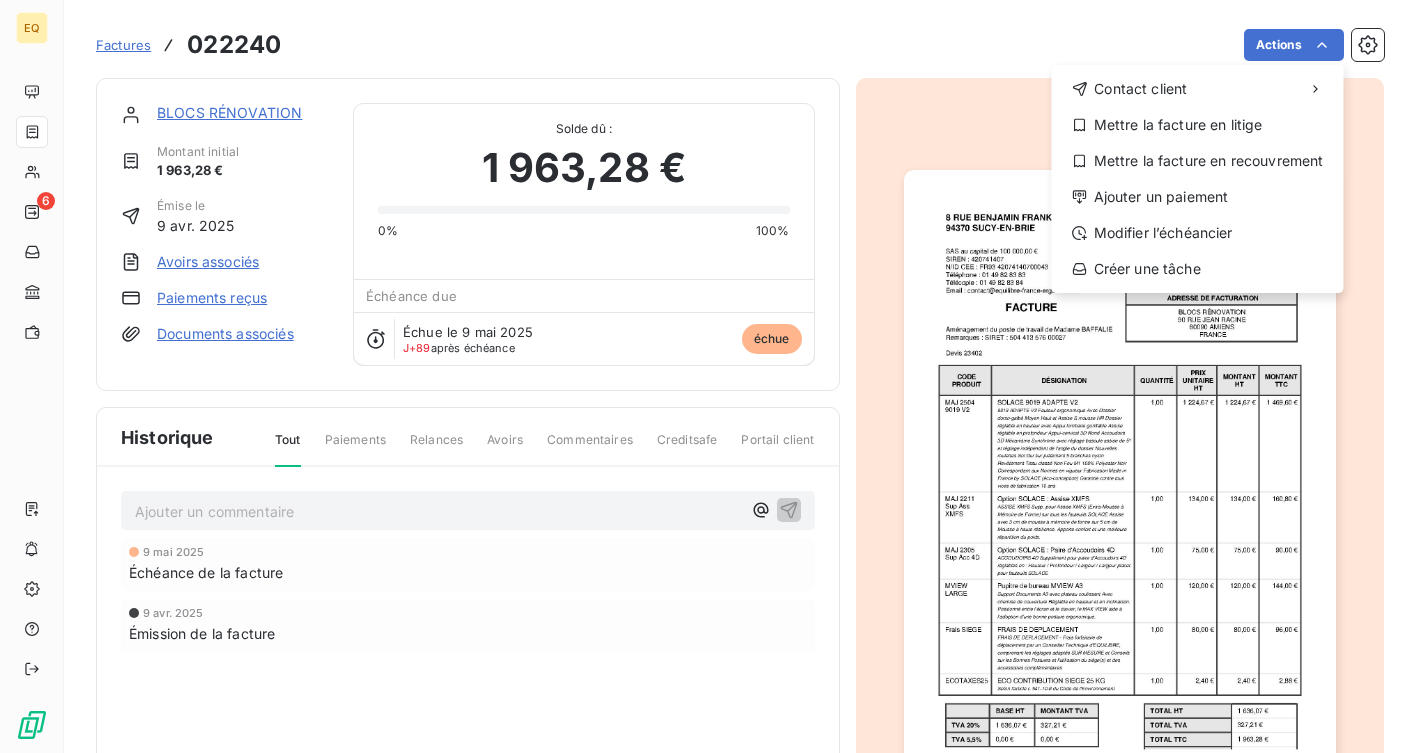 click on "EQ 6 Factures 022240 Actions Contact client Mettre la facture en litige Mettre la facture en recouvrement Ajouter un paiement Modifier l’échéancier Créer une tâche BLOCS RÉNOVATION Montant initial 1 963,28 € Émise le 9 avr. 2025 Avoirs associés Paiements reçus Documents associés Solde dû : 1 963,28 € 0% 100% Échéance due Échue le 9 mai 2025 J+89 après échéance échue Historique Tout Paiements Relances Avoirs Commentaires Creditsafe Portail client Ajouter un commentaire 9 mai 2025 Échéance de la facture 9 avr. 2025 Émission de la facture" at bounding box center [708, 376] 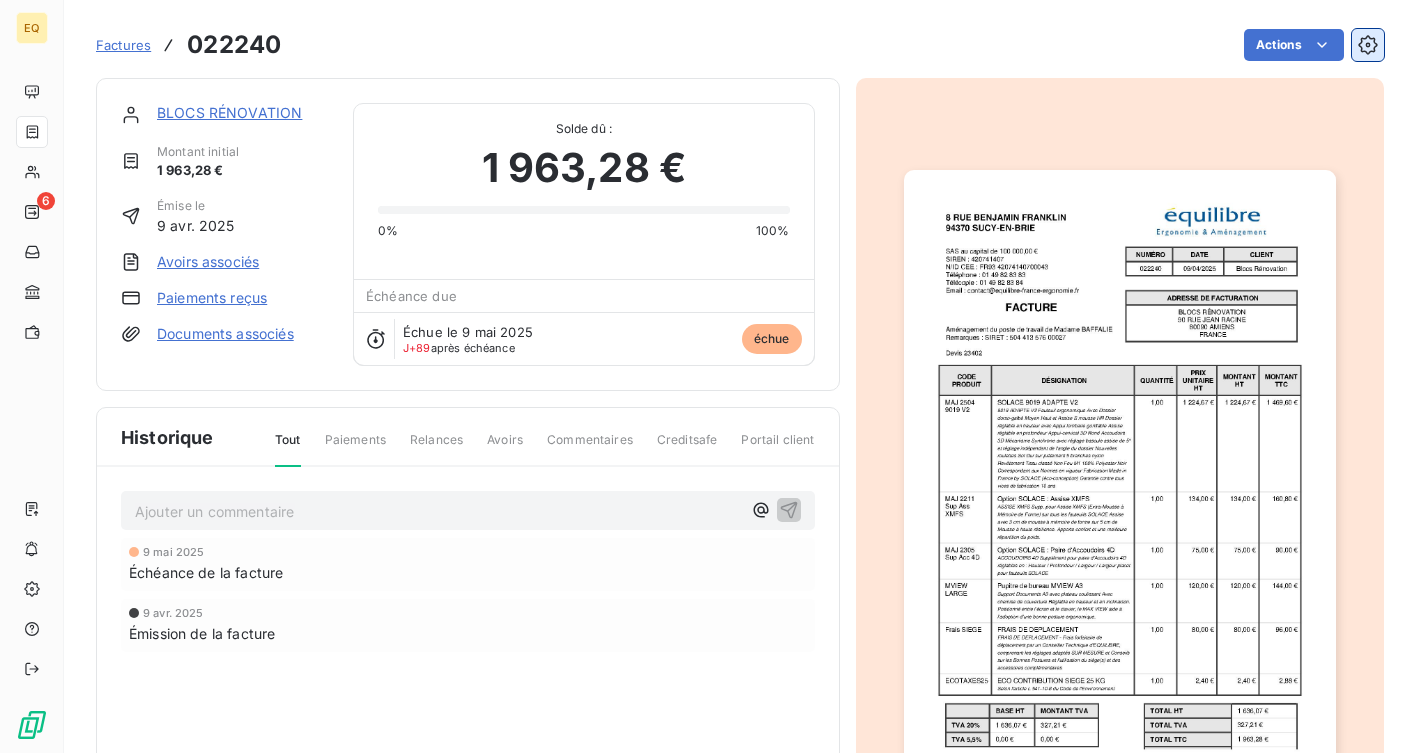 click 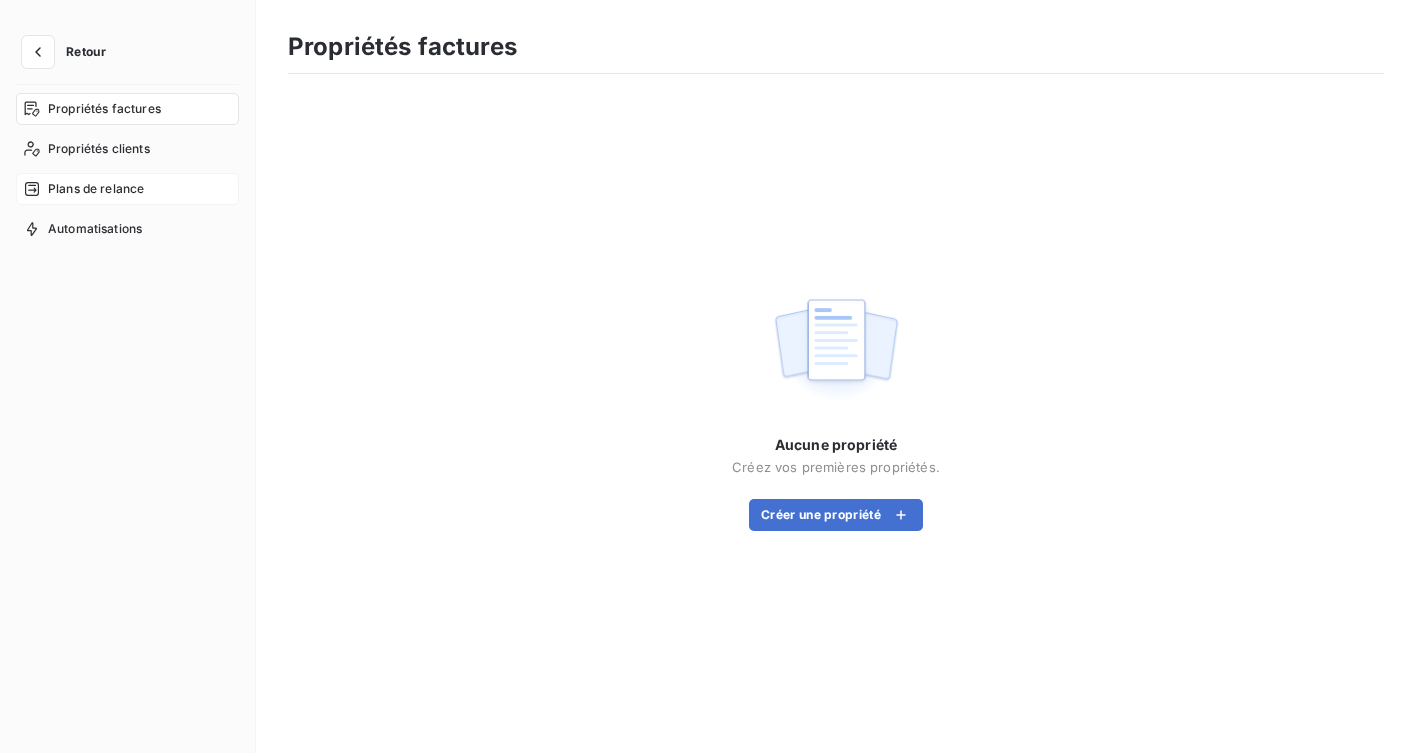 click on "Plans de relance" at bounding box center [96, 189] 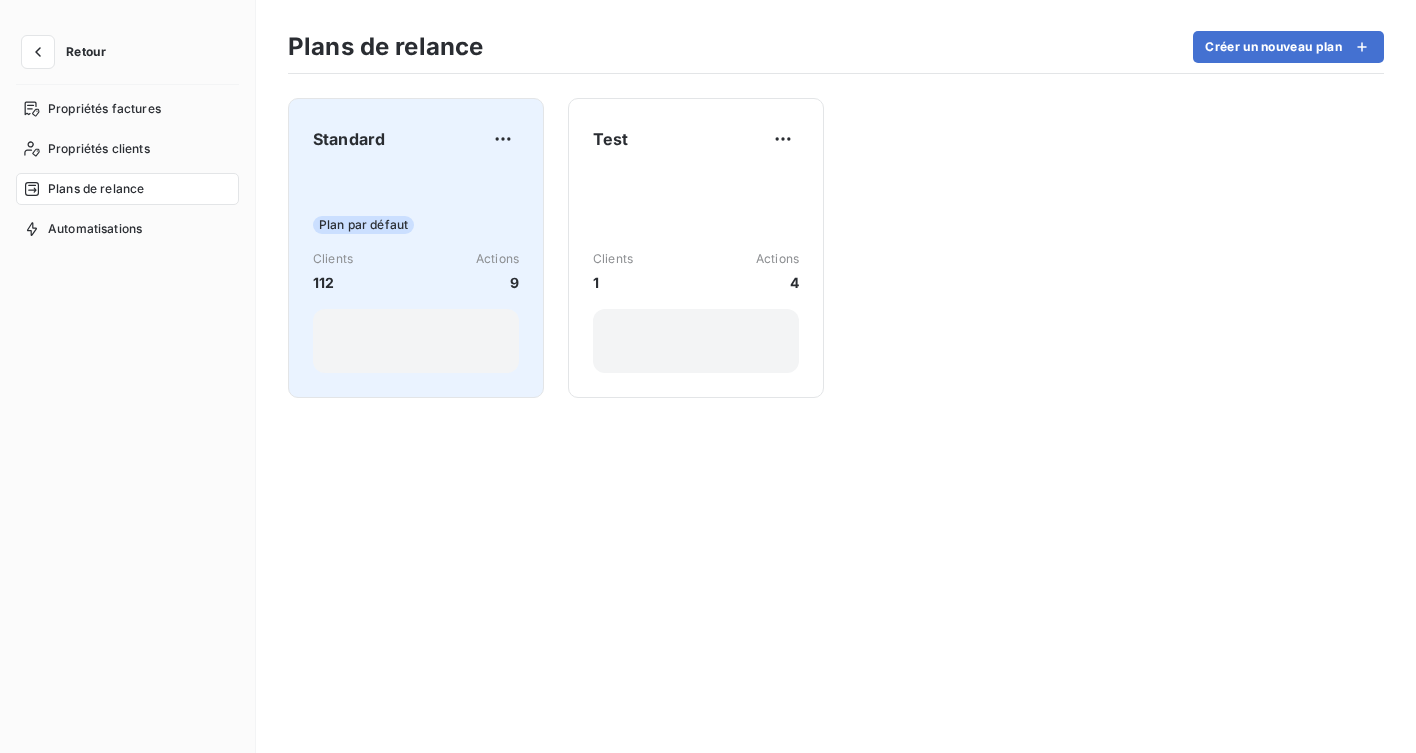 click on "Plan par défaut" at bounding box center (416, 225) 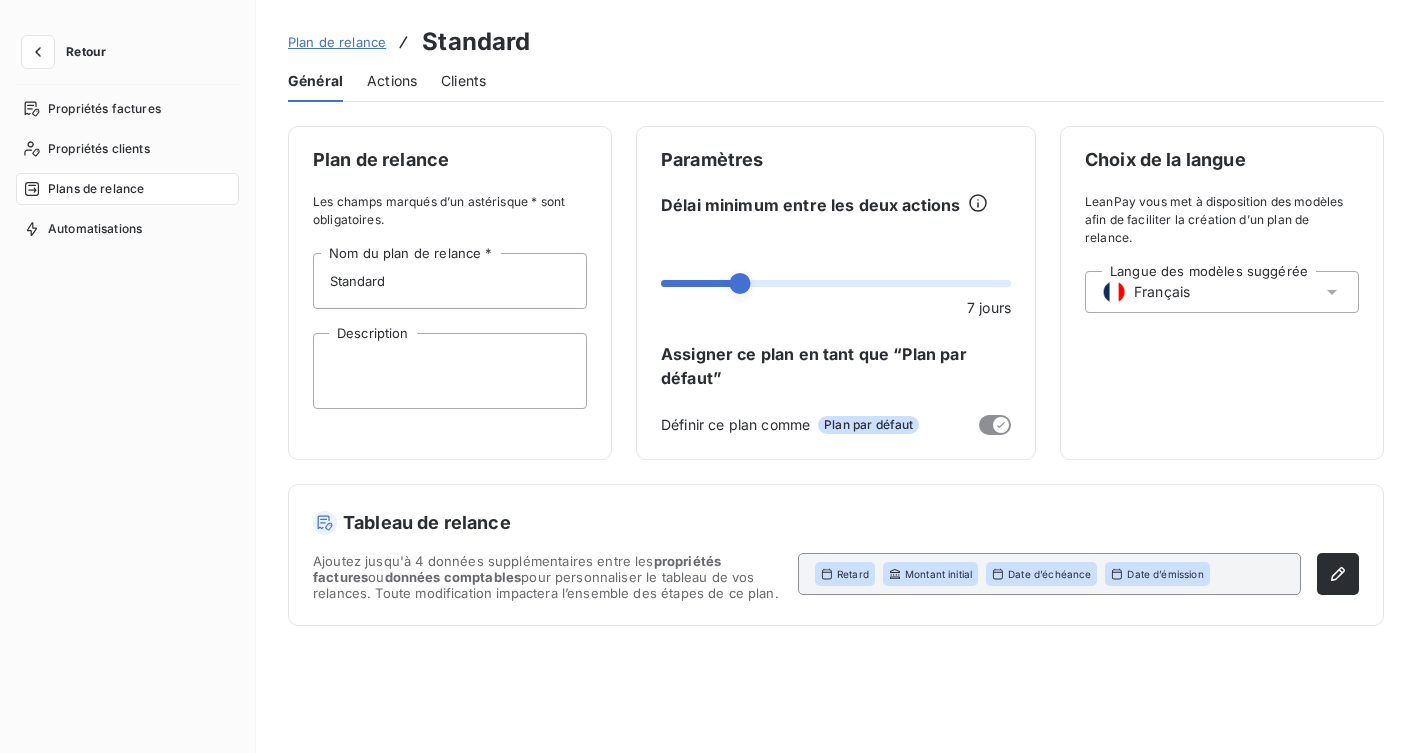 click on "Clients" at bounding box center [463, 81] 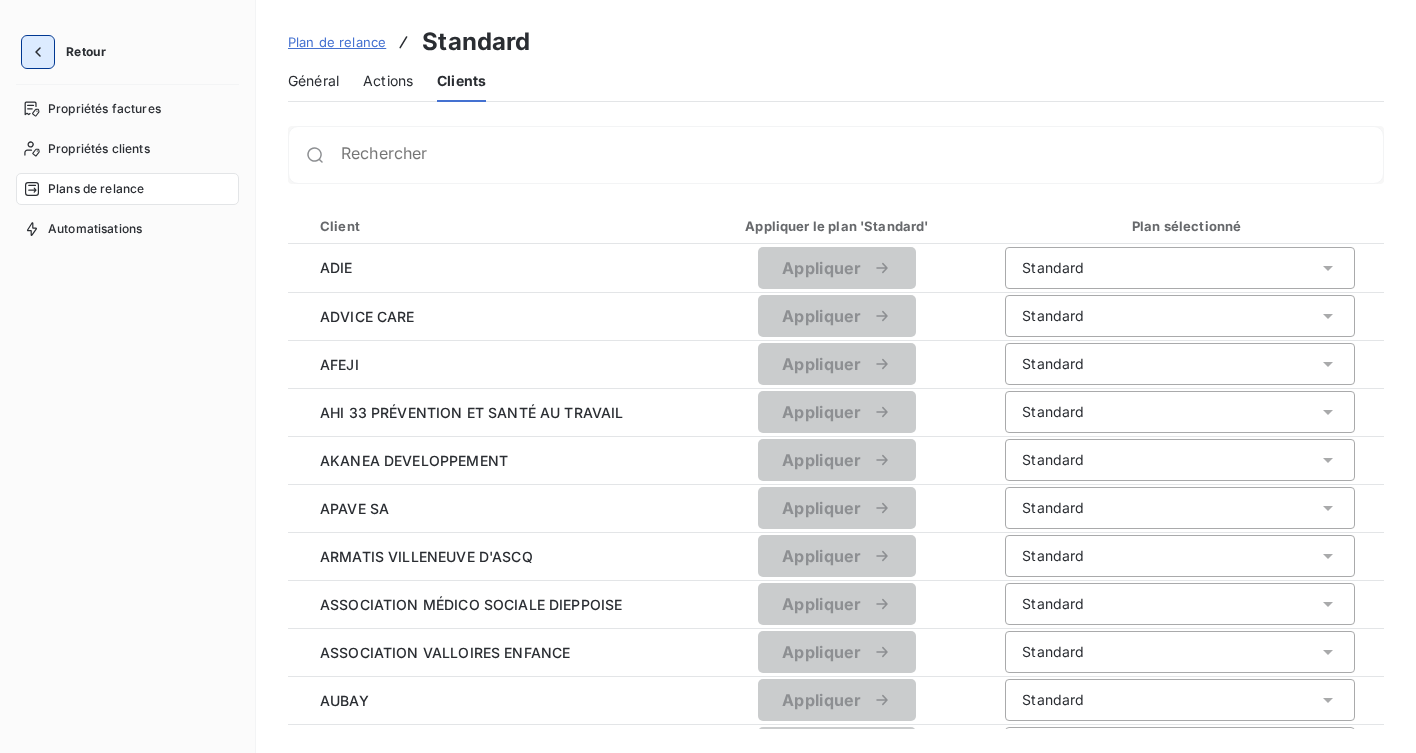 click 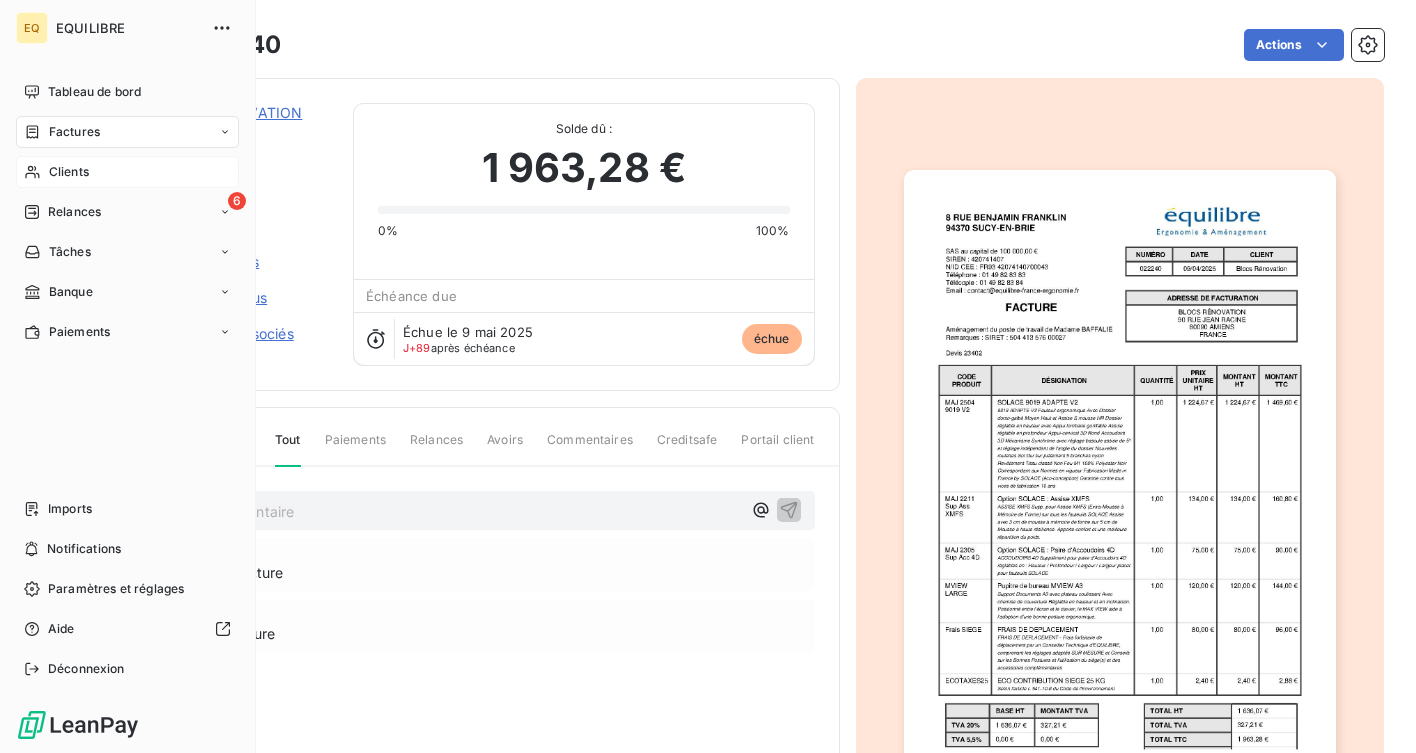 click on "Clients" at bounding box center (127, 172) 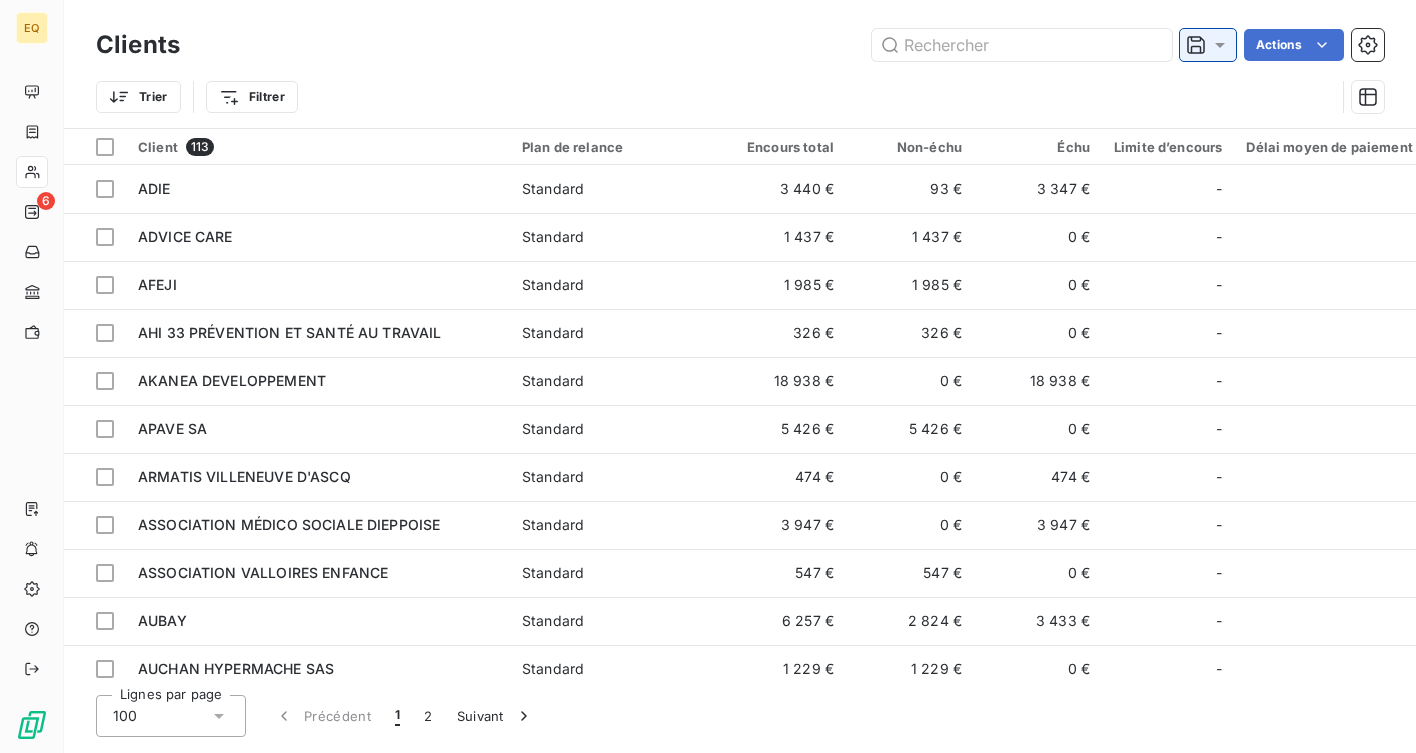 click 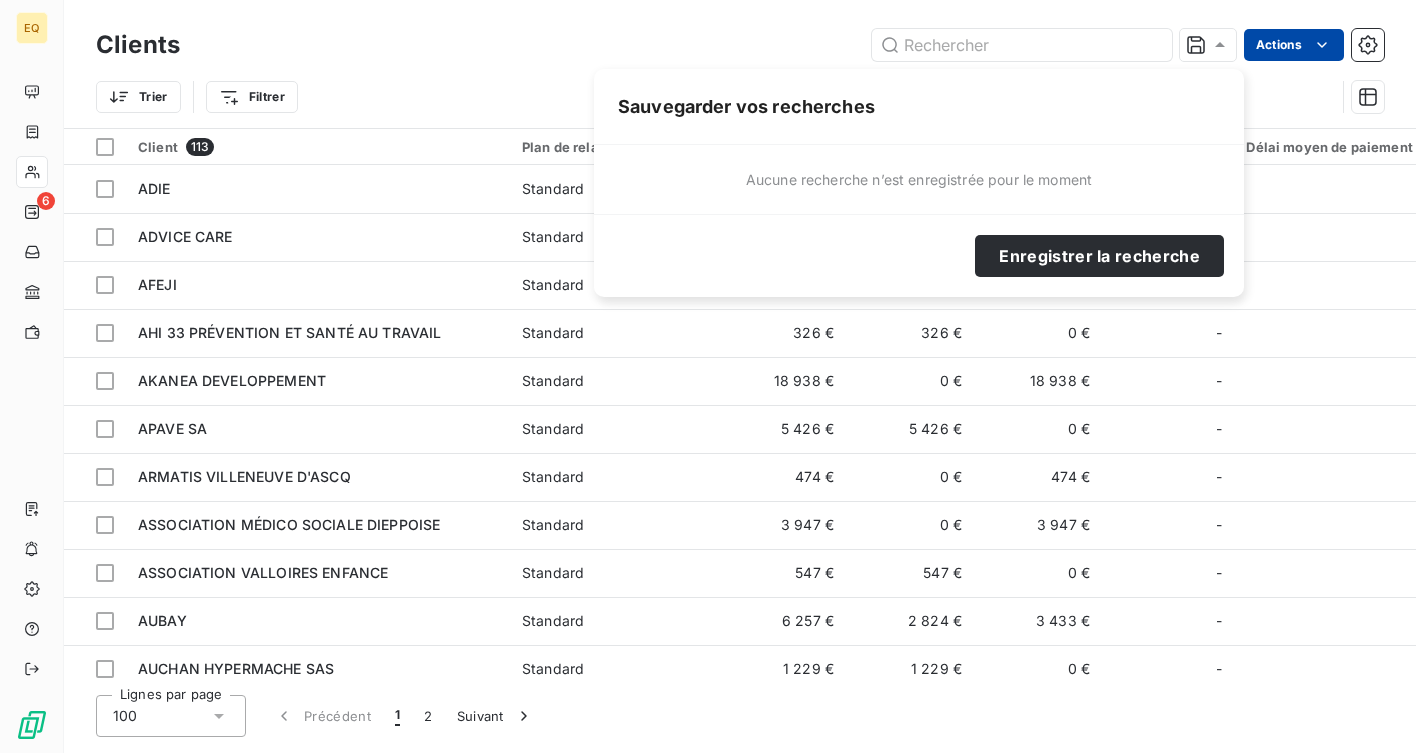 click on "EQ 6 Clients Actions Trier Filtrer Client 113 Plan de relance Encours total Non-échu Échu Limite d’encours Délai moyen de paiement ADIE Standard [PRICE] [PRICE] [PRICE] - ADVICE CARE Standard [PRICE] [PRICE] [PRICE] - AFEJI Standard [PRICE] [PRICE] [PRICE] - AHI 33 PRÉVENTION ET SANTÉ AU TRAVAIL Standard [PRICE] [PRICE] [PRICE] - AKANEA DEVELOPPEMENT Standard [PRICE] [PRICE] [PRICE] - APAVE SA Standard [PRICE] [PRICE] [PRICE] - ARMATIS VILLENEUVE D'ASCQ Standard [PRICE] [PRICE] [PRICE] - ASSOCIATION MÉDICO SOCIALE DIEPPOISE Standard [PRICE] [PRICE] [PRICE] - ASSOCIATION VALLOIRES ENFANCE Standard [PRICE] [PRICE] [PRICE] - AUBAY Standard [PRICE] [PRICE] [PRICE] - AUCHAN HYPERMACHE SAS Standard [PRICE] [PRICE] [PRICE] - AZELIS FRANCE Standard [PRICE] [PRICE] [PRICE] - BELAMBRA CLUBS Standard [PRICE] [PRICE] [PRICE] - BLOCS RÉNOVATION Standard [PRICE] [PRICE] [PRICE] - BOLTON SOLITAIRE Standard [PRICE]" at bounding box center [708, 376] 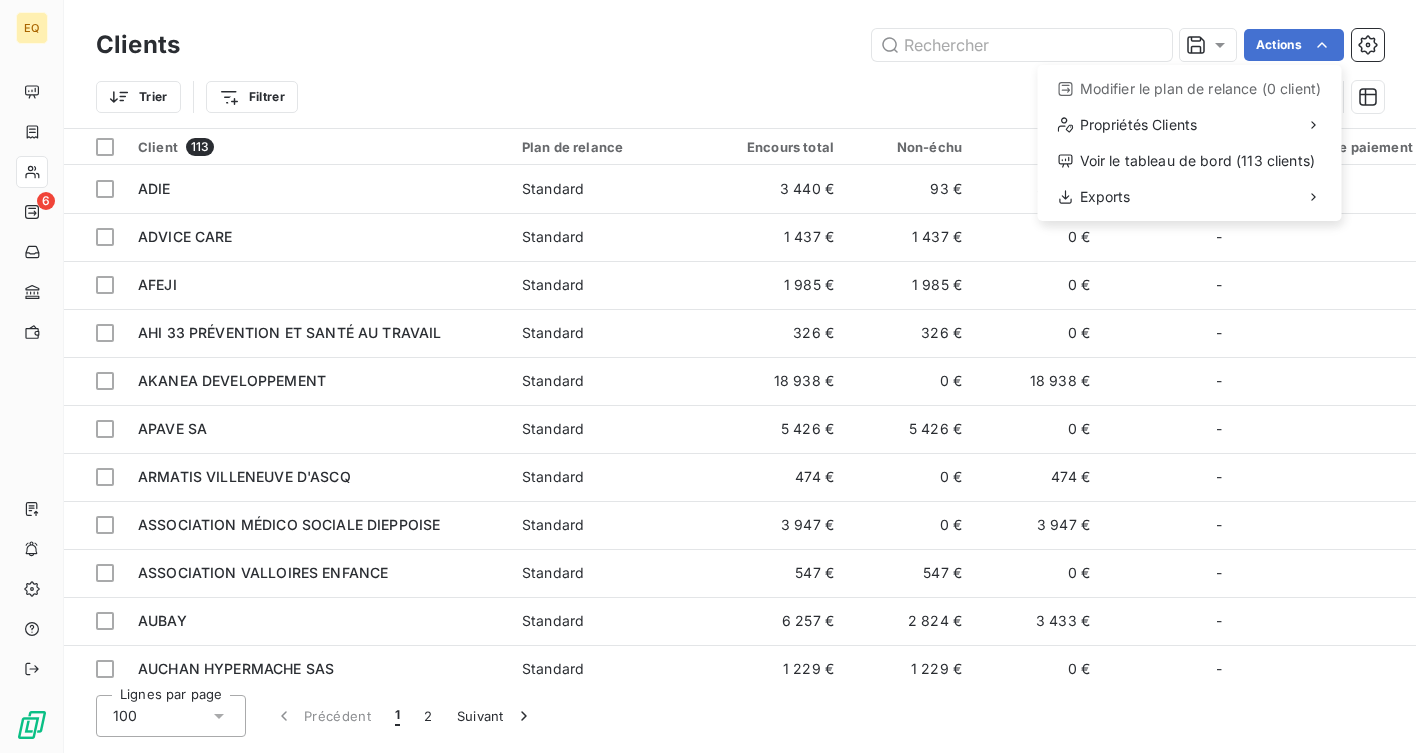 click on "EQ 6 Clients Actions Modifier le plan de relance (0 client) Propriétés Clients Voir le tableau de bord (113 clients) Exports Trier Filtrer Client 113 Plan de relance Encours total Non-échu Échu Limite d’encours Délai moyen de paiement ADIE Standard 3 440 € 93 € 3 347 € - ADVICE CARE Standard 1 437 € 1 437 € 0 € - AFEJI Standard 1 985 € 1 985 € 0 € - AHI 33 PRÉVENTION ET SANTÉ AU TRAVAIL Standard 326 € 326 € 0 € - AKANEA DEVELOPPEMENT Standard 18 938 € 0 € 18 938 € - APAVE SA Standard 5 426 € 5 426 € 0 € - ARMATIS VILLENEUVE D'ASCQ Standard 474 € 0 € 474 € - ASSOCIATION MÉDICO SOCIALE DIEPPOISE Standard 3 947 € 0 € 3 947 € - ASSOCIATION VALLOIRES ENFANCE Standard 547 € 547 € 0 € - AUBAY Standard 6 257 € 2 824 € 3 433 € - AUCHAN HYPERMACHE SAS Standard 1 229 € 1 229 € 0 € - AZELIS FRANCE Standard 776 € 776 € 0 € - BELAMBRA CLUBS Standard 3 684 € 3 684 €" at bounding box center [708, 376] 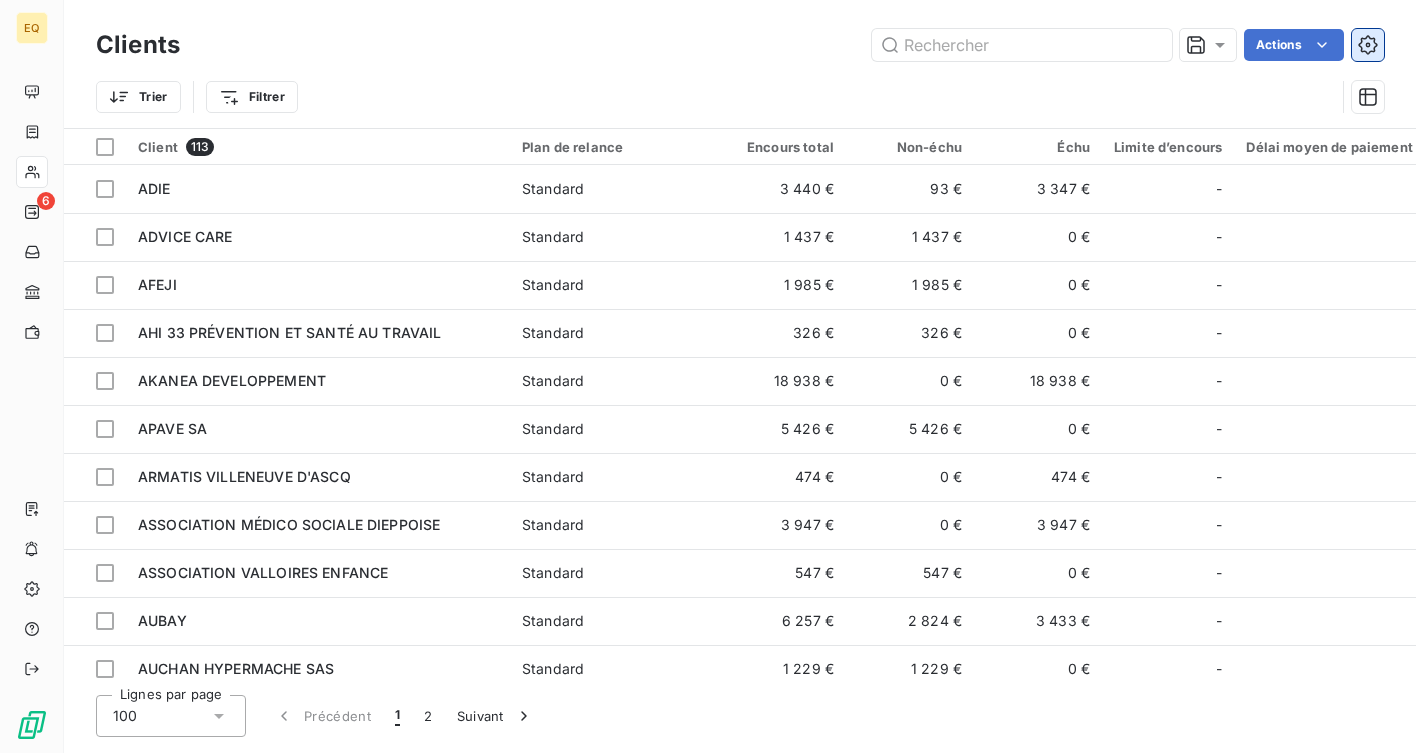 click 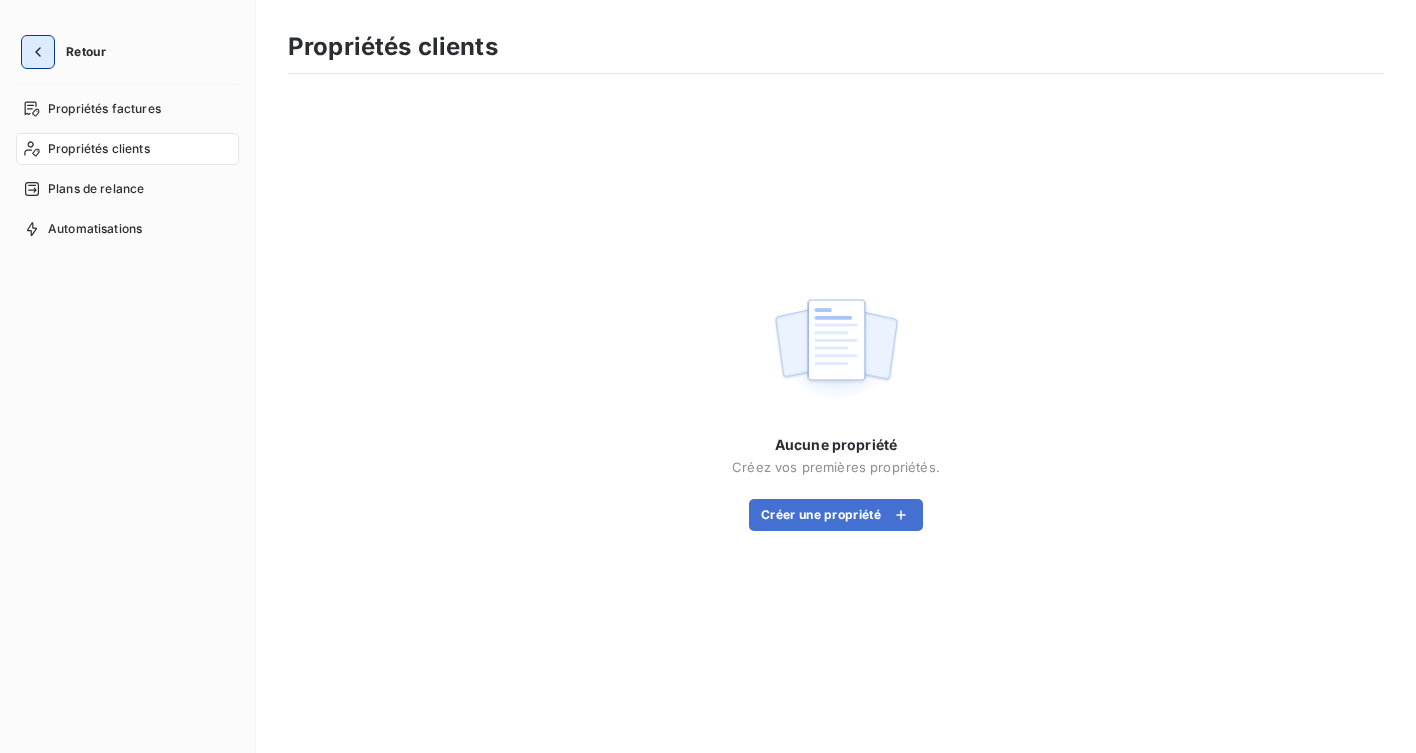 click 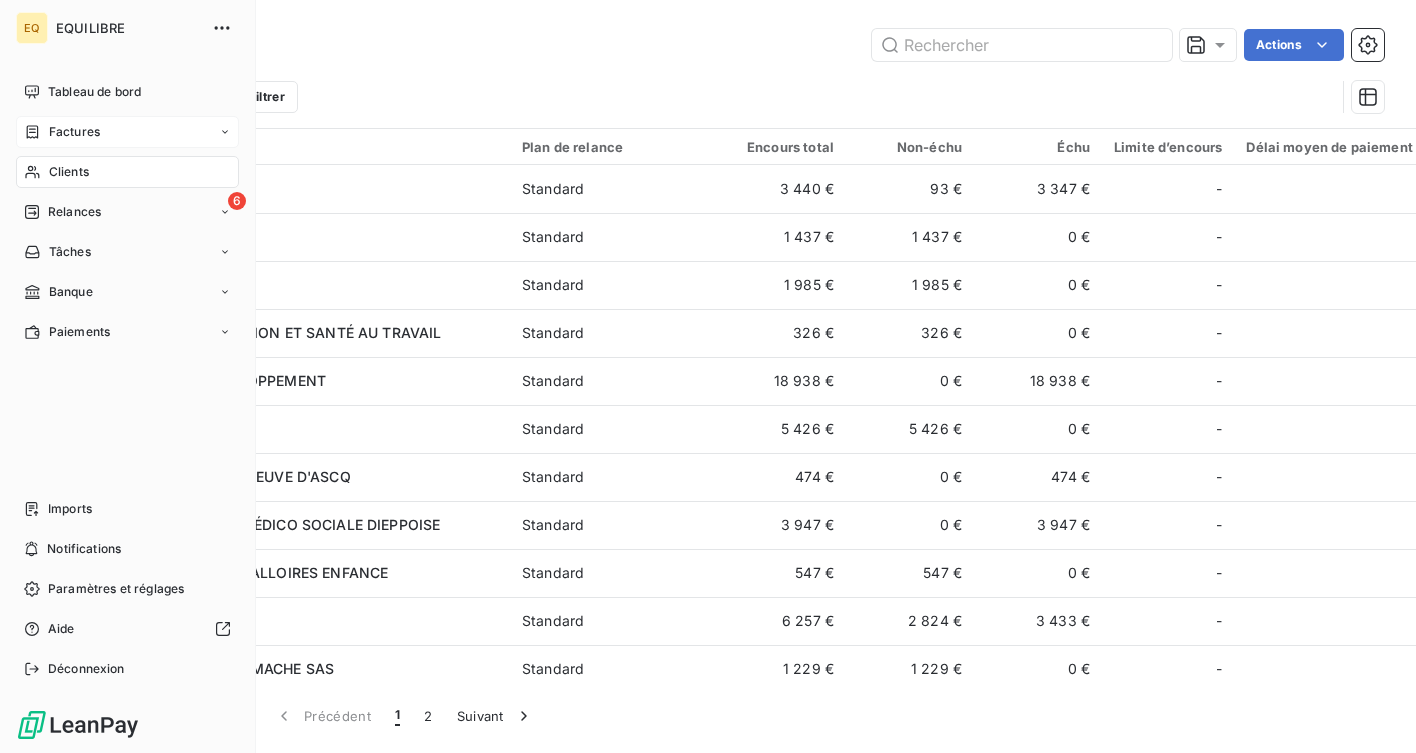 click on "Factures" at bounding box center (74, 132) 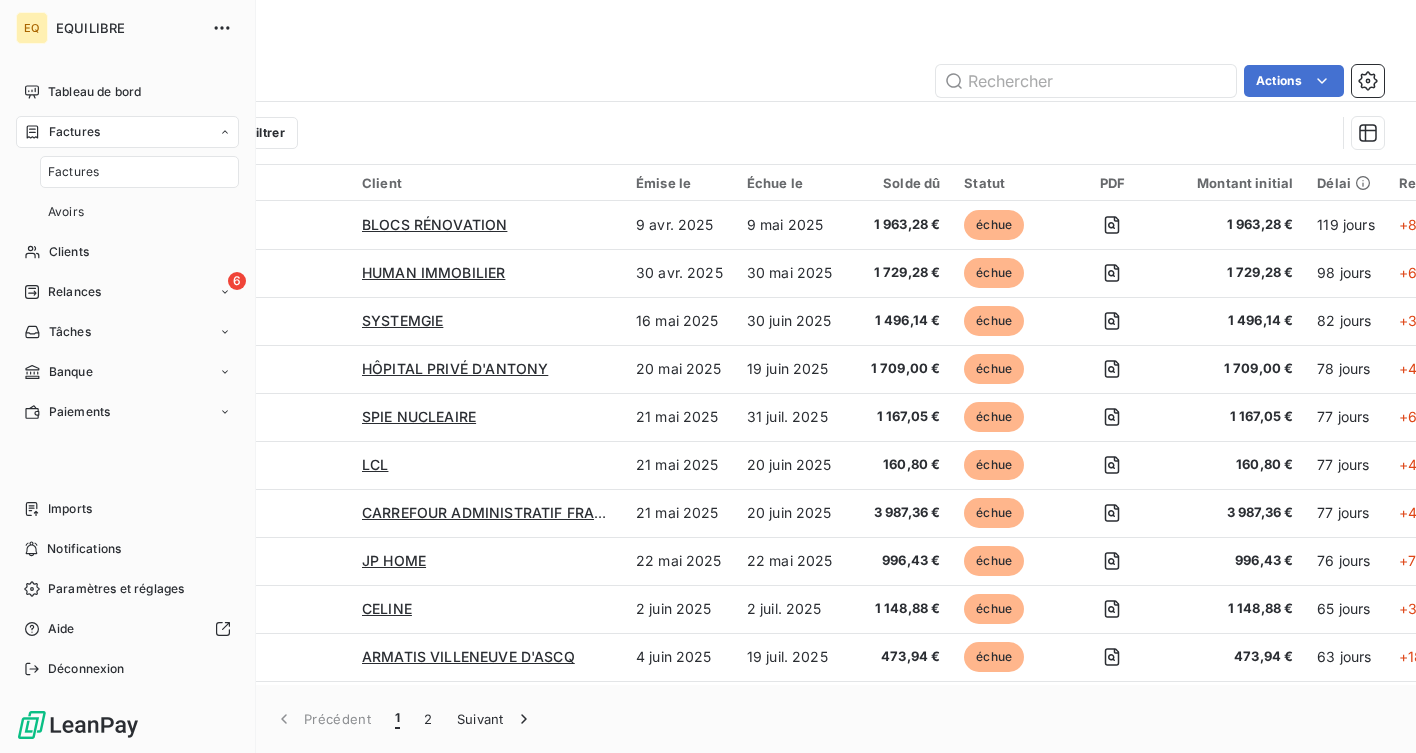 click on "Factures" at bounding box center (139, 172) 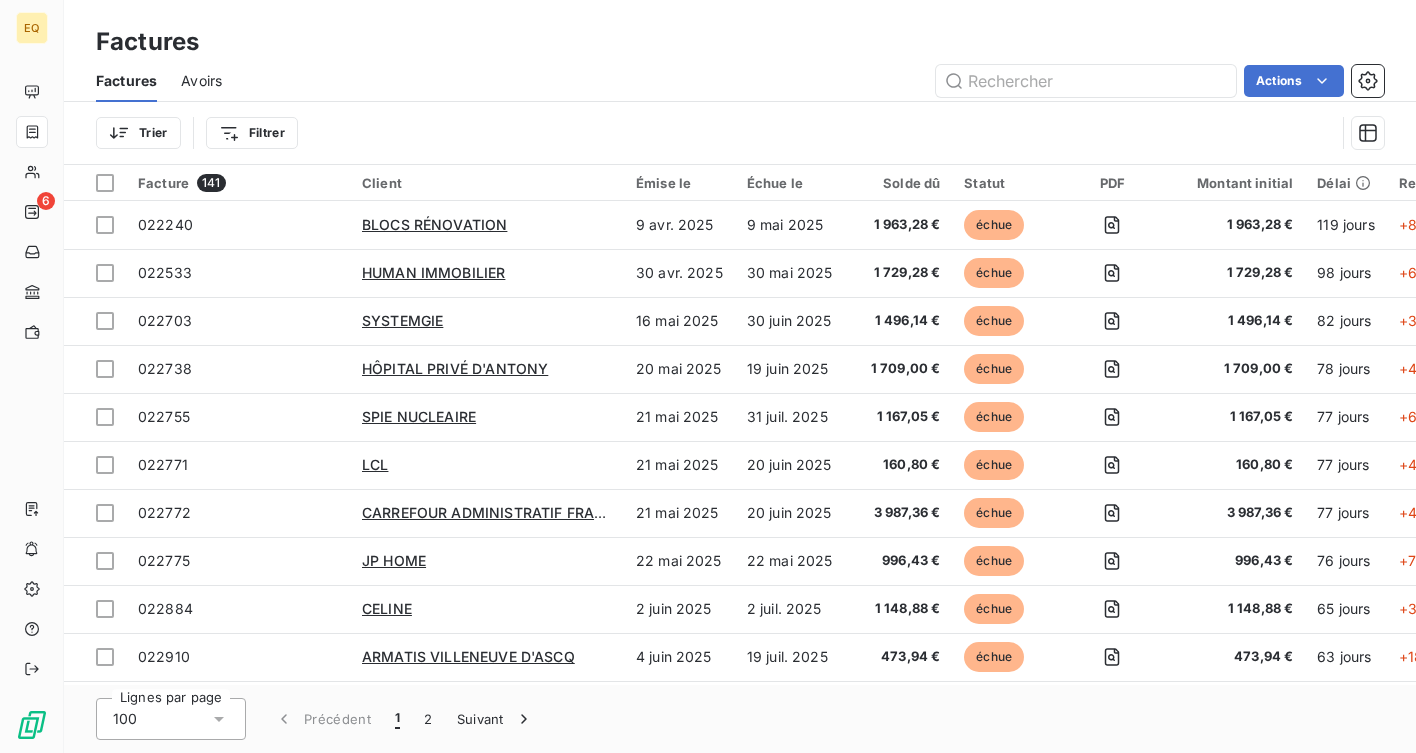 click on "Trier Filtrer" at bounding box center (715, 133) 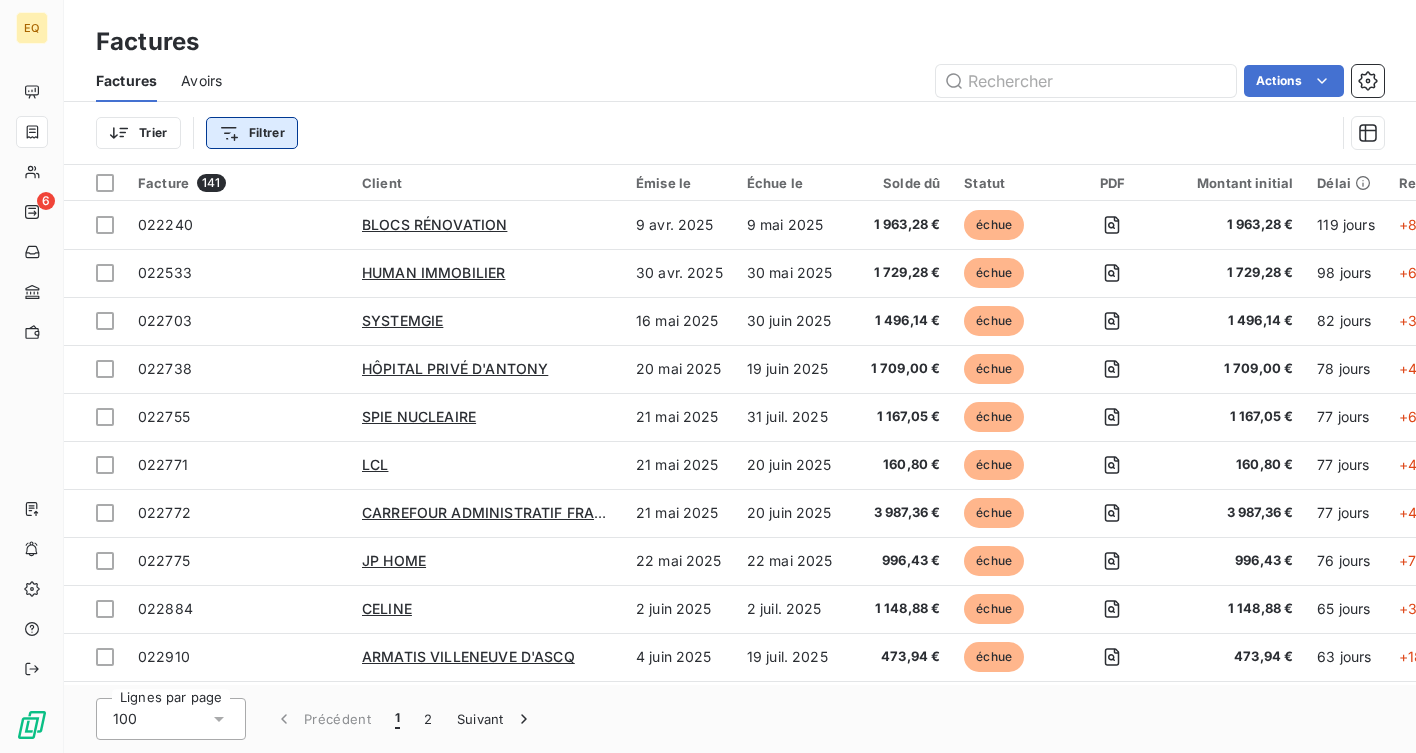 click on "EQ 6 Factures Factures Avoirs Actions Trier Filtrer Facture 141 Client Émise le Échue le Solde dû Statut PDF Montant initial Délai Retard   Litige 022240 BLOCS RÉNOVATION 9 avr. 2025 9 mai 2025 1 963,28 € échue 1 963,28 € 119 jours +89 j _ 022533 HUMAN IMMOBILIER 30 avr. 2025 30 mai 2025 1 729,28 € échue 1 729,28 € 98 jours +68 j _ 022703 SYSTEMGIE 16 mai 2025 30 juin 2025 1 496,14 € échue 1 496,14 € 82 jours +37 j _ 022738 HÔPITAL PRIVÉ D'ANTONY 20 mai 2025 19 juin 2025 1 709,00 € échue 1 709,00 € 78 jours +48 j _ 022755 SPIE NUCLEAIRE 21 mai 2025 31 juil. 2025 1 167,05 € échue 1 167,05 € 77 jours +6 j _ 022771 LCL 21 mai 2025 20 juin 2025 160,80 € échue 160,80 € 77 jours +47 j _ 022772 CARREFOUR ADMINISTRATIF FRANCE 21 mai 2025 20 juin 2025 3 987,36 € échue 3 987,36 € 77 jours +47 j _ 022775 JP HOME 22 mai 2025 22 mai 2025 996,43 € échue 996,43 € 76 jours +76 j _ 022884 CELINE 2 juin 2025 2 juil. 2025 1 148,88 €" at bounding box center (708, 376) 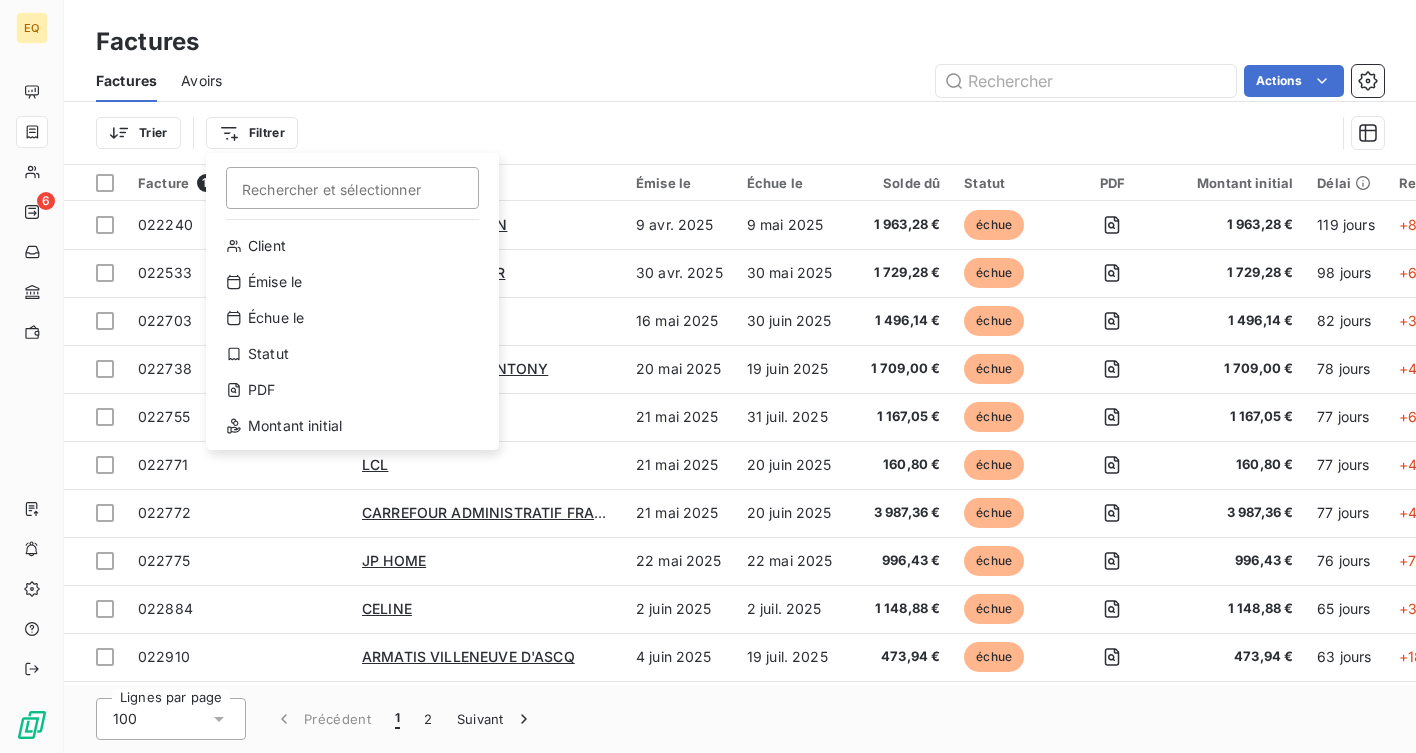 click on "EQ 6 Factures Factures Avoirs Actions Trier Filtrer Rechercher et sélectionner Client Émise le Échue le Statut PDF Montant initial Facture 141 Client Émise le Échue le Solde dû Statut PDF Montant initial Délai Retard   Litige 022240 BLOCS RÉNOVATION 9 avr. 2025 9 mai 2025 1 963,28 € échue 1 963,28 € 119 jours +89 j _ 022533 HUMAN IMMOBILIER 30 avr. 2025 30 mai 2025 1 729,28 € échue 1 729,28 € 98 jours +68 j _ 022703 SYSTEMGIE 16 mai 2025 30 juin 2025 1 496,14 € échue 1 496,14 € 82 jours +37 j _ 022738 HÔPITAL PRIVÉ D'ANTONY 20 mai 2025 19 juin 2025 1 709,00 € échue 1 709,00 € 78 jours +48 j _ 022755 SPIE NUCLEAIRE 21 mai 2025 31 juil. 2025 1 167,05 € échue 1 167,05 € 77 jours +6 j _ 022771 LCL 21 mai 2025 20 juin 2025 160,80 € échue 160,80 € 77 jours +47 j _ 022772 CARREFOUR ADMINISTRATIF FRANCE 21 mai 2025 20 juin 2025 3 987,36 € échue 3 987,36 € 77 jours +47 j _ 022775 JP HOME 22 mai 2025 22 mai 2025 996,43 € échue _" at bounding box center (708, 376) 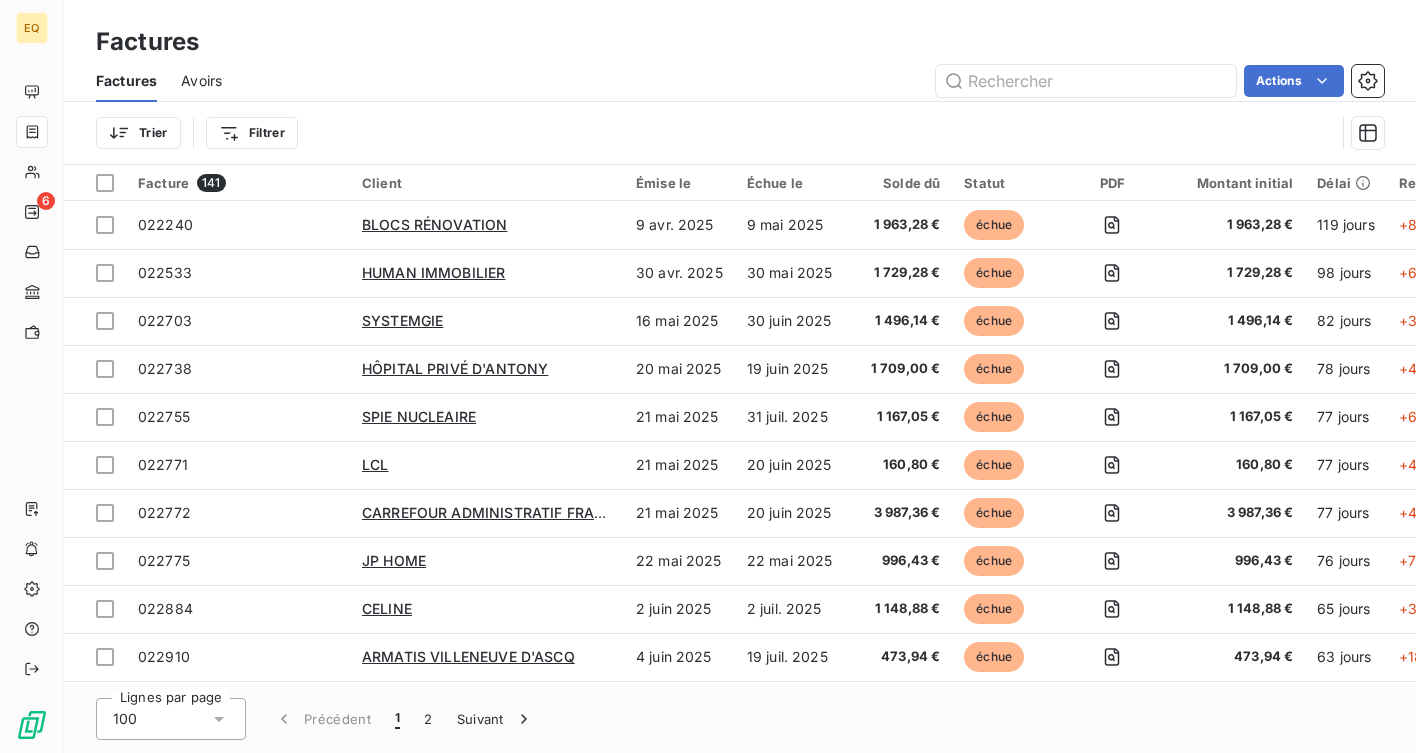 click on "EQ 6 Factures Factures Avoirs Actions Trier Filtrer Facture 141 Client Émise le Échue le Solde dû Statut PDF Montant initial Délai Retard   Litige 022240 BLOCS RÉNOVATION 9 avr. 2025 9 mai 2025 1 963,28 € échue 1 963,28 € 119 jours +89 j _ 022533 HUMAN IMMOBILIER 30 avr. 2025 30 mai 2025 1 729,28 € échue 1 729,28 € 98 jours +68 j _ 022703 SYSTEMGIE 16 mai 2025 30 juin 2025 1 496,14 € échue 1 496,14 € 82 jours +37 j _ 022738 HÔPITAL PRIVÉ D'ANTONY 20 mai 2025 19 juin 2025 1 709,00 € échue 1 709,00 € 78 jours +48 j _ 022755 SPIE NUCLEAIRE 21 mai 2025 31 juil. 2025 1 167,05 € échue 1 167,05 € 77 jours +6 j _ 022771 LCL 21 mai 2025 20 juin 2025 160,80 € échue 160,80 € 77 jours +47 j _ 022772 CARREFOUR ADMINISTRATIF FRANCE 21 mai 2025 20 juin 2025 3 987,36 € échue 3 987,36 € 77 jours +47 j _ 022775 JP HOME 22 mai 2025 22 mai 2025 996,43 € échue 996,43 € 76 jours +76 j _ 022884 CELINE 2 juin 2025 2 juil. 2025 1 148,88 €" at bounding box center (708, 376) 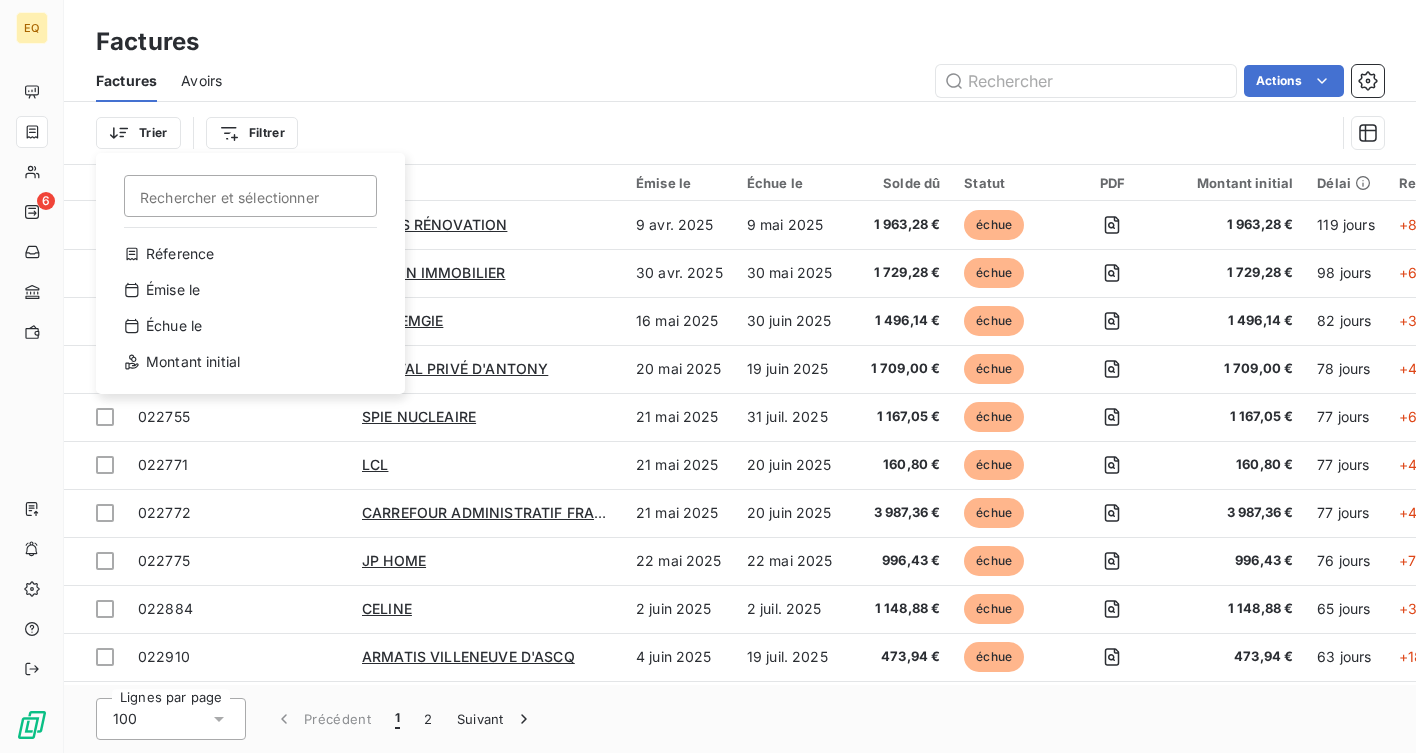 click on "EQ 6 Factures Factures Avoirs Actions Trier Rechercher et sélectionner Réference Émise le Échue le Montant initial Filtrer Facture 141 Client Émise le Échue le Solde dû Statut PDF Montant initial Délai Retard   Litige 022240 BLOCS RÉNOVATION [DATE] [DATE] [PRICE] échue [PRICE] [DAYS] j _ 022533 HUMAN IMMOBILIER [DATE] [DATE] [PRICE] échue [PRICE] [DAYS] j _ 022703 SYSTEMGIE [DATE] [DATE] [PRICE] échue [PRICE] [DAYS] j _ 022738 HÔPITAL PRIVÉ D'ANTONY [DATE] [DATE] [PRICE] échue [PRICE] [DAYS] j _ 022755 SPIE NUCLEAIRE [DATE] [DATE] [PRICE] échue [PRICE] [DAYS] j _ 022771 LCL [DATE] [DATE] [PRICE] échue [PRICE] [DAYS] j _ 022772 CARREFOUR ADMINISTRATIF FRANCE [DATE] [DATE] [PRICE] échue" at bounding box center (708, 376) 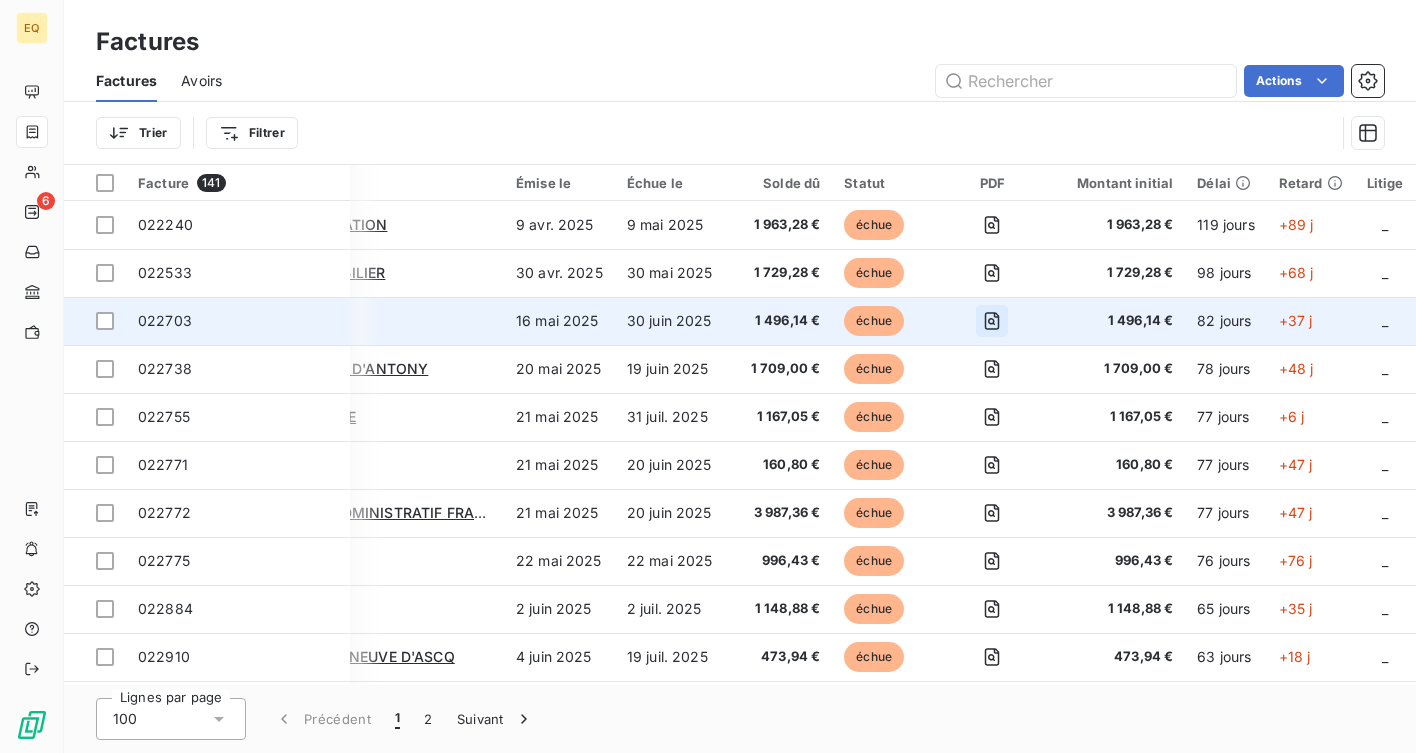 scroll, scrollTop: 0, scrollLeft: 0, axis: both 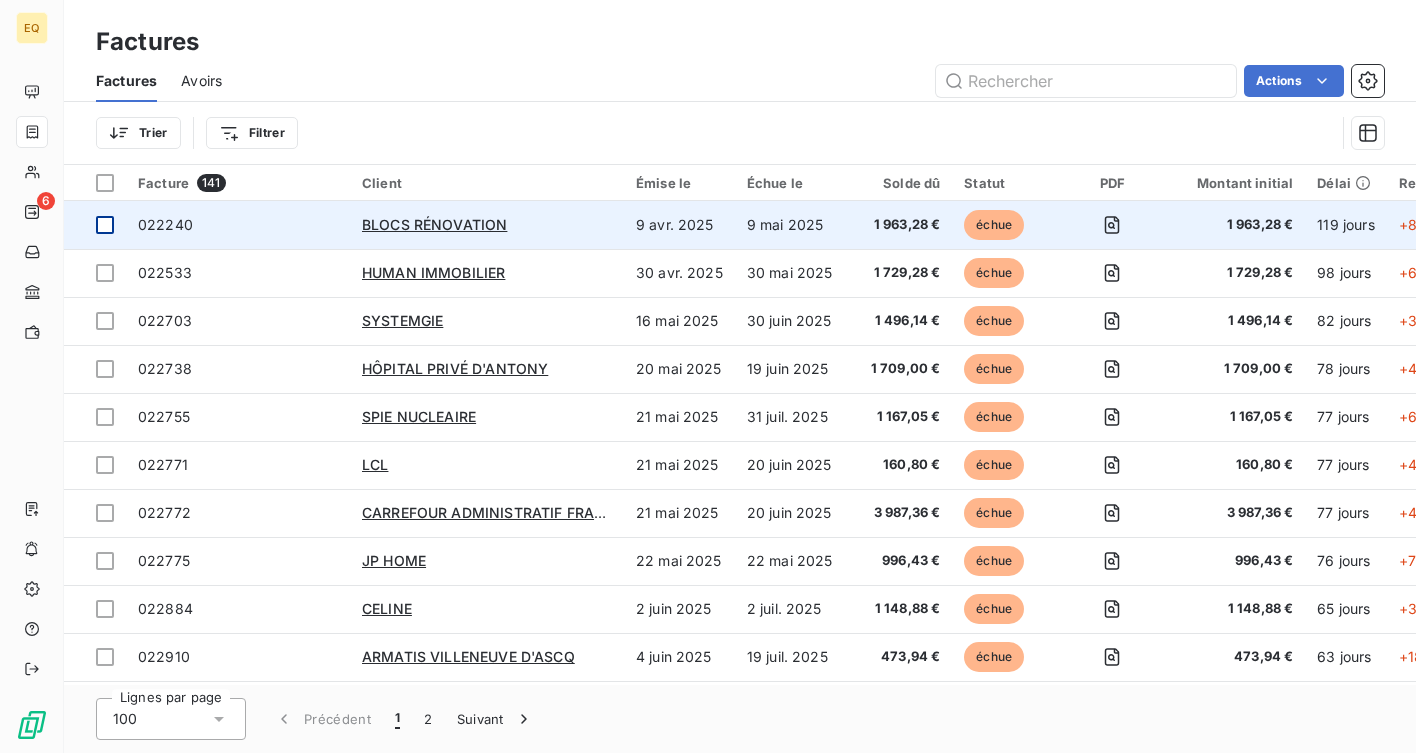 click at bounding box center (105, 225) 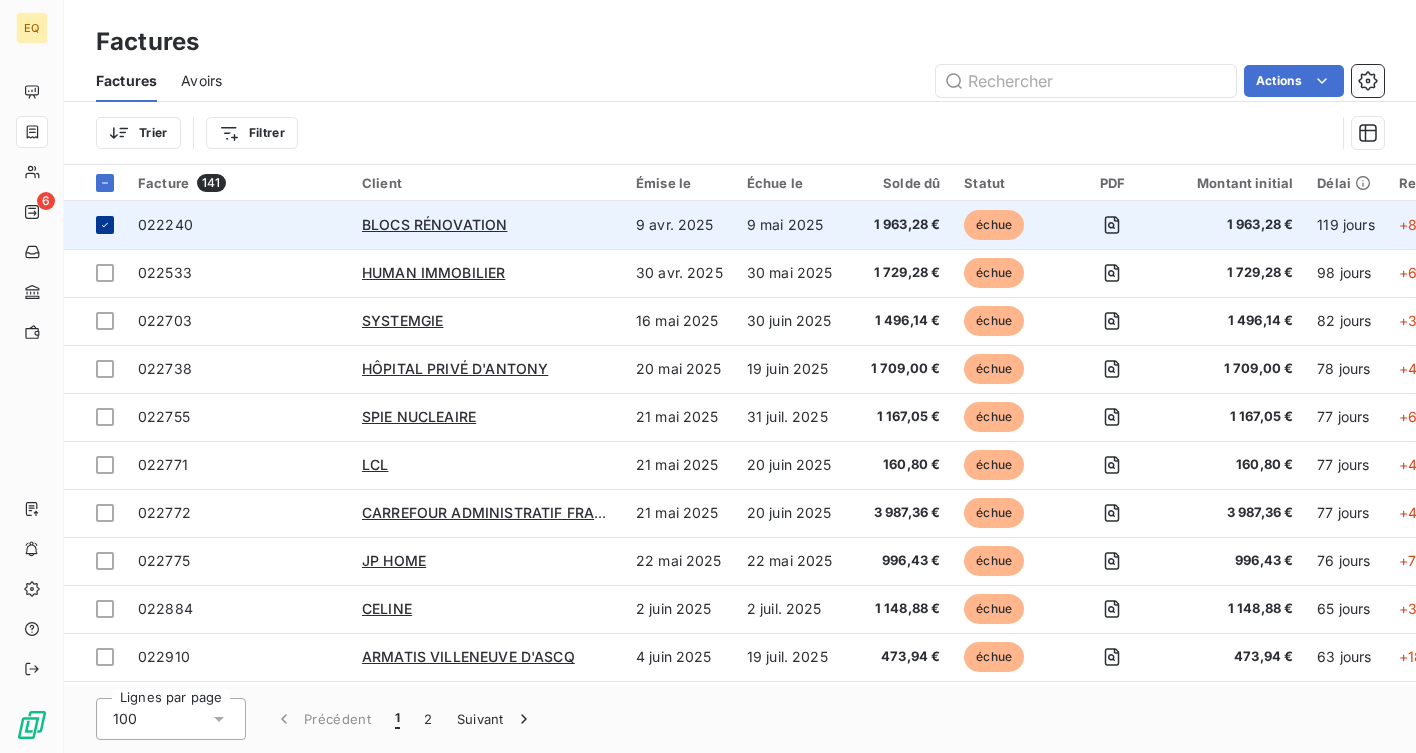 click 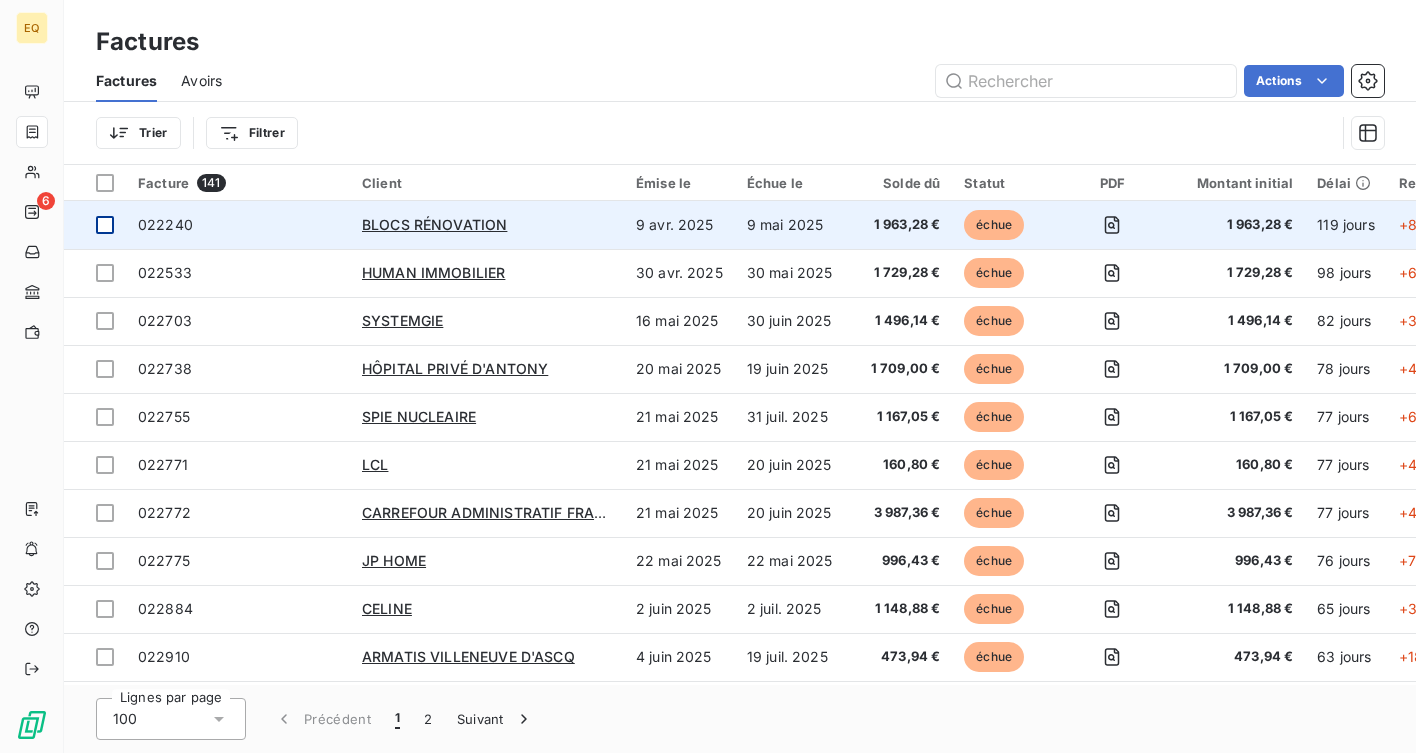 click at bounding box center [105, 225] 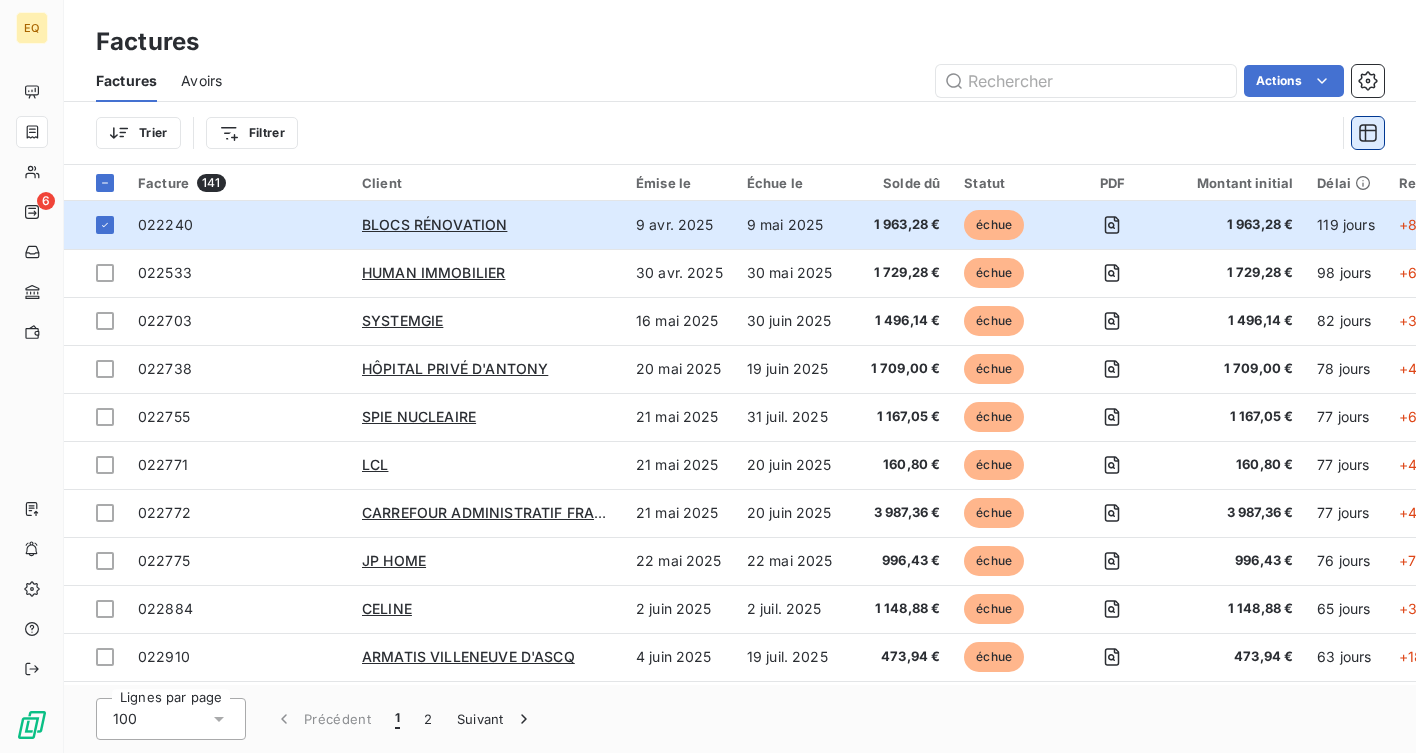 click 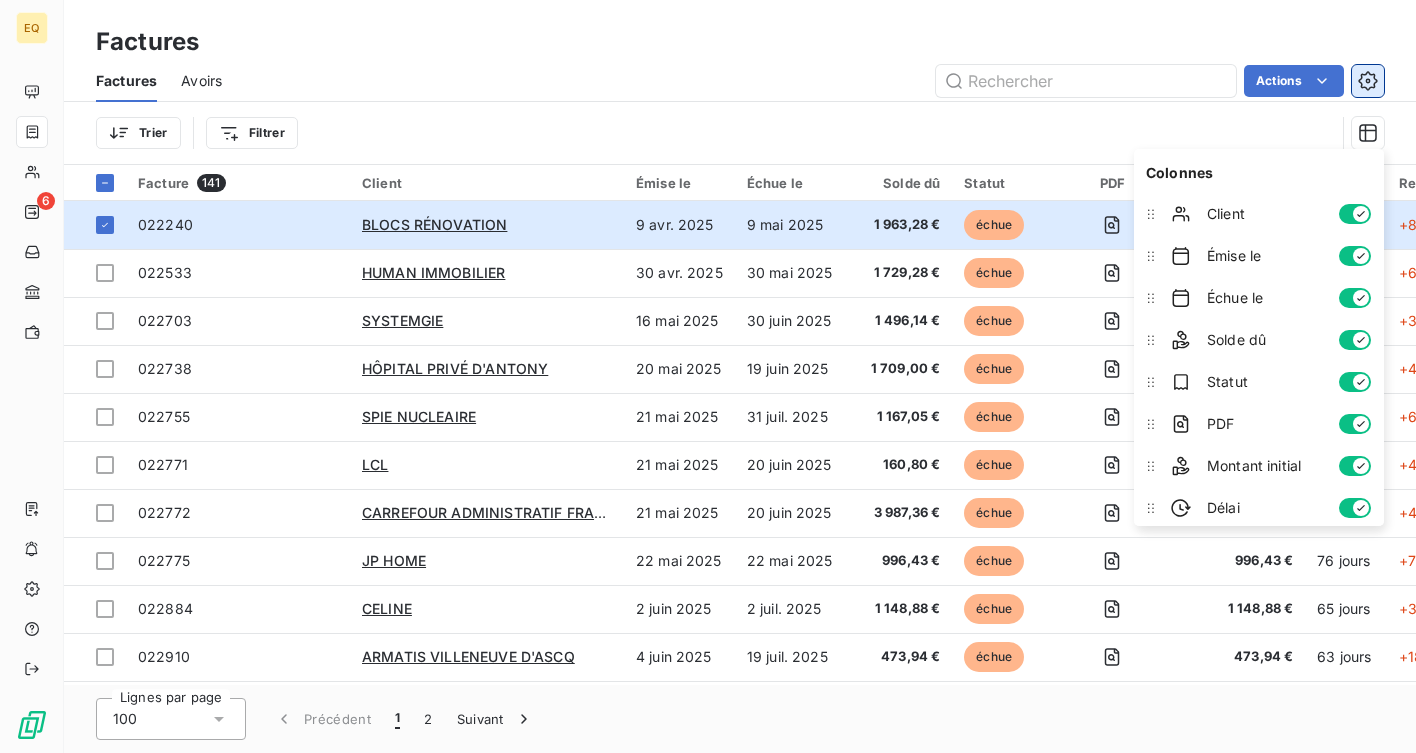 click 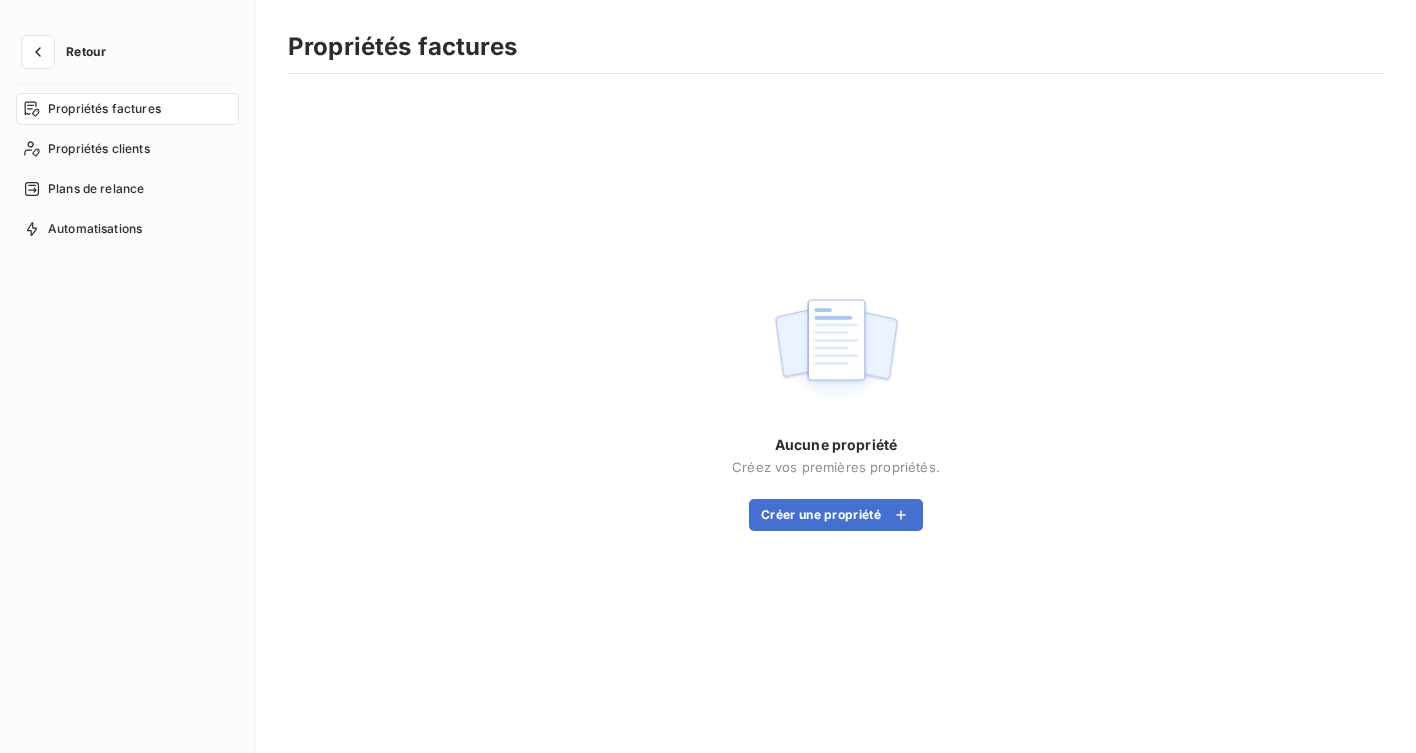 click on "Retour" at bounding box center (69, 52) 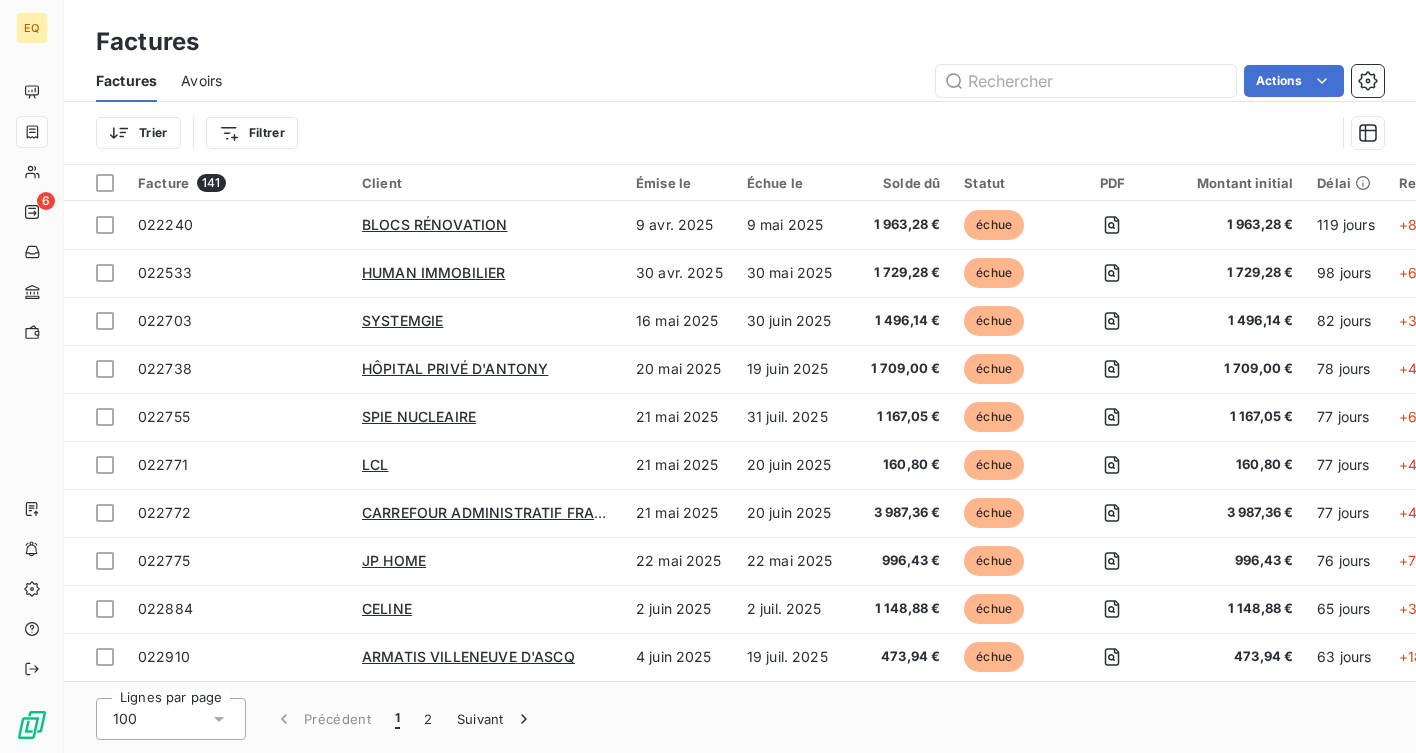 click on "EQ 6 Factures Factures Avoirs Actions Trier Filtrer Facture 141 Client Émise le Échue le Solde dû Statut PDF Montant initial Délai Retard   Litige 022240 BLOCS RÉNOVATION 9 avr. 2025 9 mai 2025 1 963,28 € échue 1 963,28 € 119 jours +89 j _ 022533 HUMAN IMMOBILIER 30 avr. 2025 30 mai 2025 1 729,28 € échue 1 729,28 € 98 jours +68 j _ 022703 SYSTEMGIE 16 mai 2025 30 juin 2025 1 496,14 € échue 1 496,14 € 82 jours +37 j _ 022738 HÔPITAL PRIVÉ D'ANTONY 20 mai 2025 19 juin 2025 1 709,00 € échue 1 709,00 € 78 jours +48 j _ 022755 SPIE NUCLEAIRE 21 mai 2025 31 juil. 2025 1 167,05 € échue 1 167,05 € 77 jours +6 j _ 022771 LCL 21 mai 2025 20 juin 2025 160,80 € échue 160,80 € 77 jours +47 j _ 022772 CARREFOUR ADMINISTRATIF FRANCE 21 mai 2025 20 juin 2025 3 987,36 € échue 3 987,36 € 77 jours +47 j _ 022775 JP HOME 22 mai 2025 22 mai 2025 996,43 € échue 996,43 € 76 jours +76 j _ 022884 CELINE 2 juin 2025 2 juil. 2025 1 148,88 €" at bounding box center (708, 376) 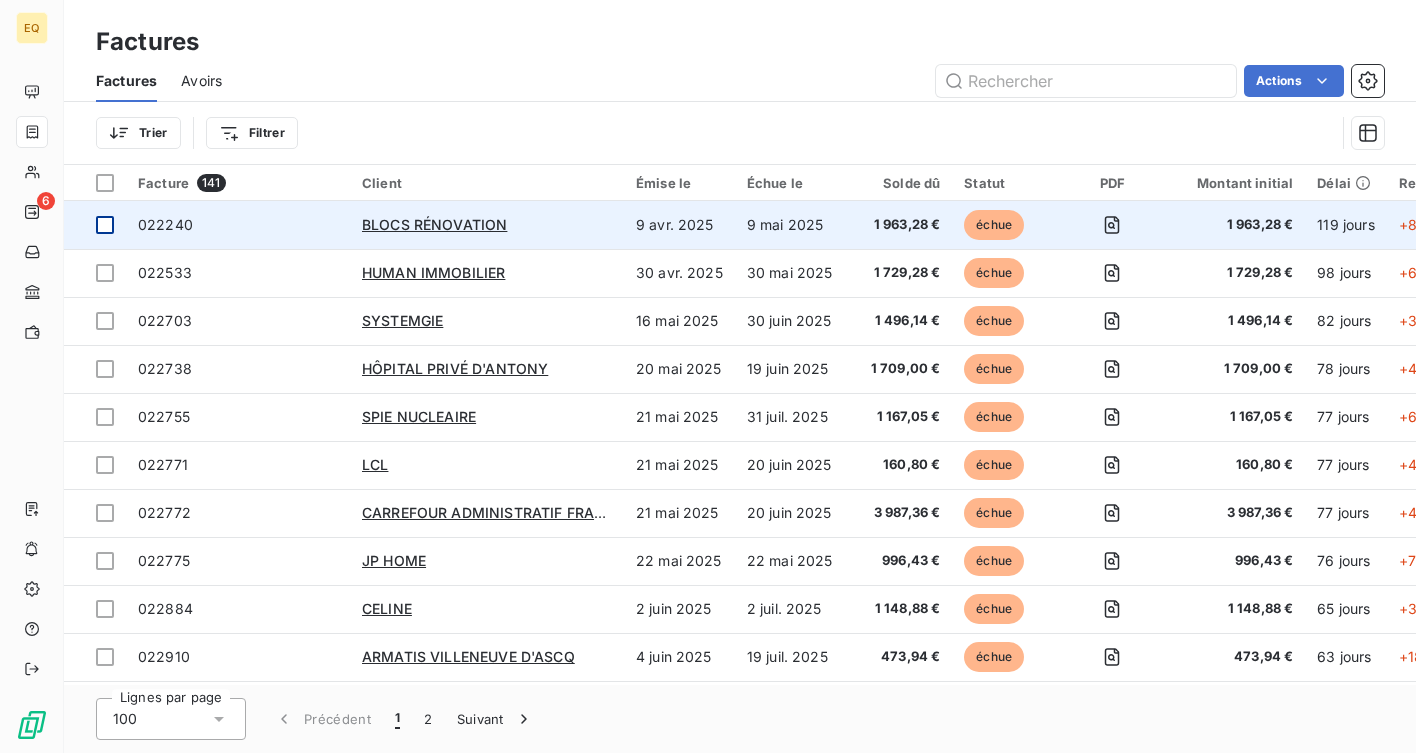 click at bounding box center [95, 225] 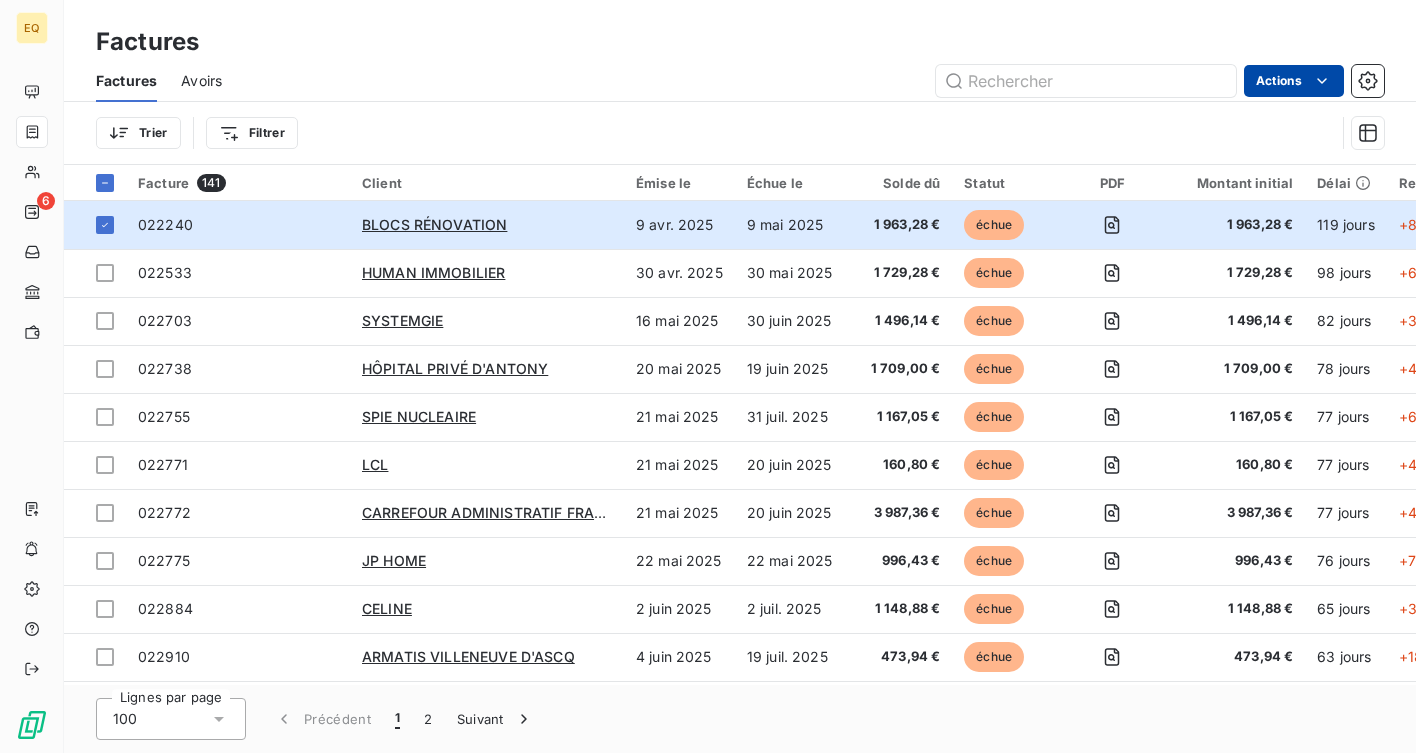 click on "EQ 6 Factures Factures Avoirs Actions Trier Filtrer Facture 141 Client Émise le Échue le Solde dû Statut PDF Montant initial Délai Retard   Litige 022240 BLOCS RÉNOVATION 9 avr. 2025 9 mai 2025 1 963,28 € échue 1 963,28 € 119 jours +89 j _ 022533 HUMAN IMMOBILIER 30 avr. 2025 30 mai 2025 1 729,28 € échue 1 729,28 € 98 jours +68 j _ 022703 SYSTEMGIE 16 mai 2025 30 juin 2025 1 496,14 € échue 1 496,14 € 82 jours +37 j _ 022738 HÔPITAL PRIVÉ D'ANTONY 20 mai 2025 19 juin 2025 1 709,00 € échue 1 709,00 € 78 jours +48 j _ 022755 SPIE NUCLEAIRE 21 mai 2025 31 juil. 2025 1 167,05 € échue 1 167,05 € 77 jours +6 j _ 022771 LCL 21 mai 2025 20 juin 2025 160,80 € échue 160,80 € 77 jours +47 j _ 022772 CARREFOUR ADMINISTRATIF FRANCE 21 mai 2025 20 juin 2025 3 987,36 € échue 3 987,36 € 77 jours +47 j _ 022775 JP HOME 22 mai 2025 22 mai 2025 996,43 € échue 996,43 € 76 jours +76 j _ 022884 CELINE 2 juin 2025 2 juil. 2025 1 148,88 €" at bounding box center [708, 376] 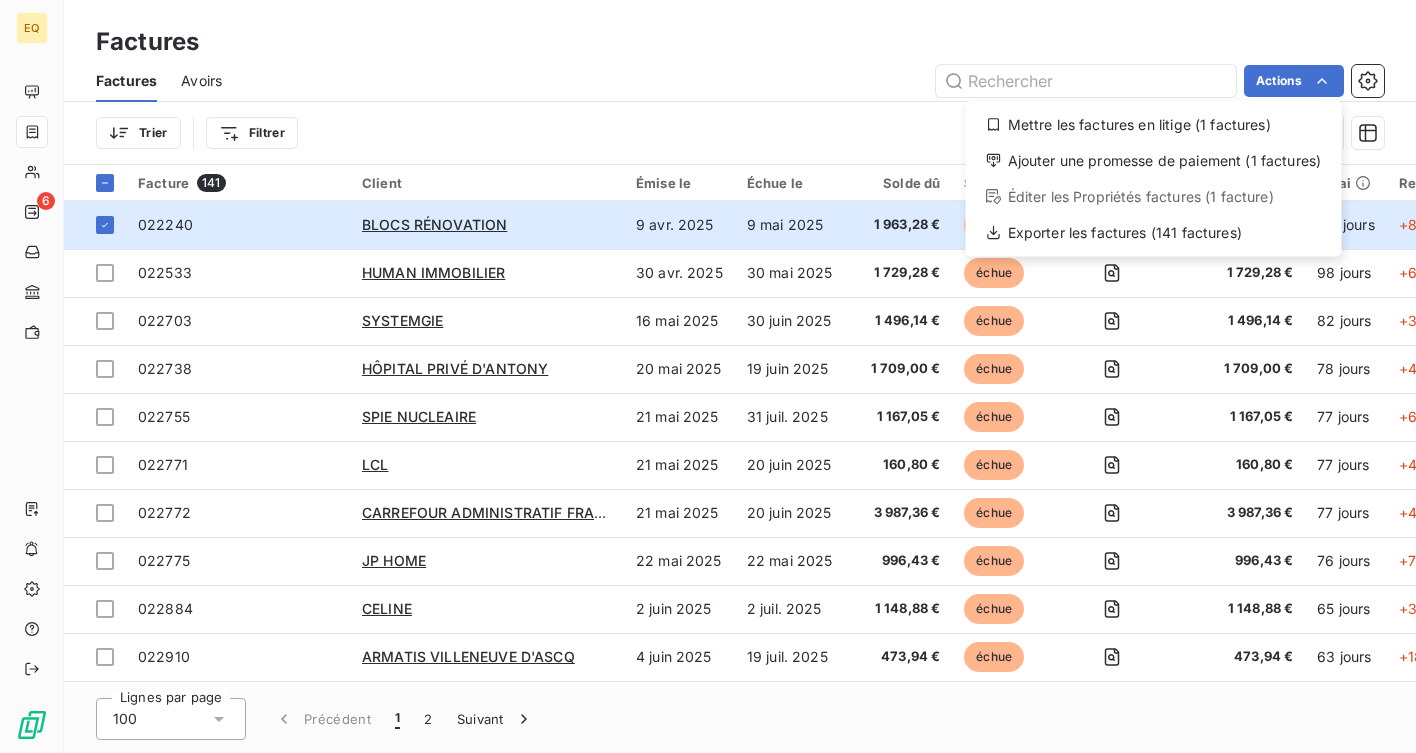 click on "EQ 6 Factures Factures Avoirs Actions Mettre les factures en litige (1 factures) Ajouter une promesse de paiement (1 factures) Éditer les Propriétés factures  (1 facture) Exporter les factures (141 factures) Trier Filtrer Facture 141 Client Émise le Échue le Solde dû Statut PDF Montant initial Délai Retard   Litige 022240 BLOCS RÉNOVATION [DATE] [DATE] [PRICE] échue [PRICE] [DAYS] j _ 022533 HUMAN IMMOBILIER [DATE] [DATE] [PRICE] échue [PRICE] [DAYS] j _ 022703 SYSTEMGIE [DATE] [DATE] [PRICE] échue [PRICE] [DAYS] j _ 022738 HÔPITAL PRIVÉ D'ANTONY [DATE] [DATE] [PRICE] échue [PRICE] [DAYS] j _ 022755 SPIE NUCLEAIRE [DATE] [DATE] [PRICE] échue [PRICE] [DAYS] j _ 022771 LCL [DATE] [DATE] [PRICE] échue [PRICE] [DAYS] j _ 022772 CARREFOUR ADMINISTRATIF FRANCE [DATE] [DATE] [PRICE] échue" at bounding box center [708, 376] 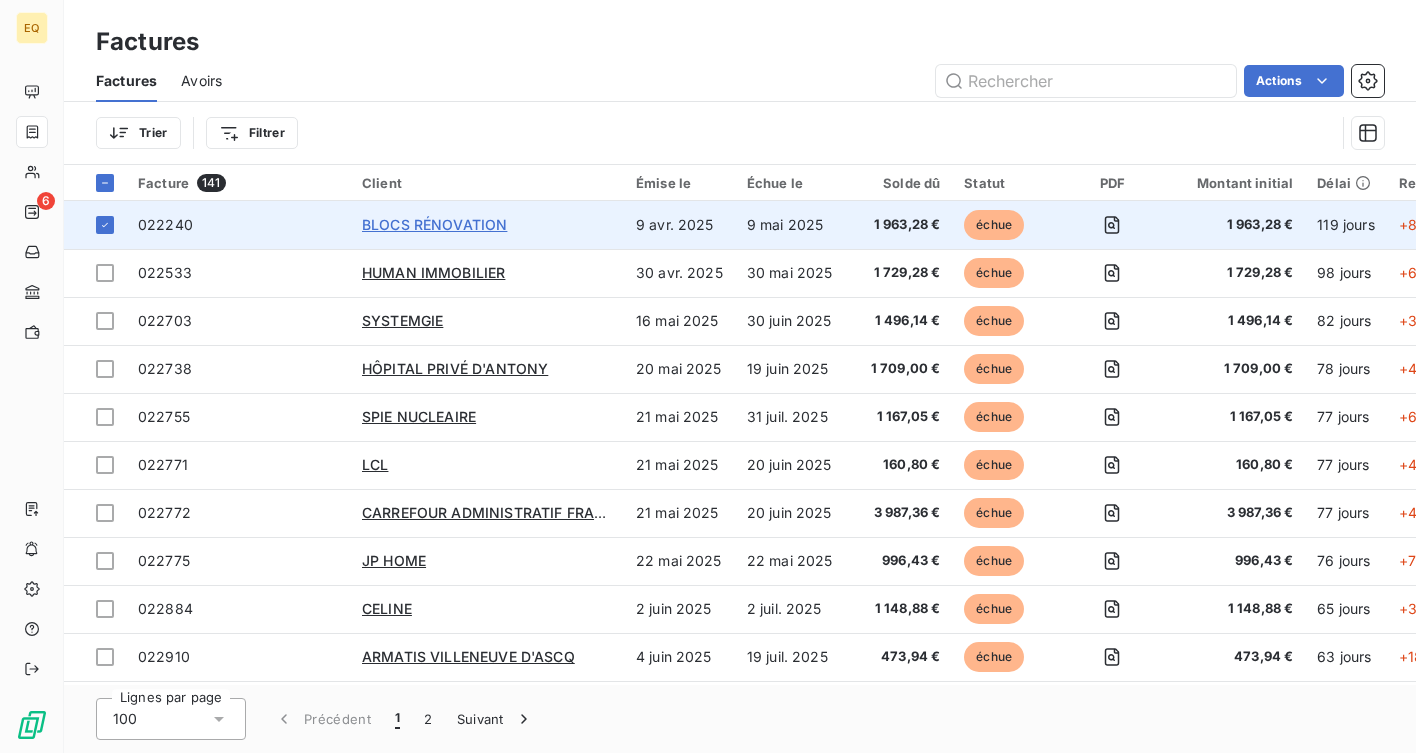 click on "BLOCS RÉNOVATION" at bounding box center (434, 224) 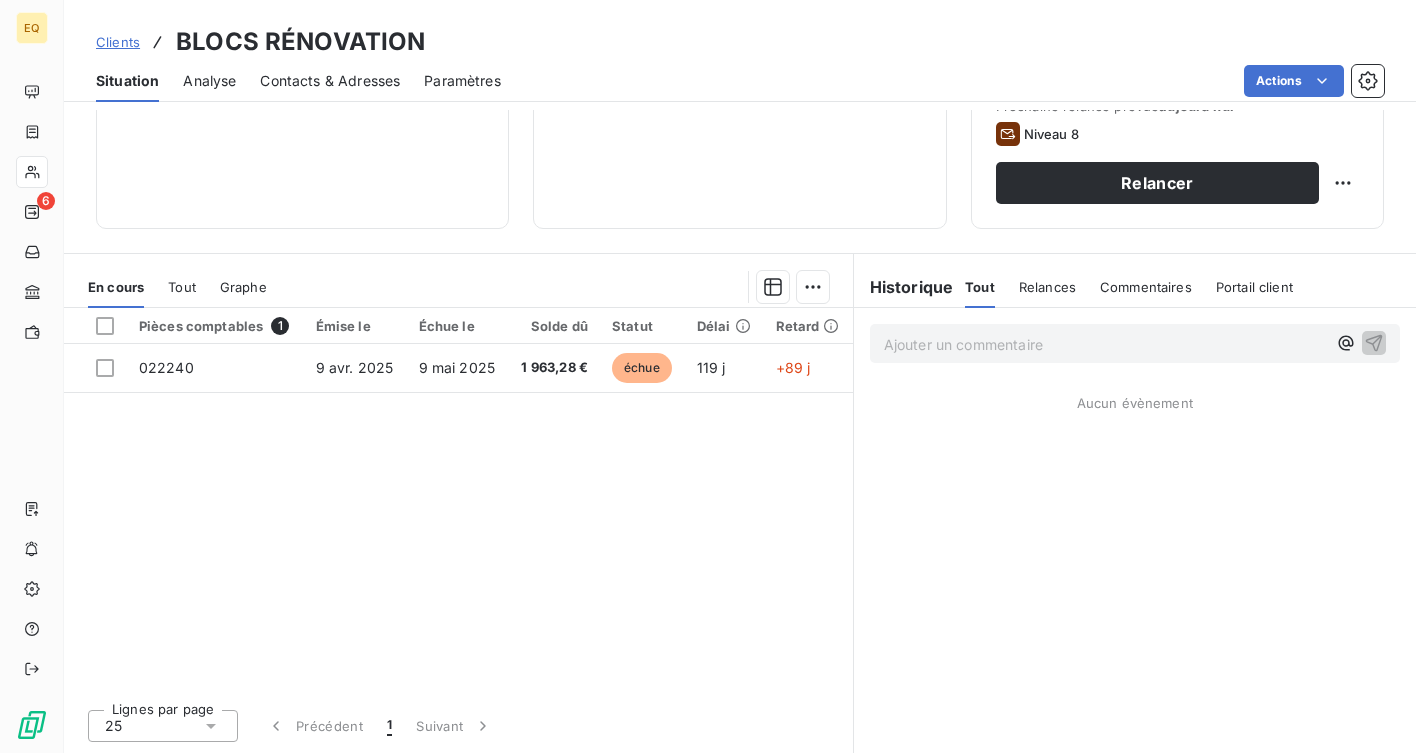 scroll, scrollTop: 0, scrollLeft: 0, axis: both 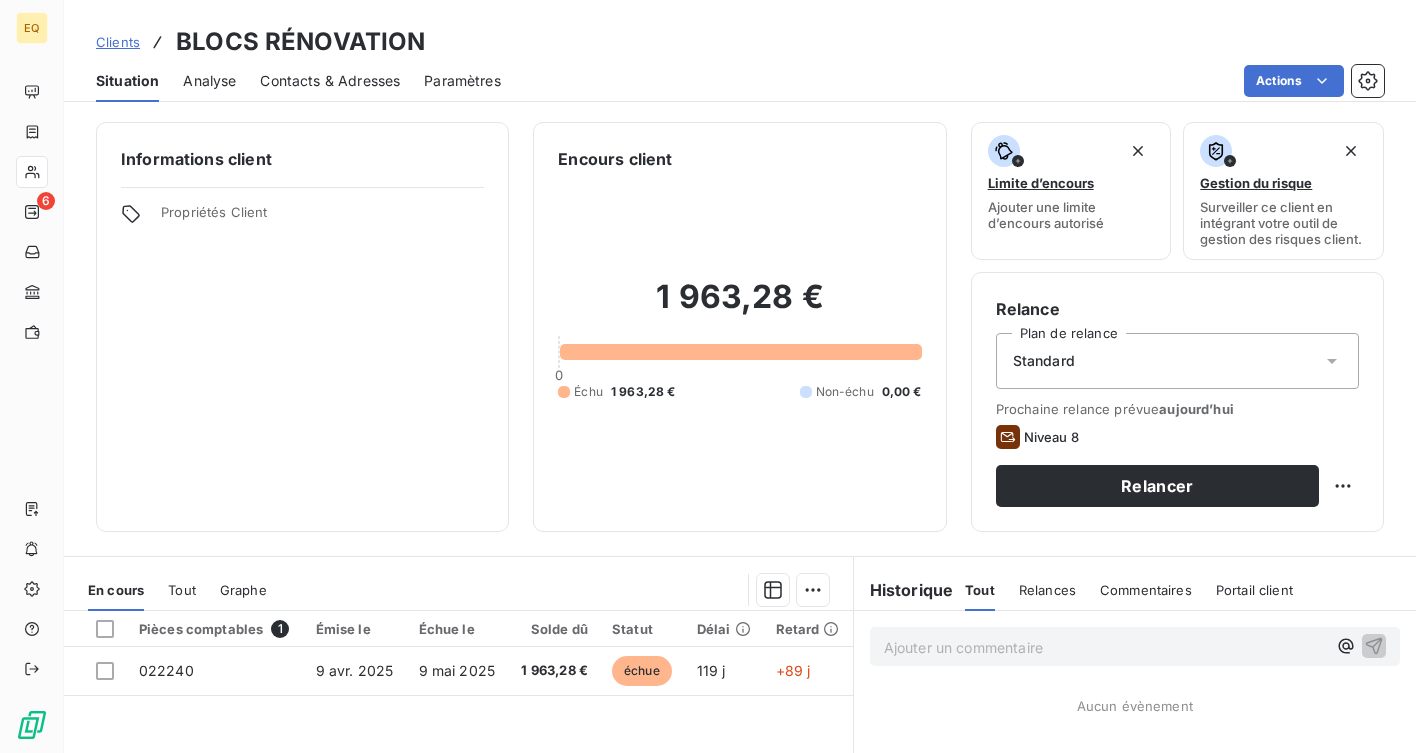click on "Analyse" at bounding box center [209, 81] 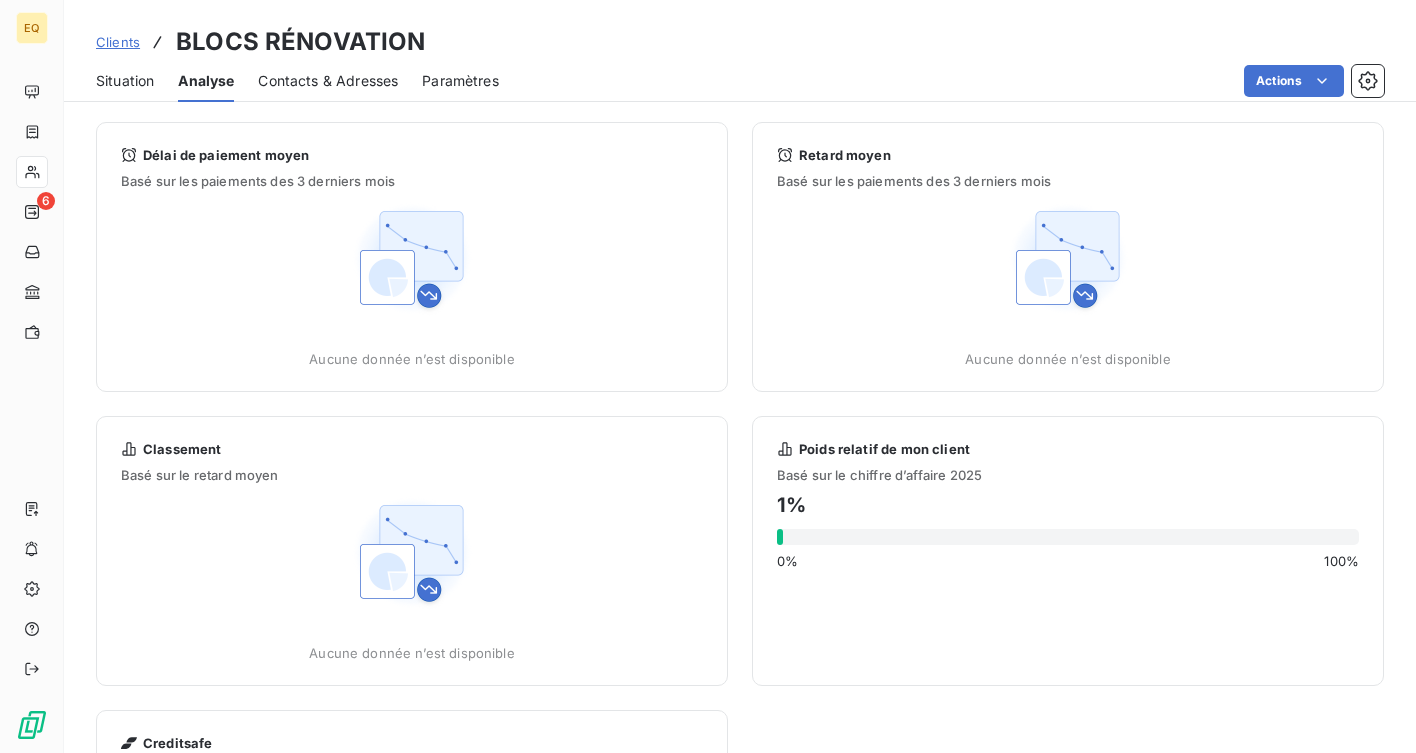 click on "Contacts & Adresses" at bounding box center (328, 81) 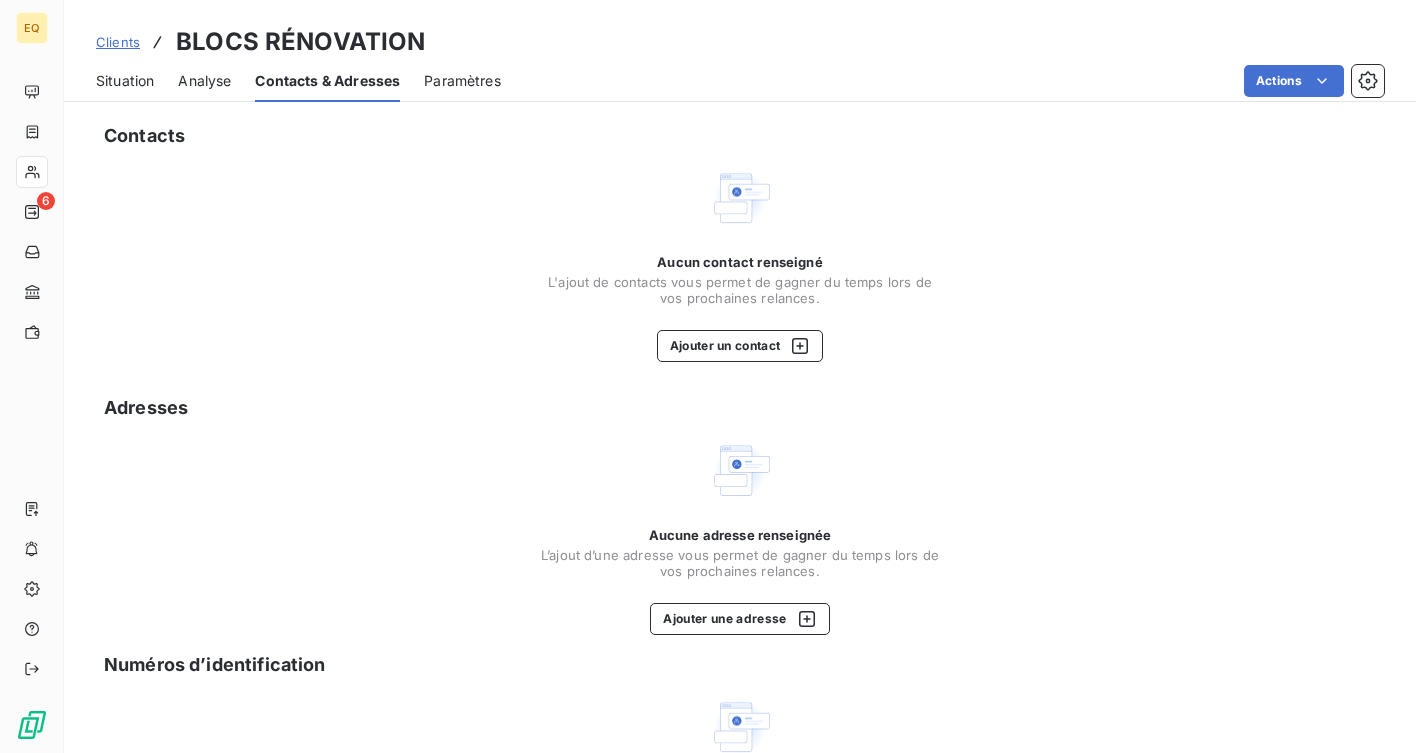 scroll, scrollTop: 186, scrollLeft: 0, axis: vertical 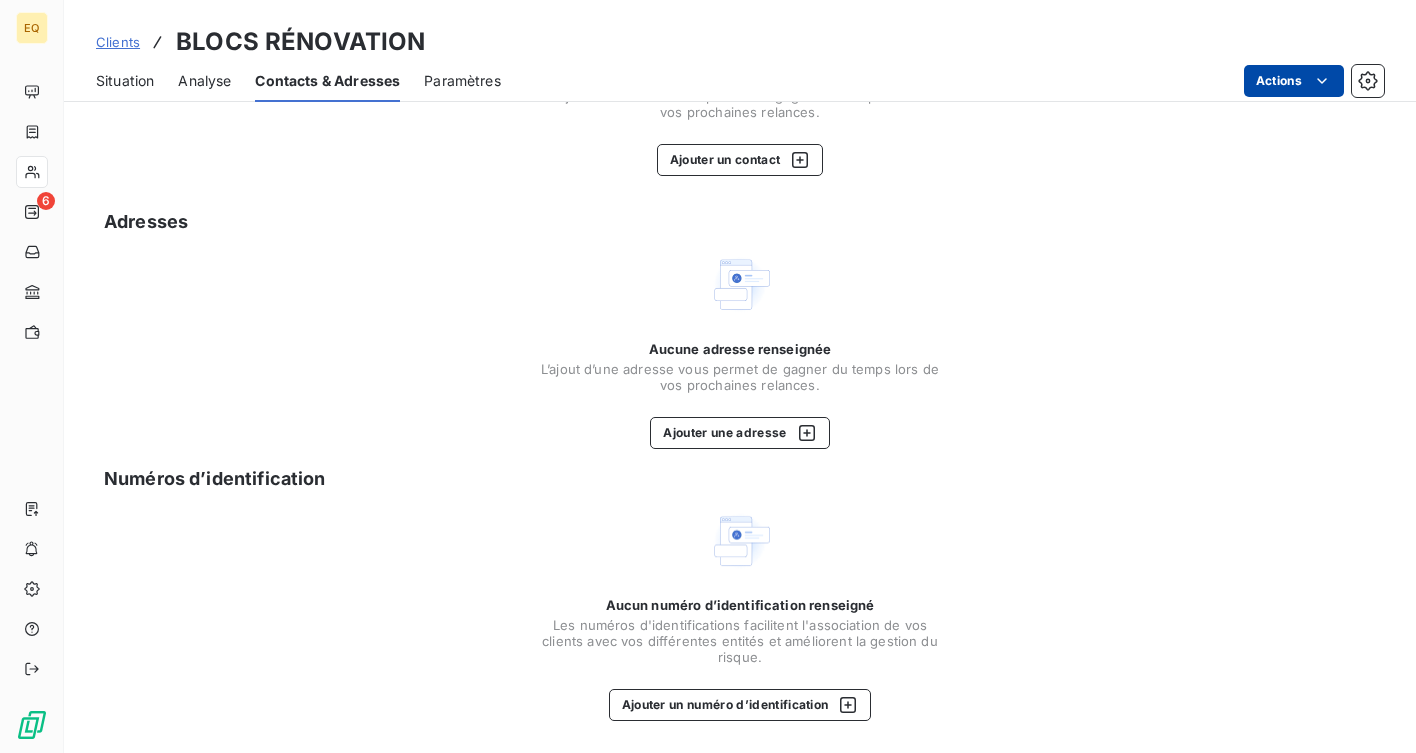 click on "EQ 6 Clients BLOCS RÉNOVATION Situation Analyse Contacts & Adresses Paramètres Actions Contacts Aucun contact renseigné L'ajout de contacts vous permet de gagner du temps lors de vos prochaines relances. Ajouter un contact Adresses Aucune adresse renseignée L’ajout d’une adresse vous permet de gagner du temps lors de vos prochaines relances. Ajouter une adresse Numéros d’identification Aucun numéro d’identification renseigné Les numéros d'identifications facilitent l'association de vos clients avec vos différentes entités et améliorent la gestion du risque. Ajouter un numéro d’identification" at bounding box center (708, 376) 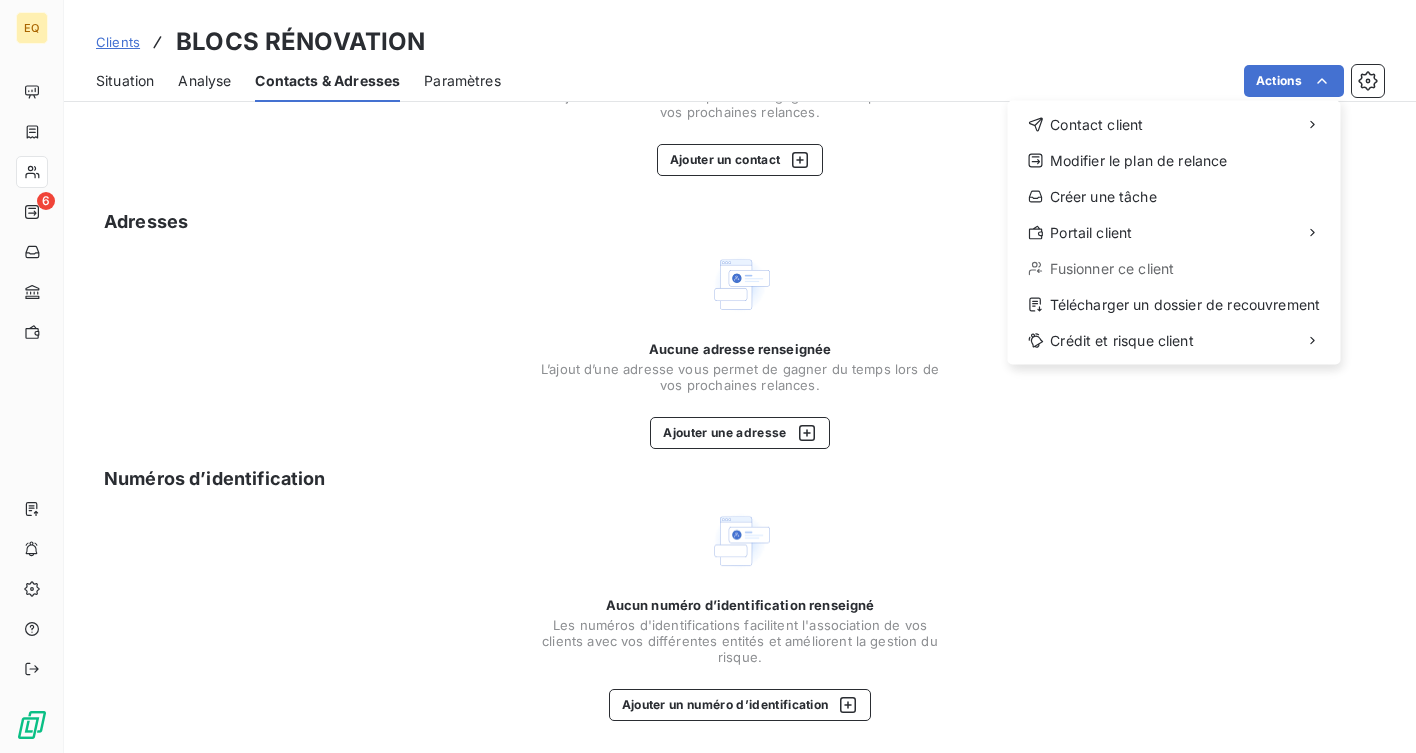 click on "EQ 6 Clients BLOCS RÉNOVATION Situation Analyse Contacts & Adresses Paramètres Actions Contact client Modifier le plan de relance Créer une tâche Portail client Fusionner ce client Télécharger un dossier de recouvrement Crédit et risque client Contacts Aucun contact renseigné L'ajout de contacts vous permet de gagner du temps lors de vos prochaines relances. Ajouter un contact Adresses Aucune adresse renseignée L’ajout d’une adresse vous permet de gagner du temps lors de vos prochaines relances. Ajouter une adresse Numéros d’identification Aucun numéro d’identification renseigné Les numéros d'identifications facilitent l'association de vos clients avec vos différentes entités et améliorent la gestion du risque. Ajouter un numéro d’identification" at bounding box center (708, 376) 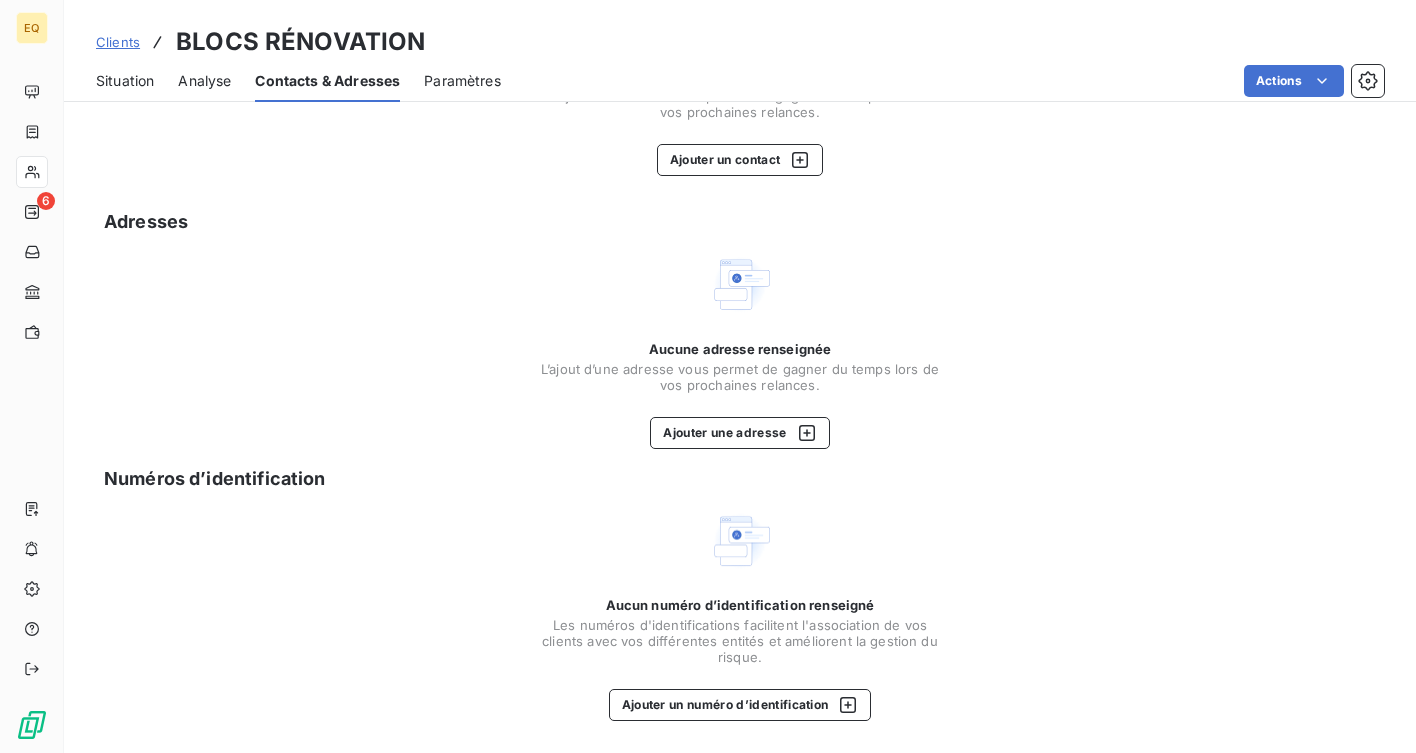 click on "Situation" at bounding box center [125, 81] 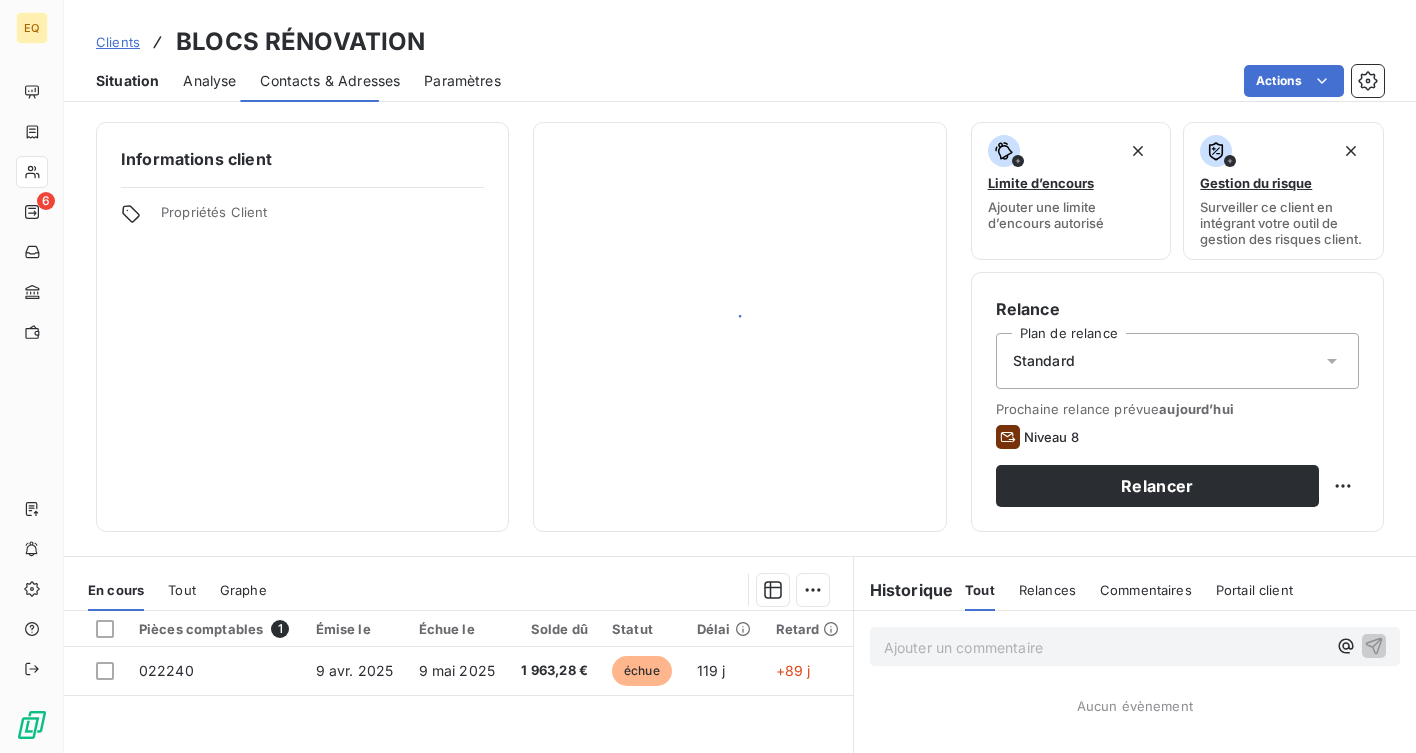 scroll, scrollTop: 0, scrollLeft: 0, axis: both 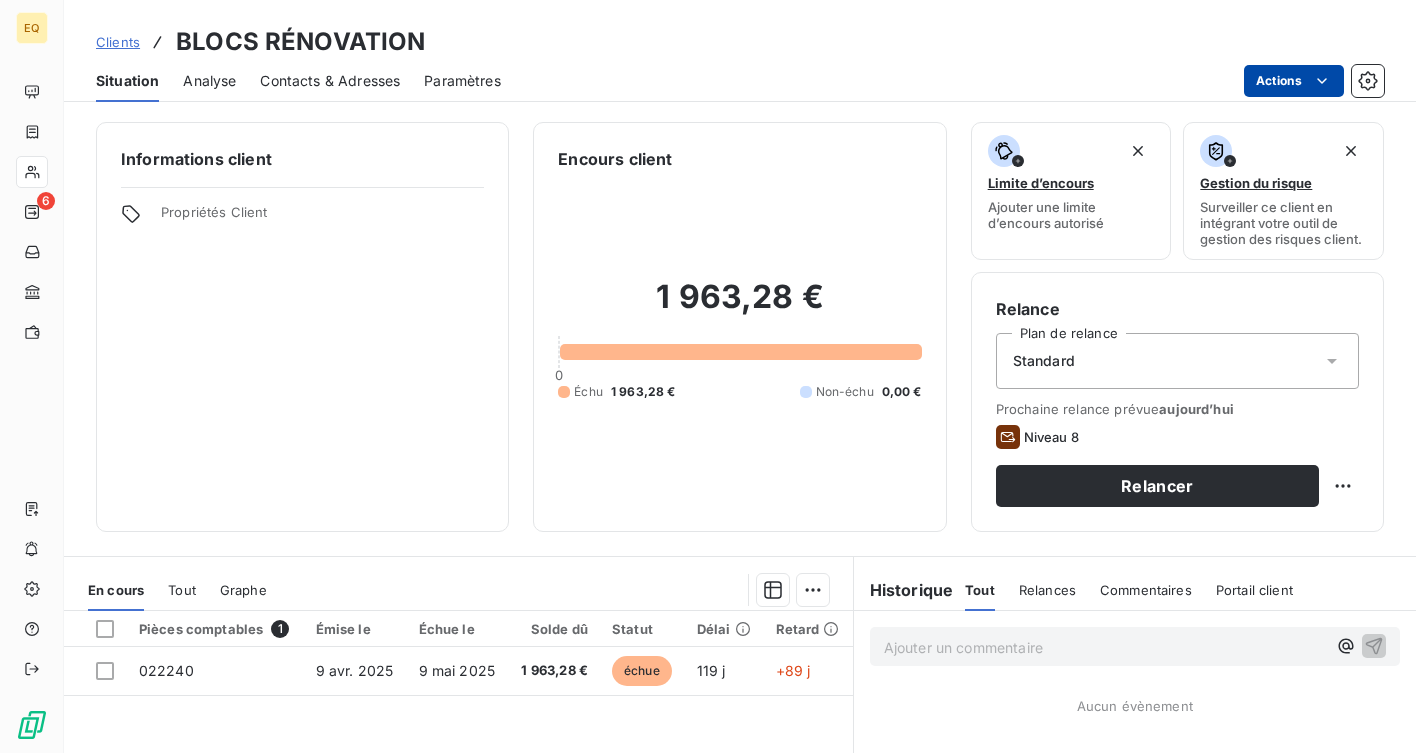 click on "EQ 6 Clients BLOCS RÉNOVATION Situation Analyse Contacts & Adresses Paramètres Actions Informations client Propriétés Client Encours client   1 963,28 € 0 Échu 1 963,28 € Non-échu 0,00 €     Limite d’encours Ajouter une limite d’encours autorisé Gestion du risque Surveiller ce client en intégrant votre outil de gestion des risques client. Relance Plan de relance Standard Prochaine relance prévue  aujourd’hui Niveau 8 Relancer En cours Tout Graphe Pièces comptables 1 Émise le Échue le Solde dû Statut Délai   Retard   022240 9 avr. 2025 9 mai 2025 1 963,28 € échue 119 j +89 j Lignes par page 25 Précédent 1 Suivant Historique Tout Relances Commentaires Portail client Tout Relances Commentaires Portail client Ajouter un commentaire ﻿ Aucun évènement" at bounding box center (708, 376) 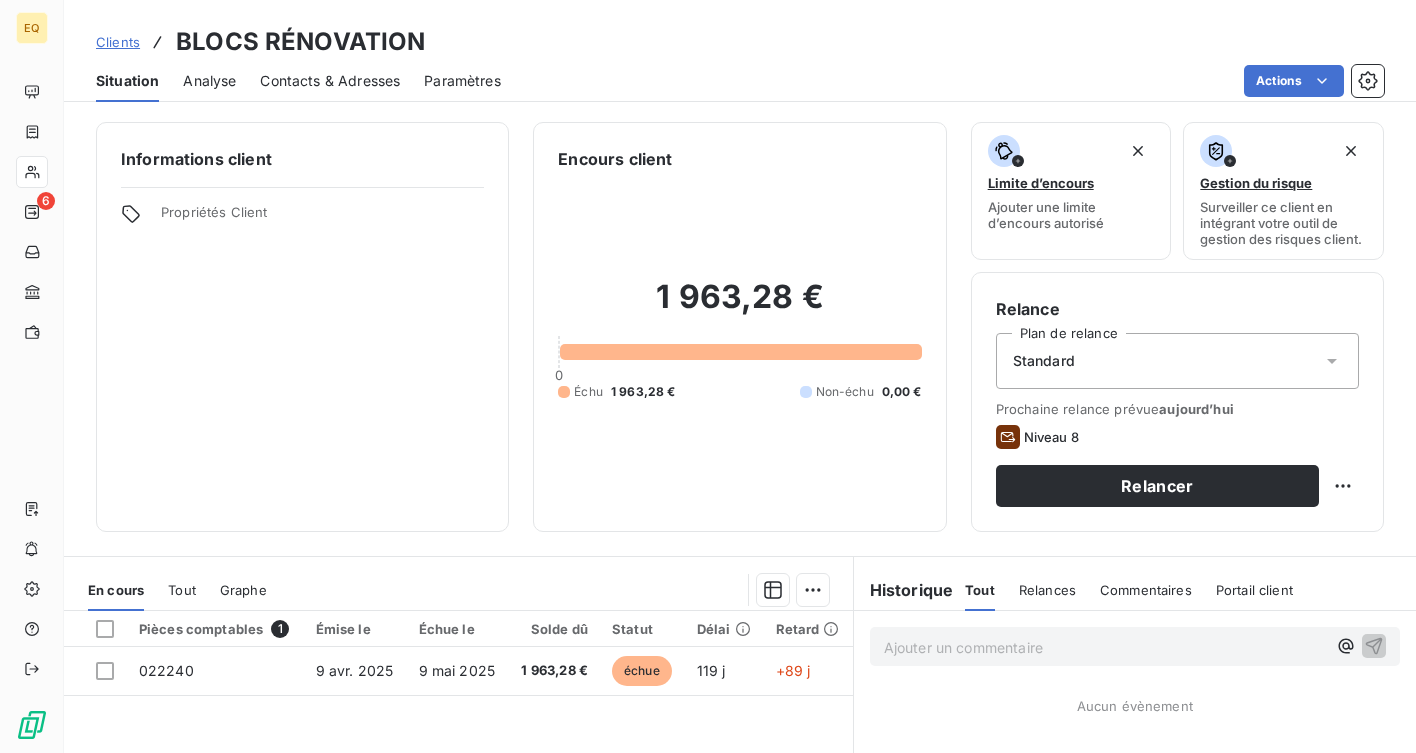 click on "EQ 6 Clients BLOCS RÉNOVATION Situation Analyse Contacts & Adresses Paramètres Actions Informations client Propriétés Client Encours client   1 963,28 € 0 Échu 1 963,28 € Non-échu 0,00 €     Limite d’encours Ajouter une limite d’encours autorisé Gestion du risque Surveiller ce client en intégrant votre outil de gestion des risques client. Relance Plan de relance Standard Prochaine relance prévue  aujourd’hui Niveau 8 Relancer En cours Tout Graphe Pièces comptables 1 Émise le Échue le Solde dû Statut Délai   Retard   022240 9 avr. 2025 9 mai 2025 1 963,28 € échue 119 j +89 j Lignes par page 25 Précédent 1 Suivant Historique Tout Relances Commentaires Portail client Tout Relances Commentaires Portail client Ajouter un commentaire ﻿ Aucun évènement" at bounding box center (708, 376) 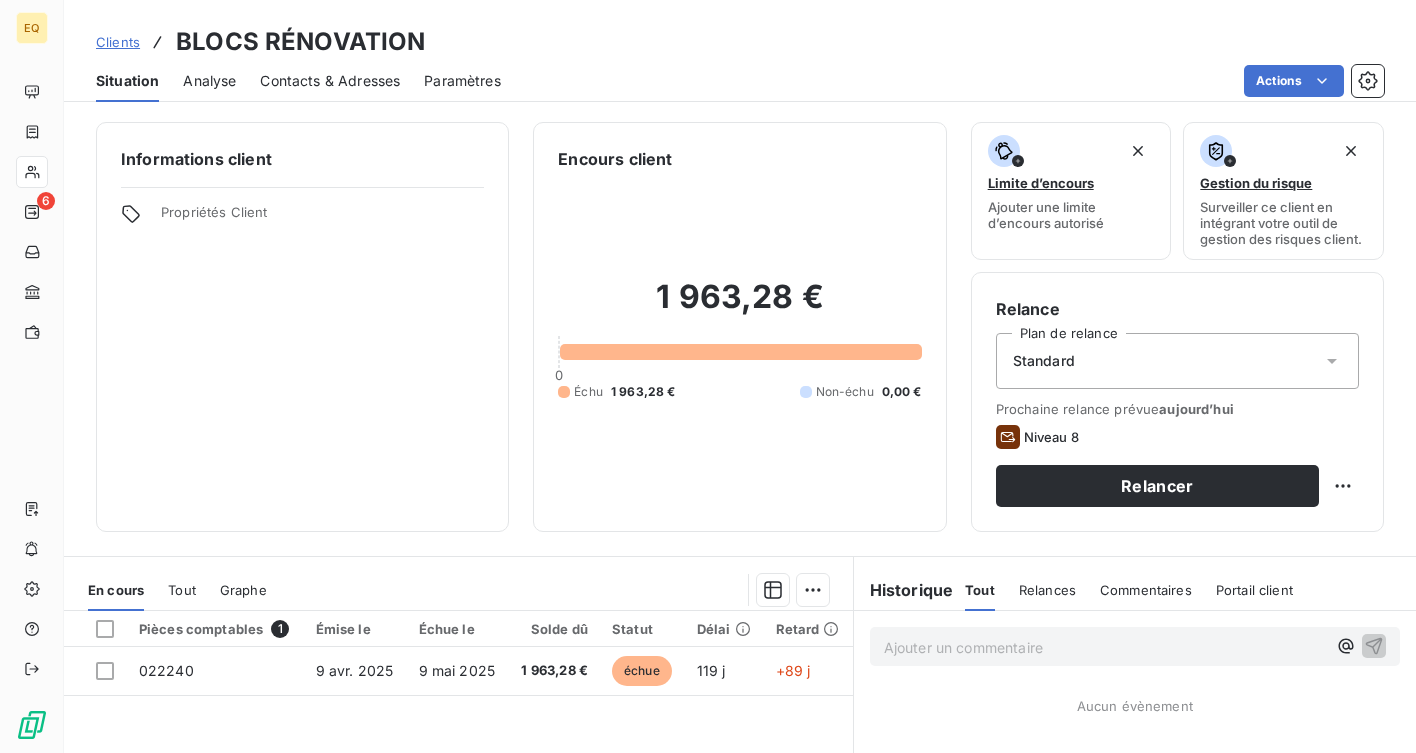 click on "Paramètres" at bounding box center [462, 81] 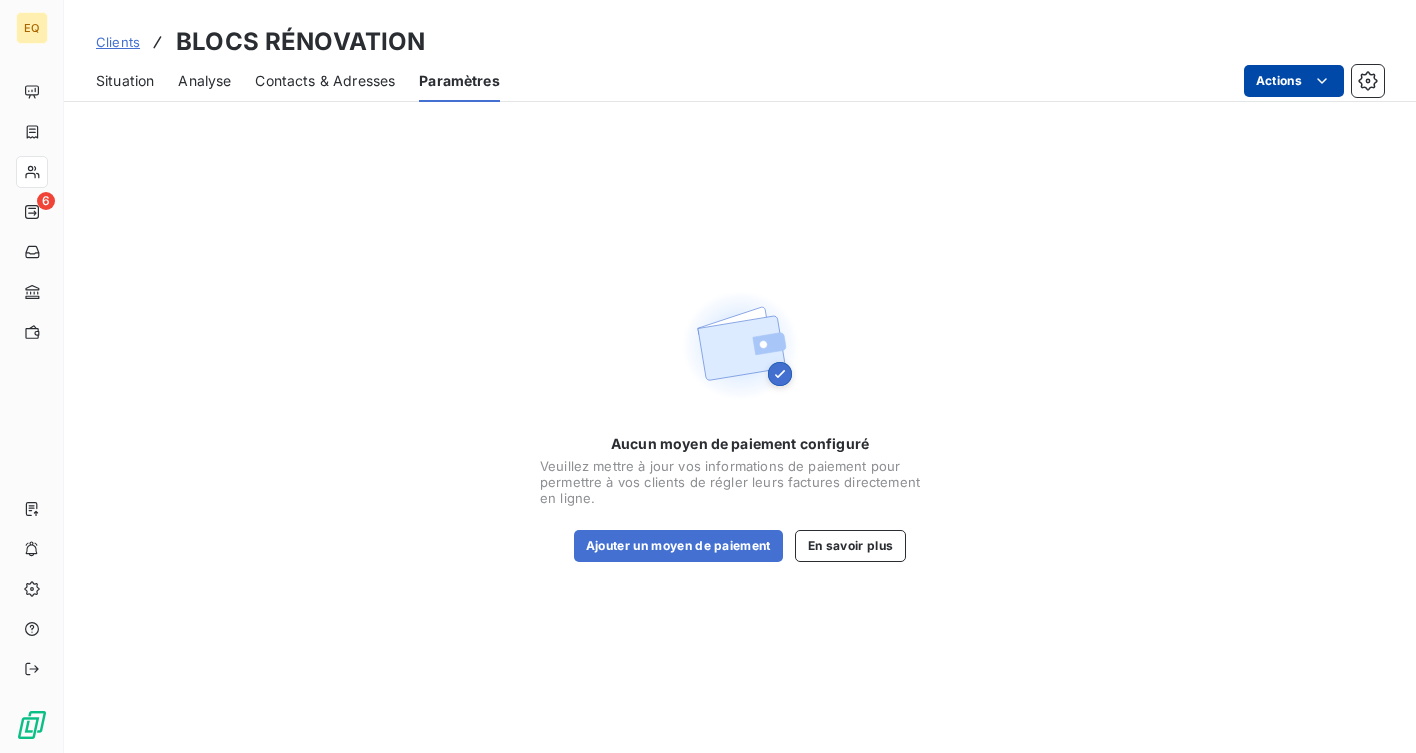 click on "EQ 6 Clients BLOCS RÉNOVATION Situation Analyse Contacts & Adresses Paramètres Actions Aucun moyen de paiement configuré Veuillez mettre à jour vos informations de paiement pour permettre à vos clients de régler leurs factures directement en ligne. Ajouter un moyen de paiement En savoir plus" at bounding box center [708, 376] 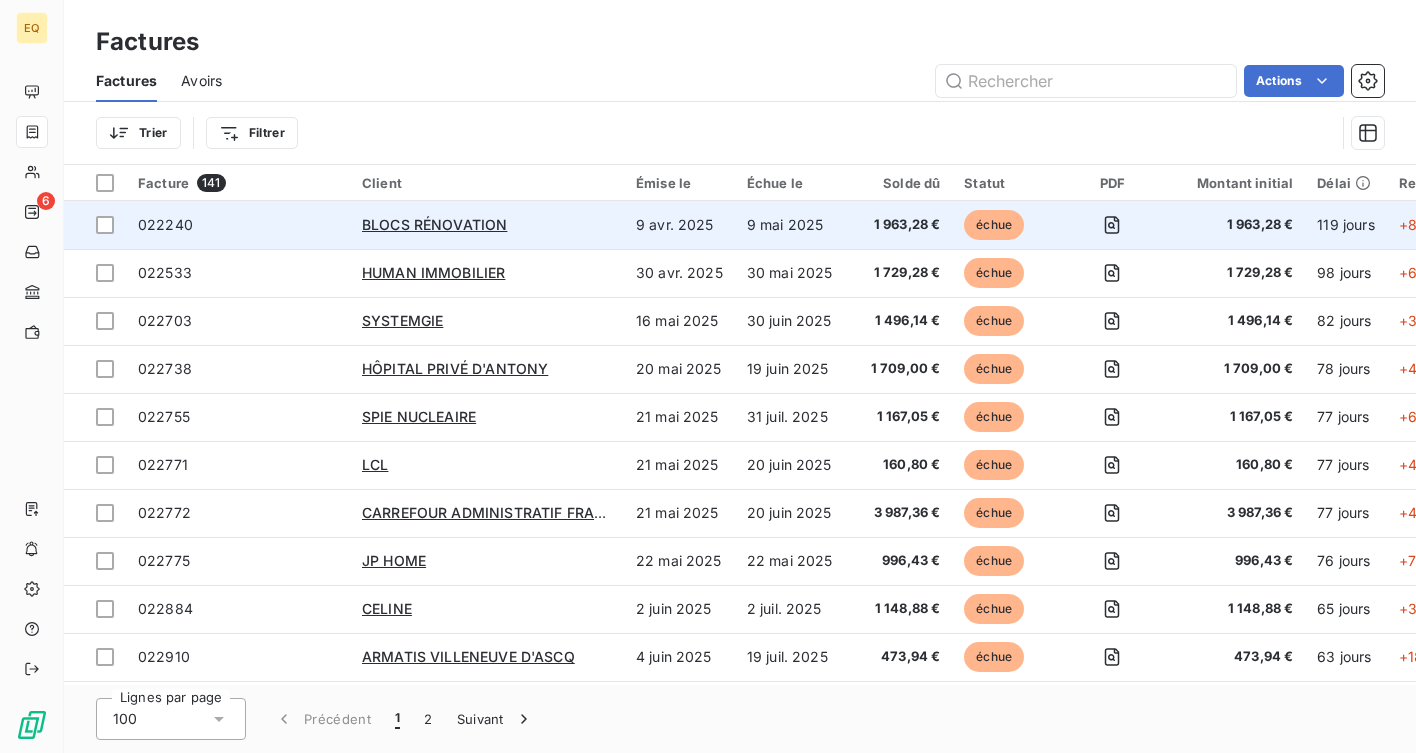 click on "022240" at bounding box center (165, 224) 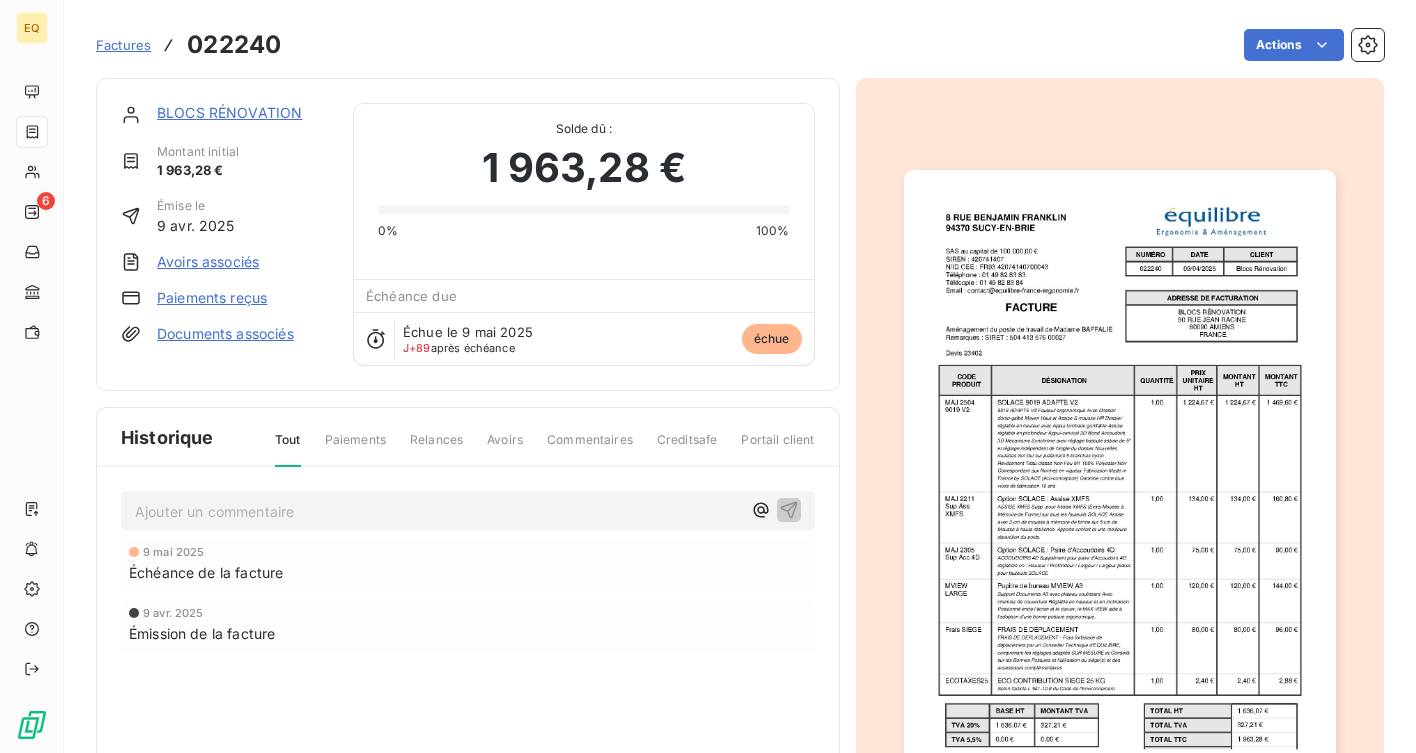 scroll, scrollTop: 152, scrollLeft: 0, axis: vertical 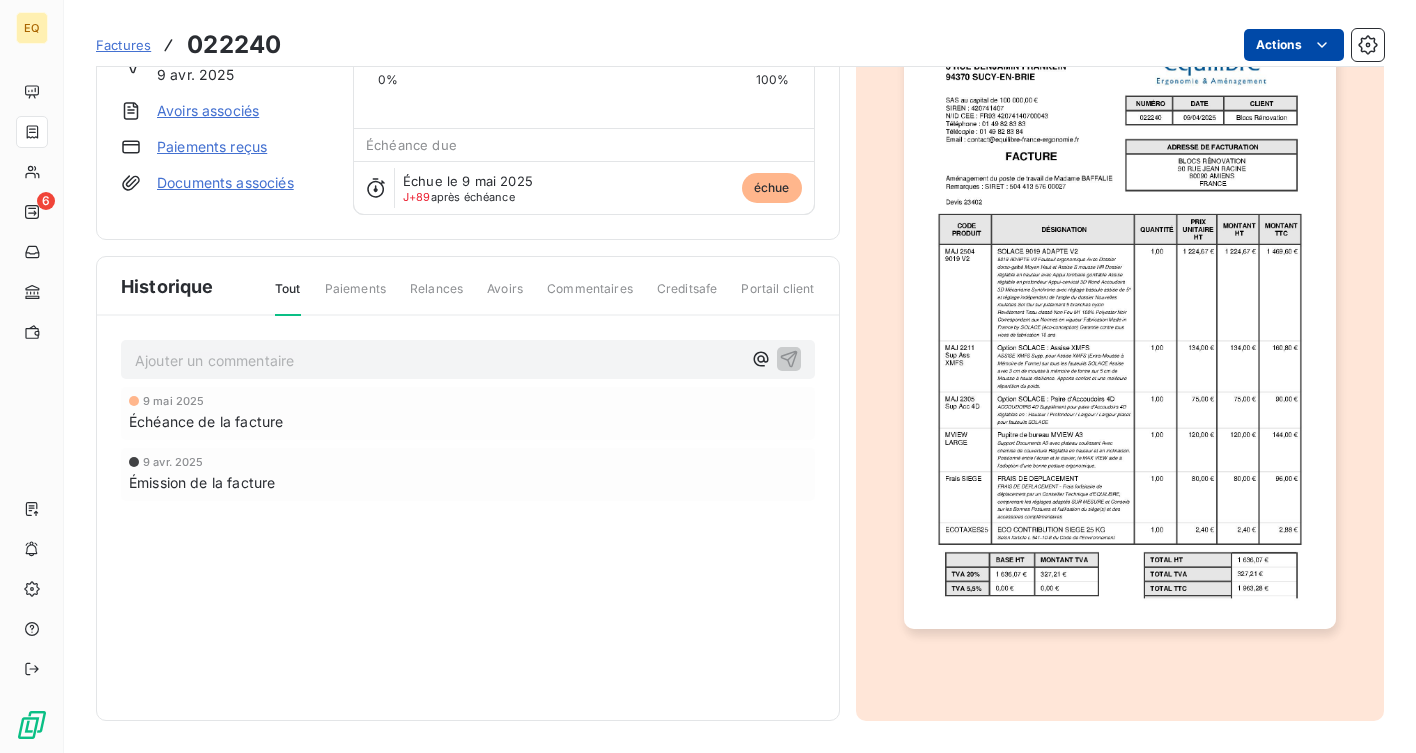 click on "EQ 6 Factures 022240 Actions BLOCS RÉNOVATION Montant initial 1 963,28 € Émise le 9 avr. 2025 Avoirs associés Paiements reçus Documents associés Solde dû : 1 963,28 € 0% 100% Échéance due Échue le 9 mai 2025 J+89  après échéance échue Historique Tout Paiements Relances Avoirs Commentaires Creditsafe Portail client Ajouter un commentaire ﻿ 9 mai 2025 Échéance de la facture 9 avr. 2025 Émission de la facture" at bounding box center [708, 376] 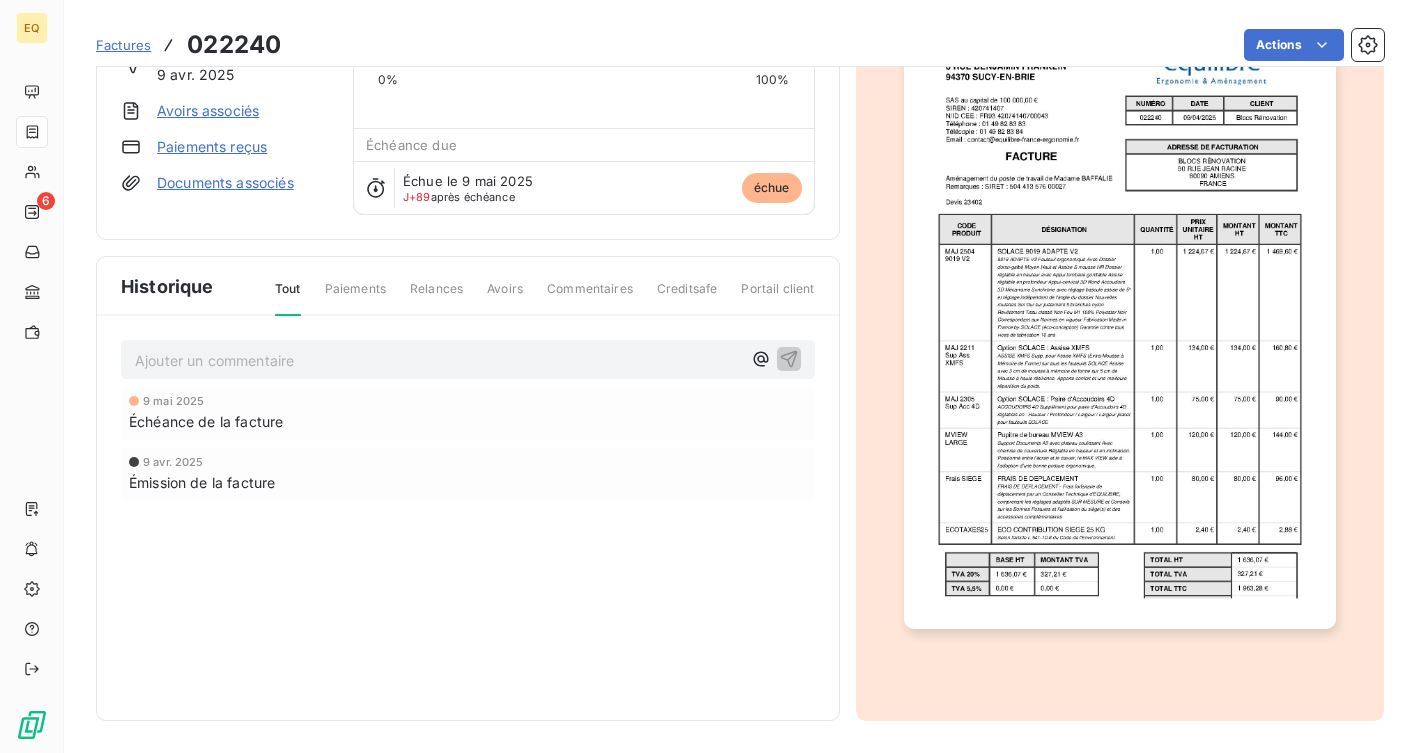 click on "EQ 6 Factures 022240 Actions BLOCS RÉNOVATION Montant initial 1 963,28 € Émise le 9 avr. 2025 Avoirs associés Paiements reçus Documents associés Solde dû : 1 963,28 € 0% 100% Échéance due Échue le 9 mai 2025 J+89  après échéance échue Historique Tout Paiements Relances Avoirs Commentaires Creditsafe Portail client Ajouter un commentaire ﻿ 9 mai 2025 Échéance de la facture 9 avr. 2025 Émission de la facture" at bounding box center (708, 376) 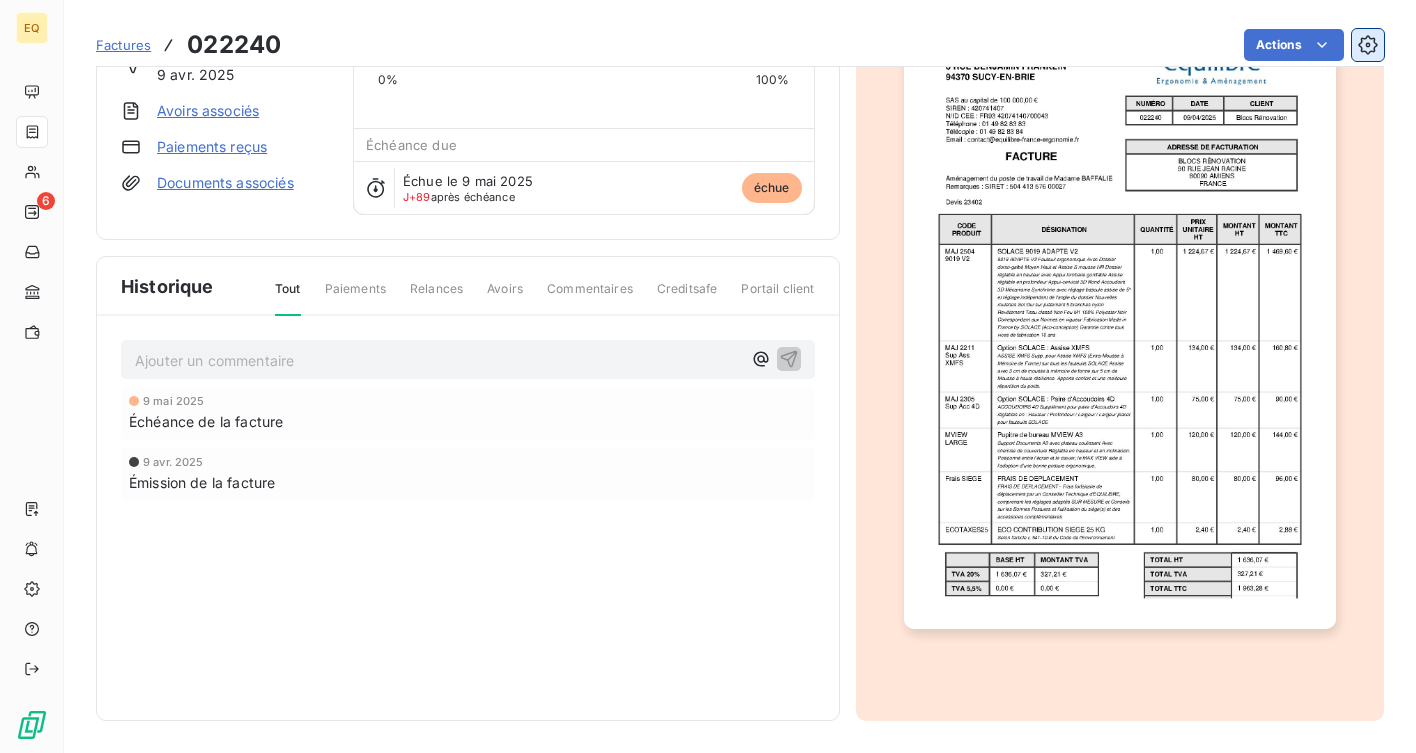 click 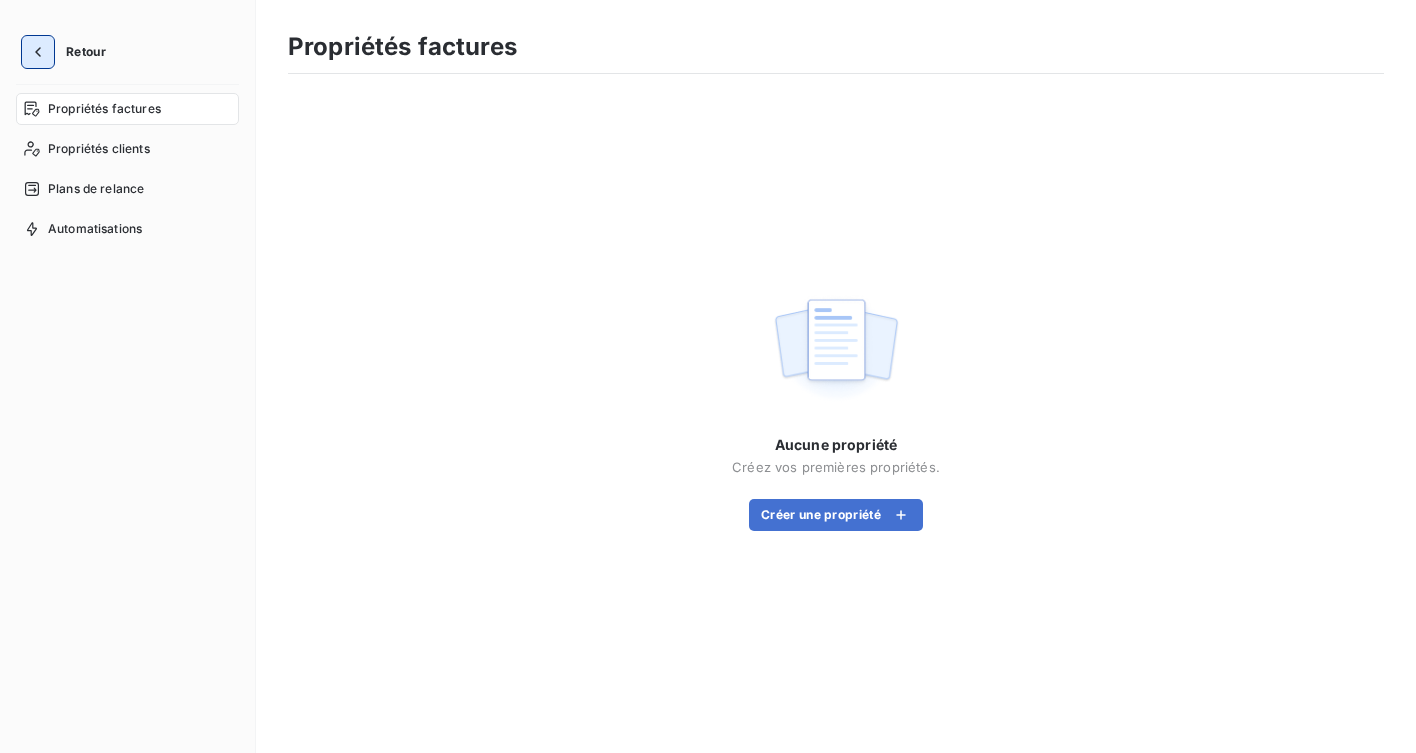 click 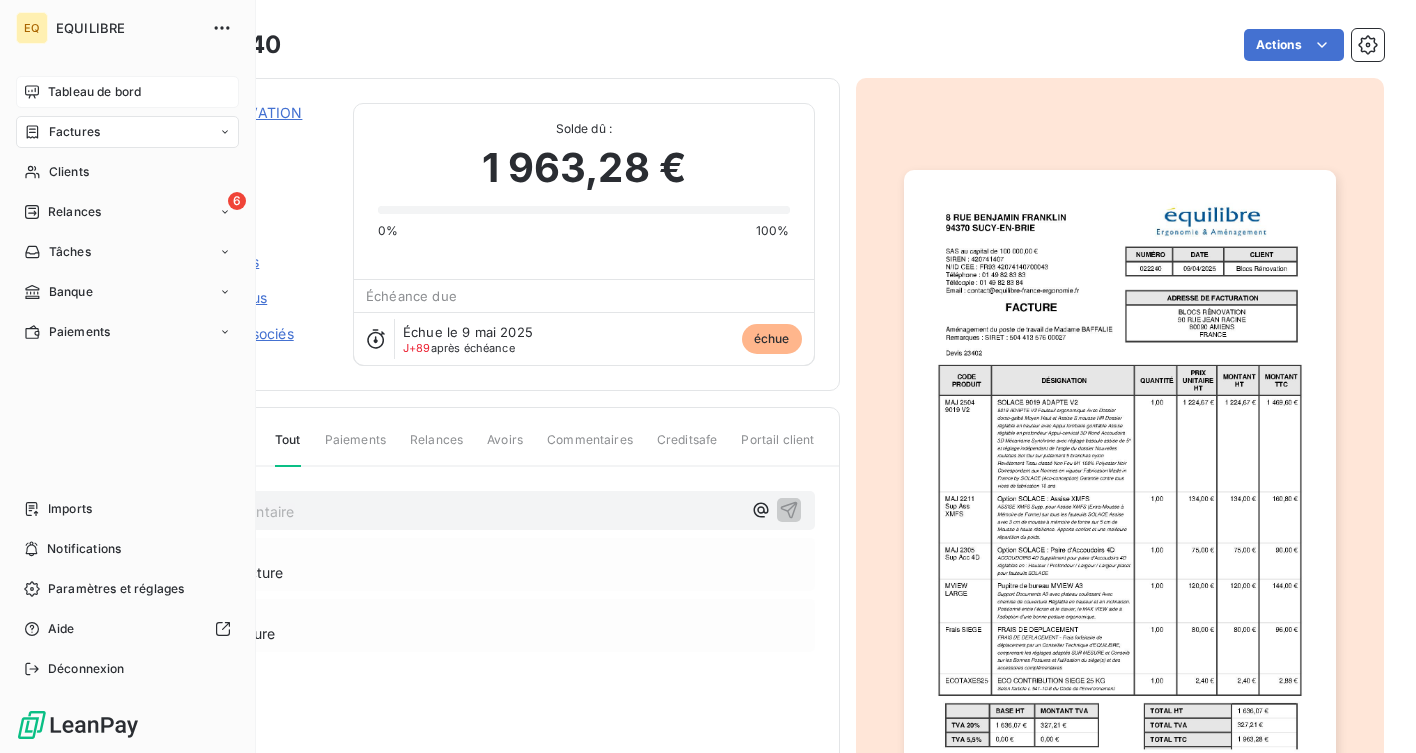 click on "Tableau de bord" at bounding box center [94, 92] 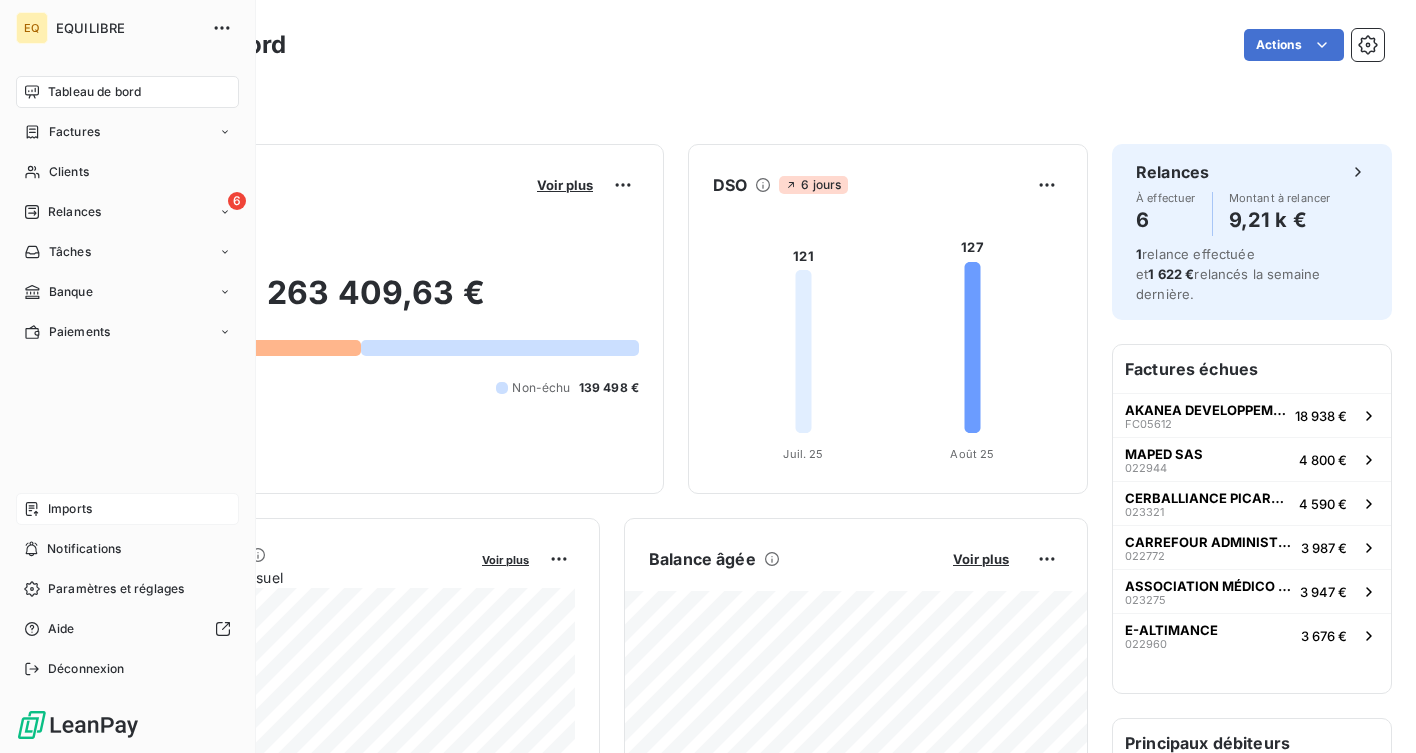 click on "Imports" at bounding box center [70, 509] 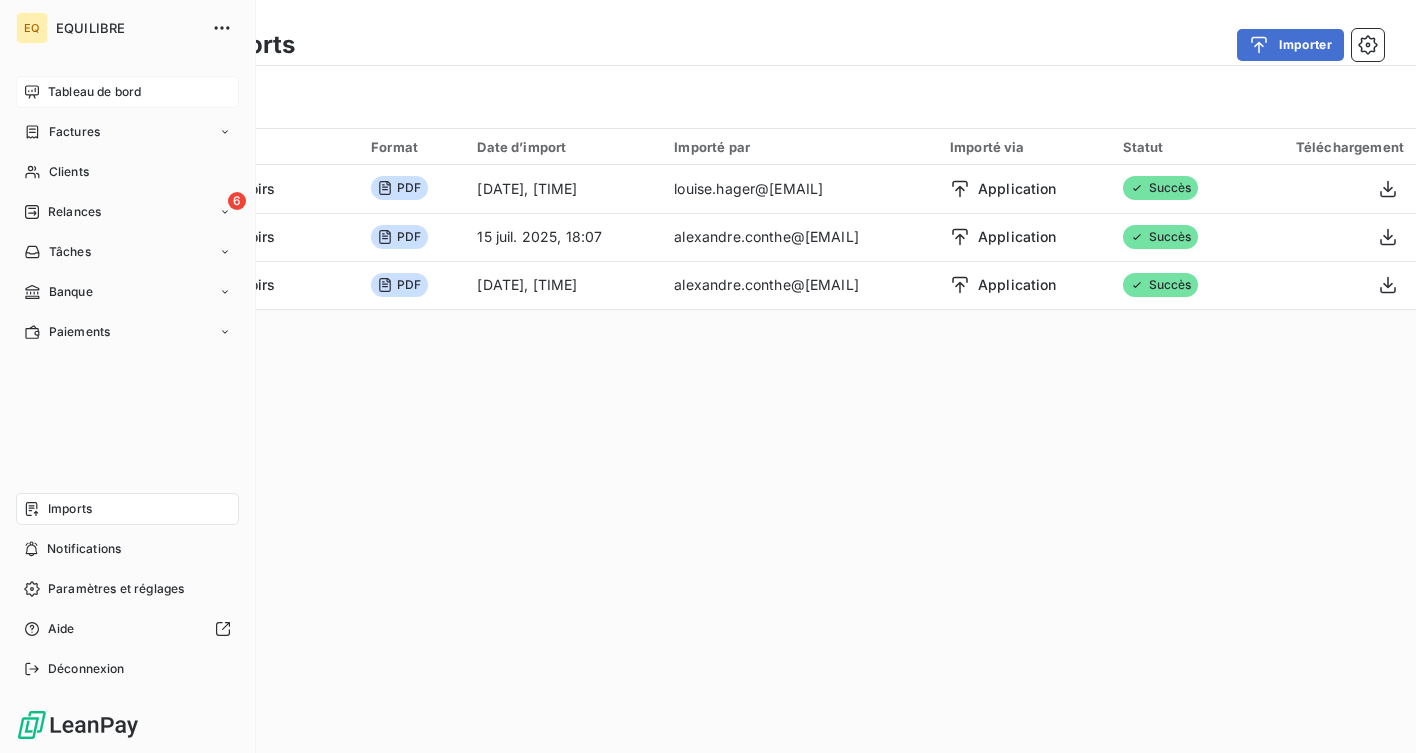 click on "Imports" at bounding box center (70, 509) 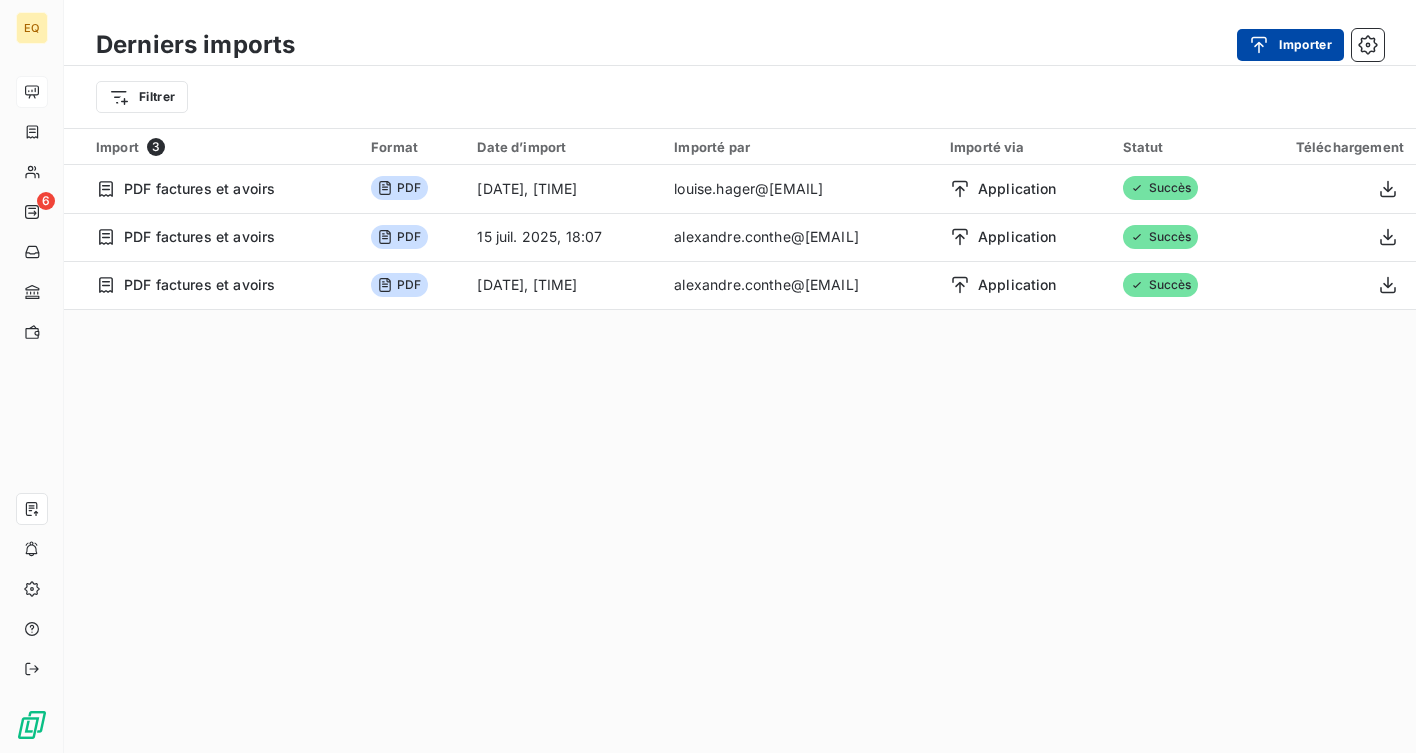 click on "Importer" at bounding box center (1290, 45) 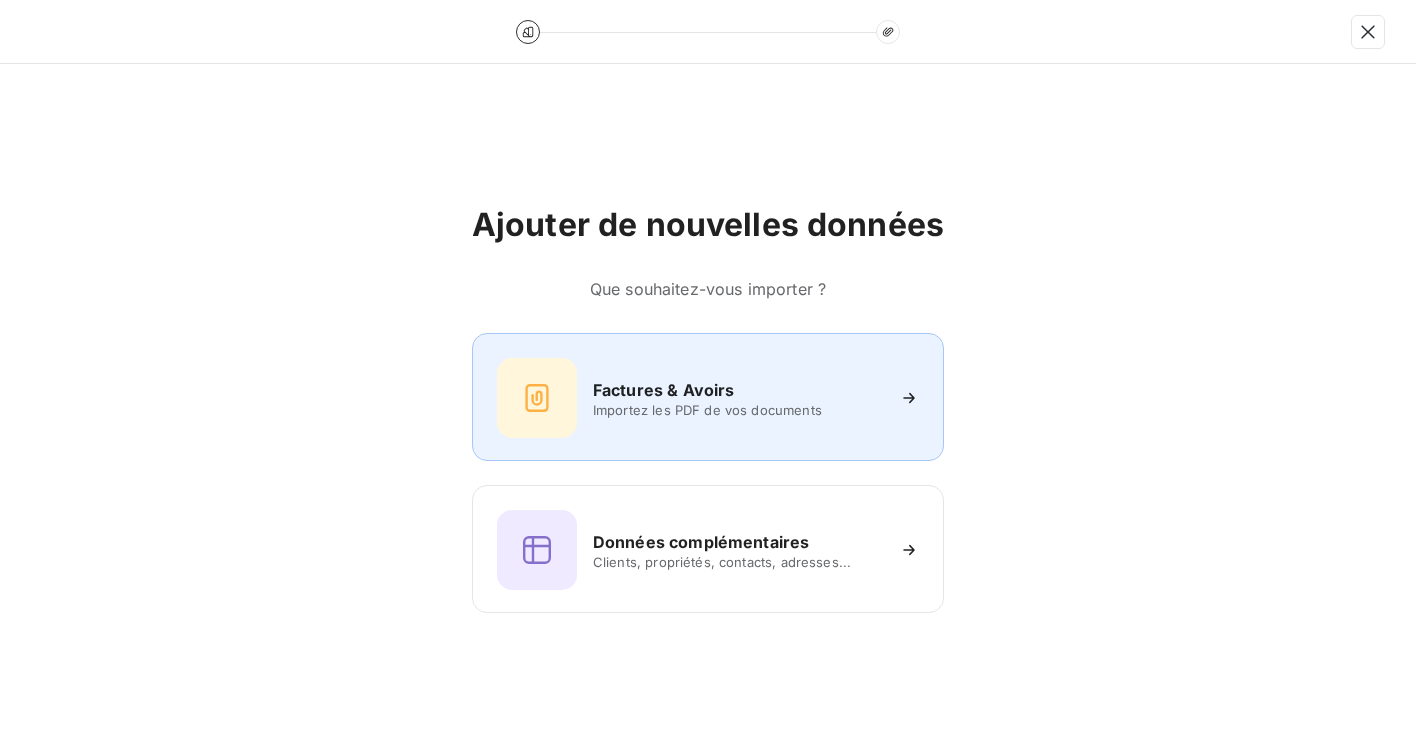 click on "Factures & Avoirs Importez les PDF de vos documents" at bounding box center (708, 398) 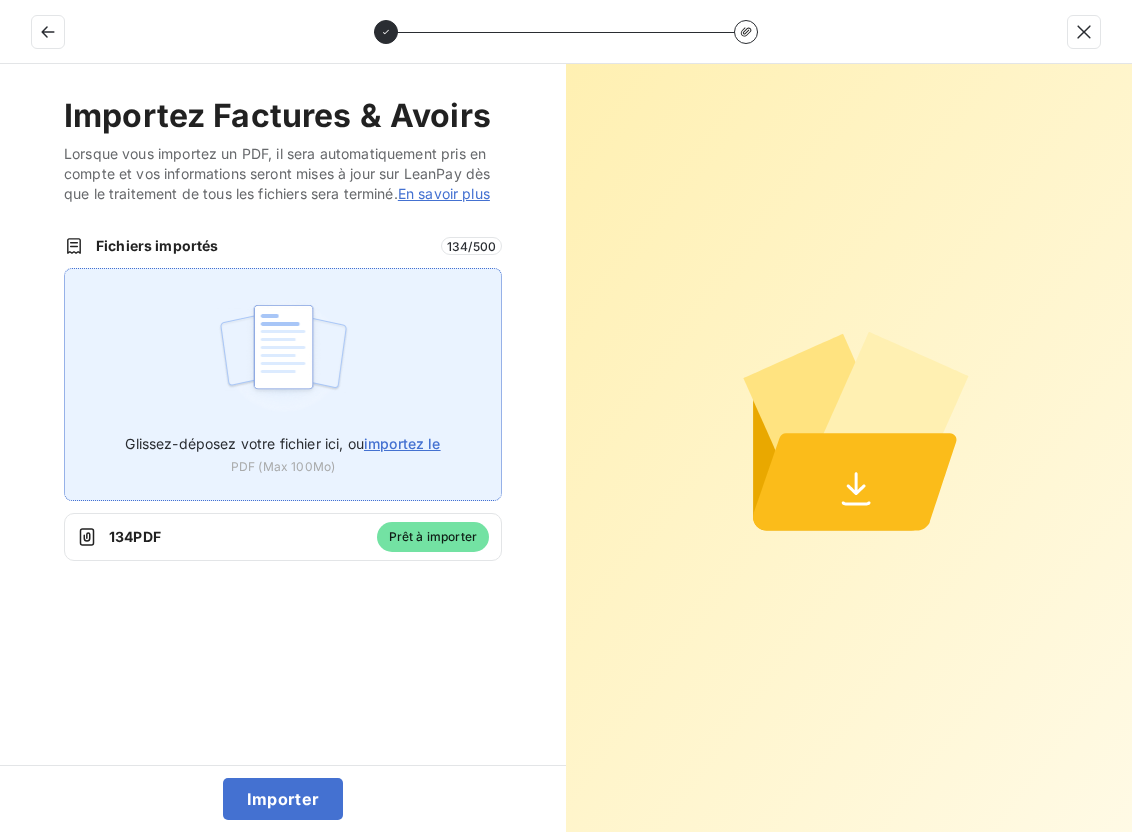 drag, startPoint x: 238, startPoint y: 540, endPoint x: 226, endPoint y: 451, distance: 89.80534 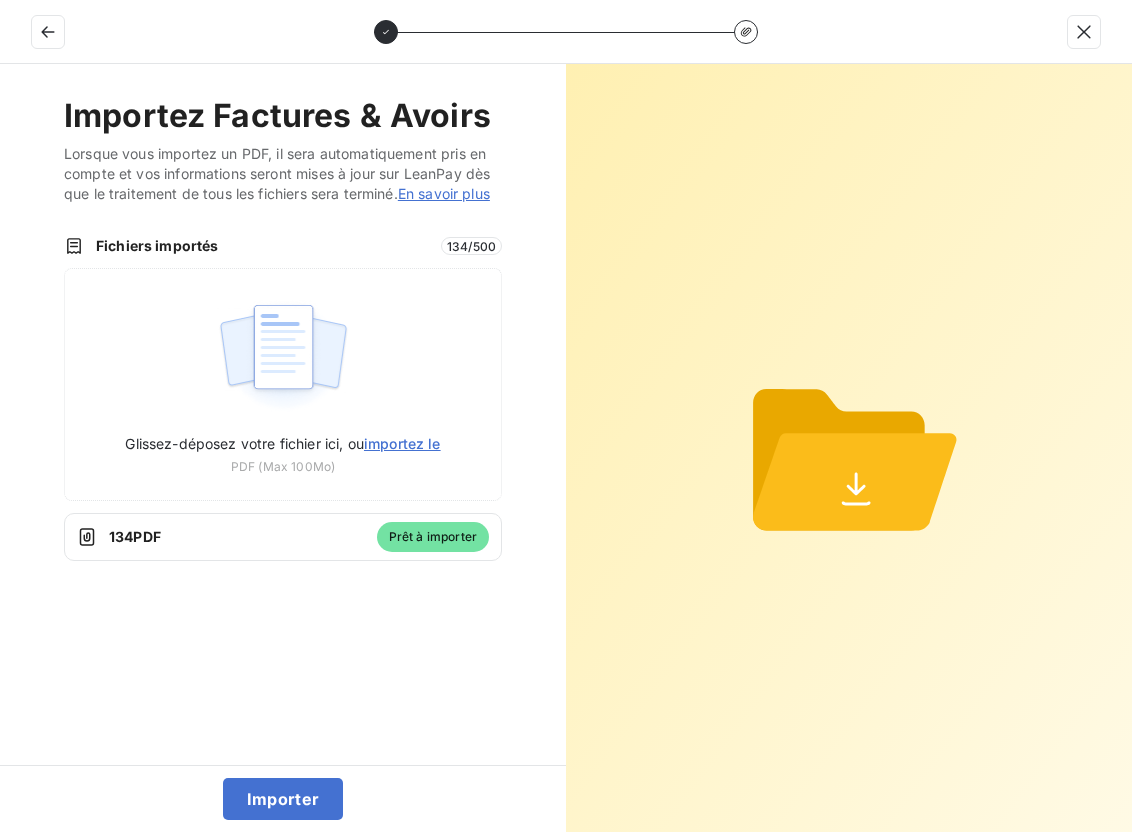 click on "Importez Factures & Avoirs Lorsque vous importez un PDF, il sera automatiquement pris en compte et vos informations seront mises à jour sur LeanPay dès que le traitement de tous les fichiers sera terminé.  En savoir plus Fichiers importés 134 / 500 Glissez-déposez votre fichier ici, ou  importez le PDF (Max 100Mo) 134  PDF Prêt à importer" at bounding box center [283, 414] 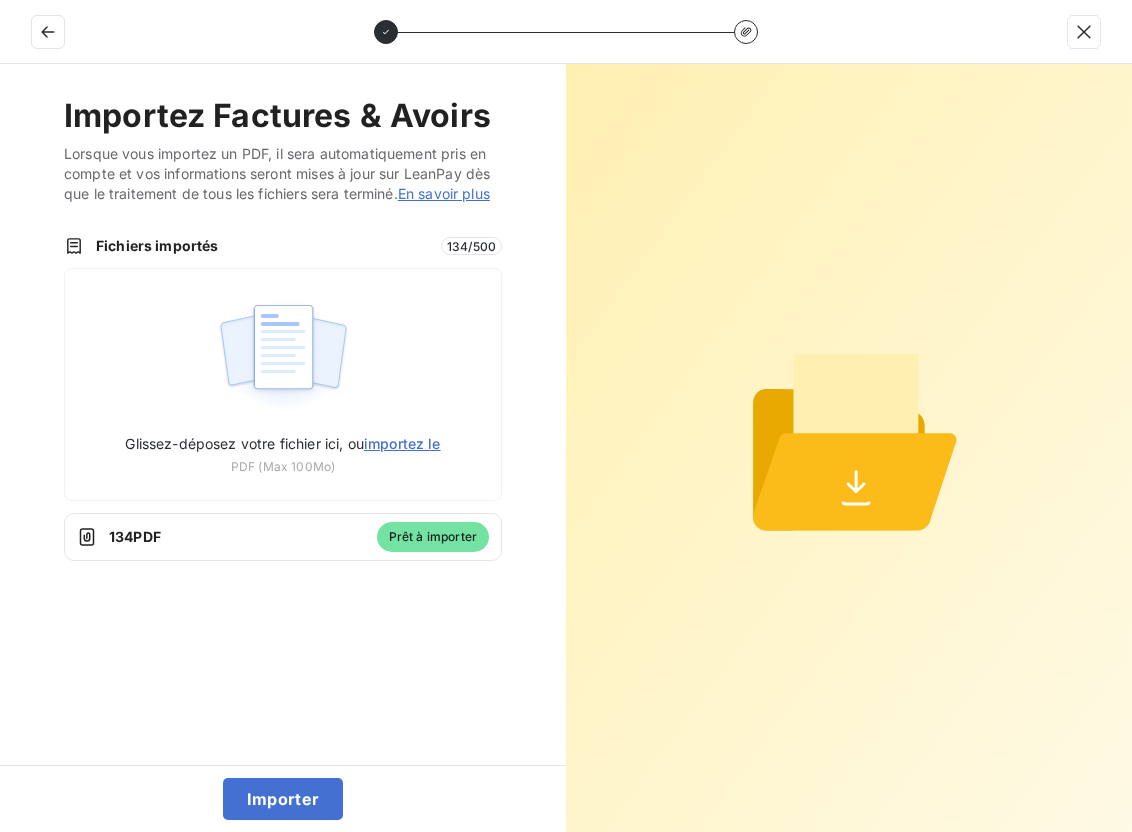 click 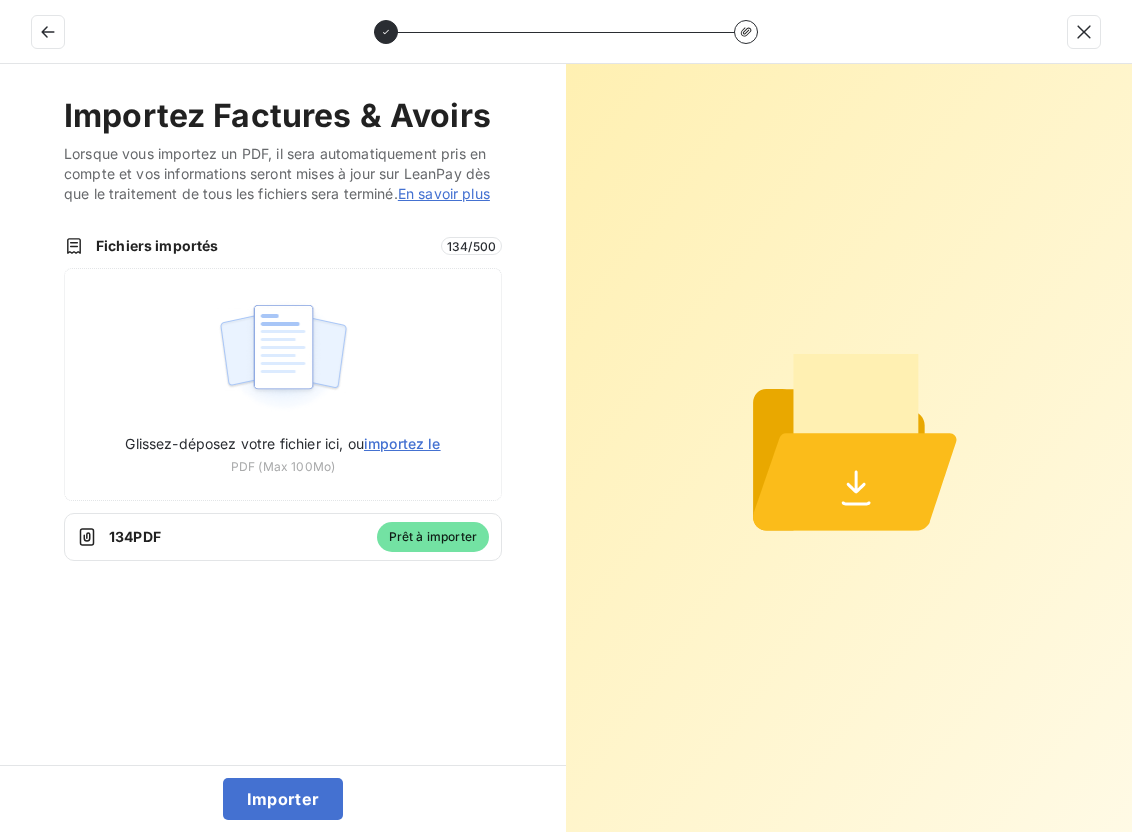 click on "134  PDF" at bounding box center [237, 537] 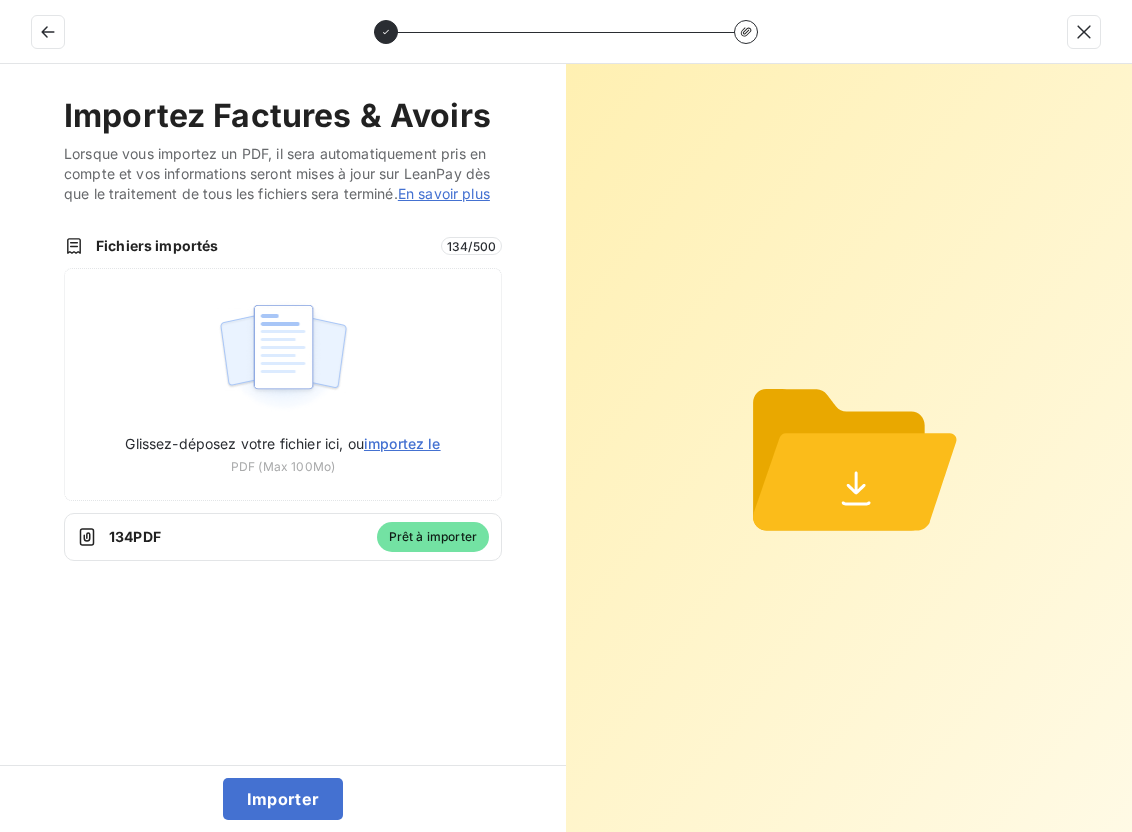 drag, startPoint x: 52, startPoint y: 527, endPoint x: 265, endPoint y: 565, distance: 216.36311 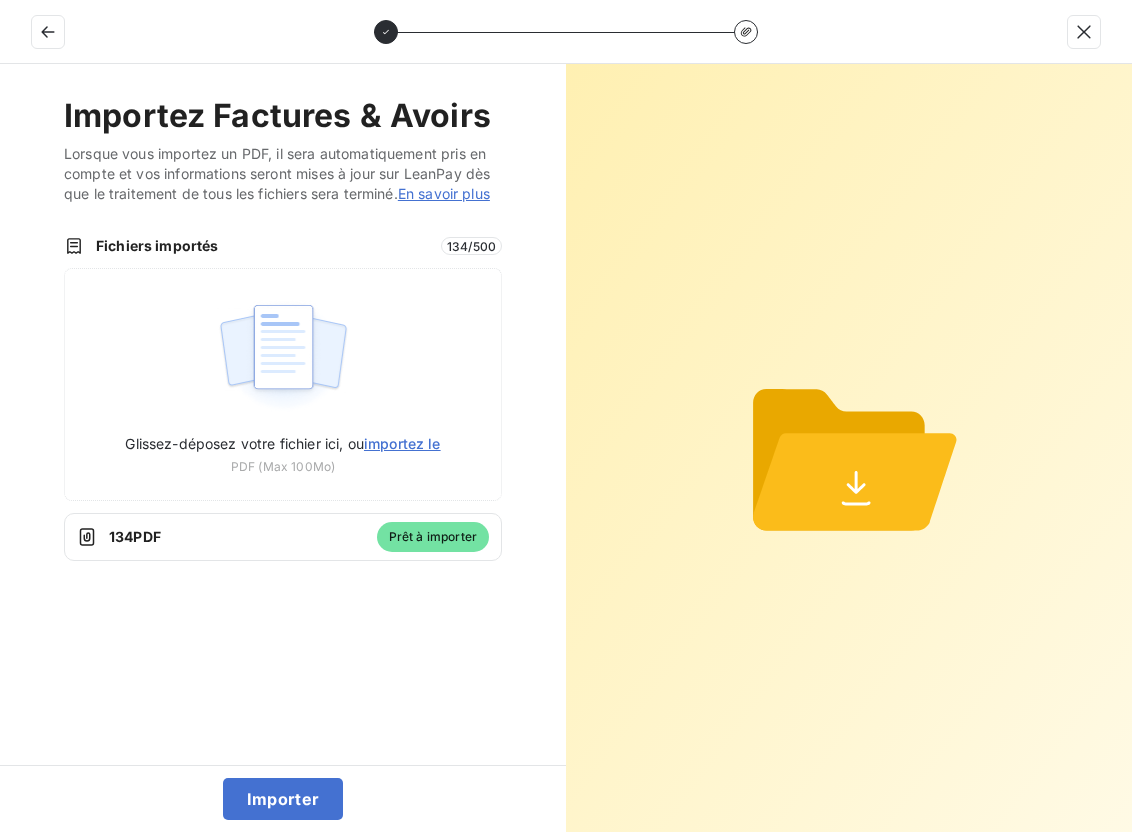 click on "134  PDF Prêt à importer" at bounding box center (283, 537) 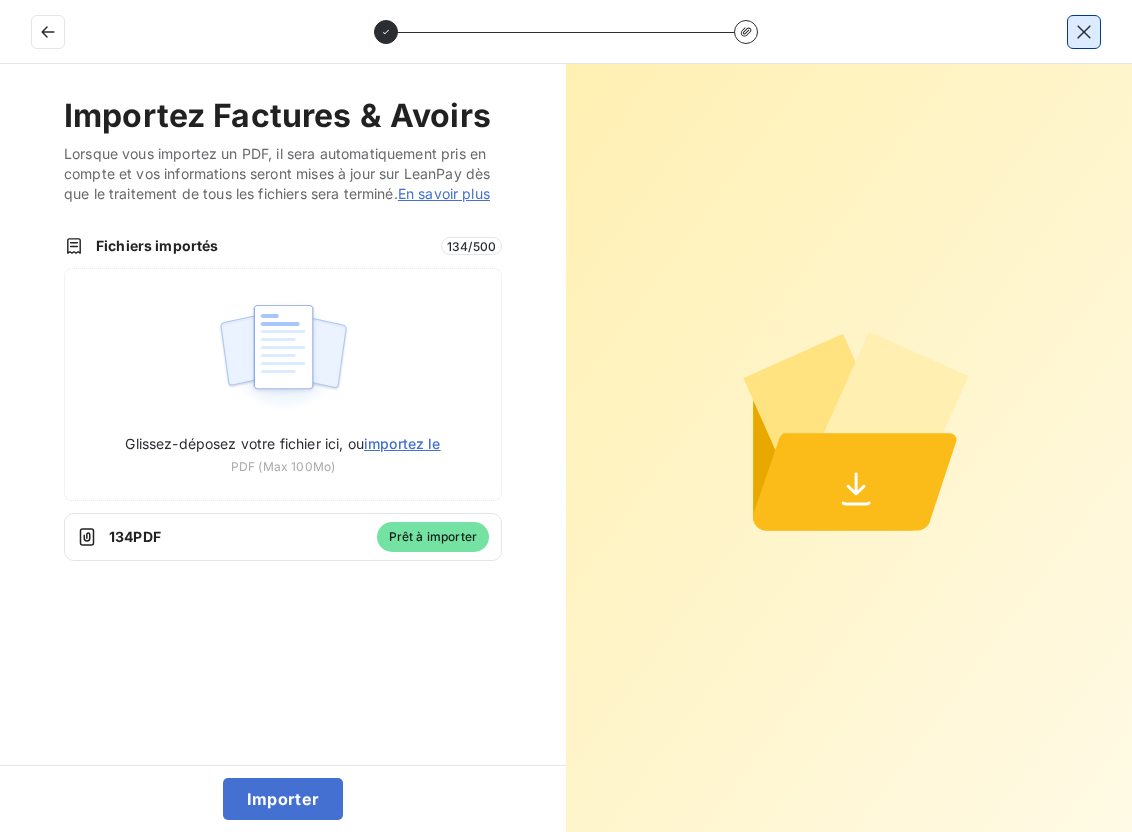 click 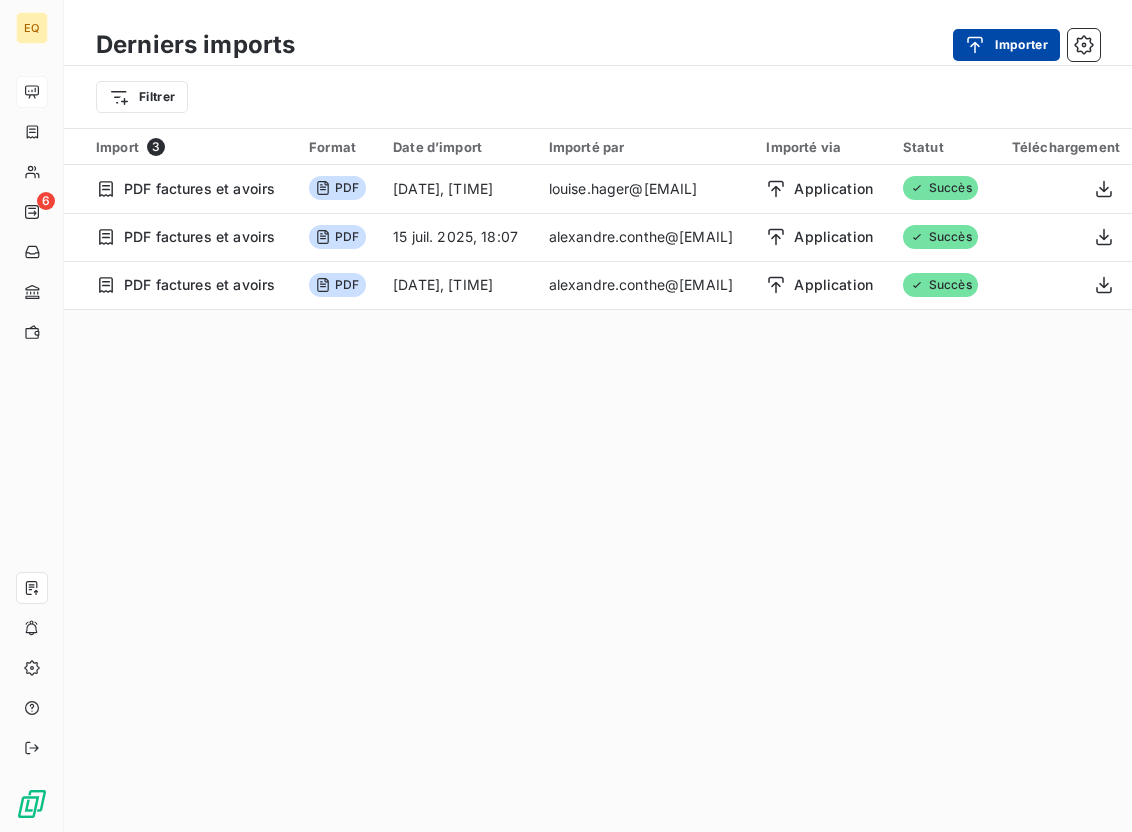 click on "Importer" at bounding box center (1006, 45) 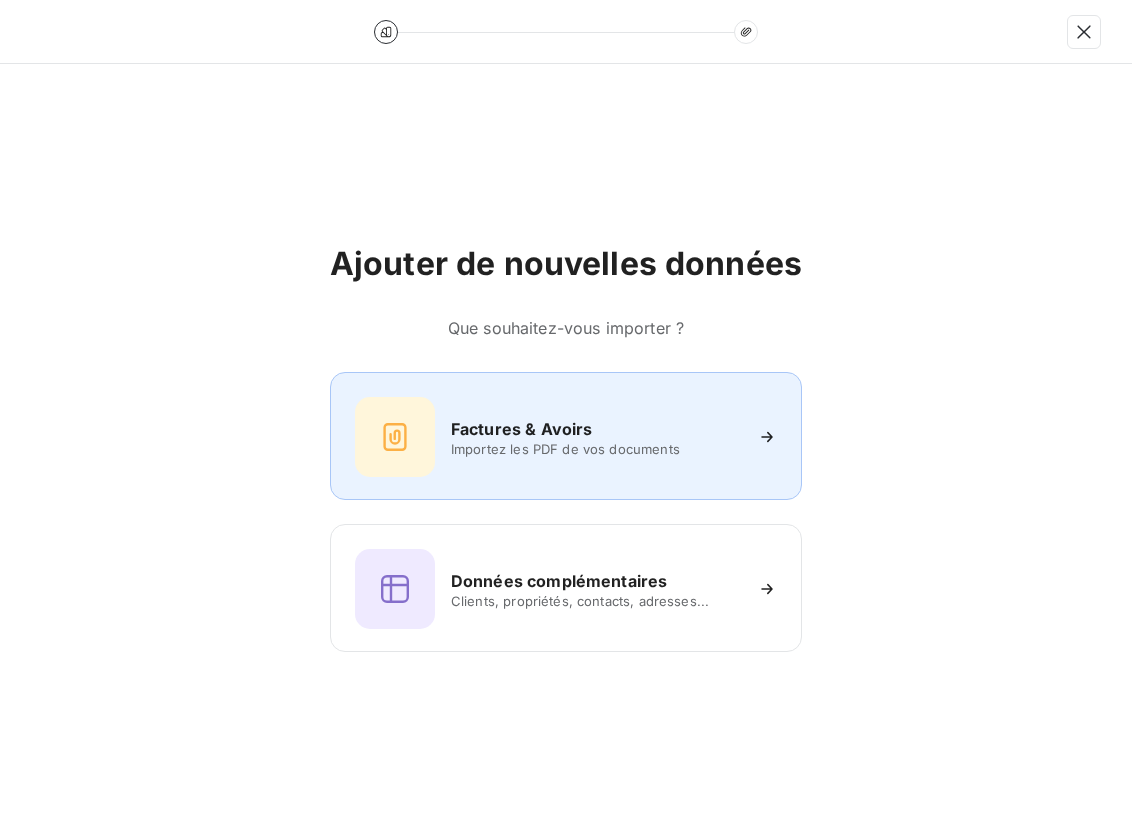click on "Factures & Avoirs Importez les PDF de vos documents" at bounding box center [566, 437] 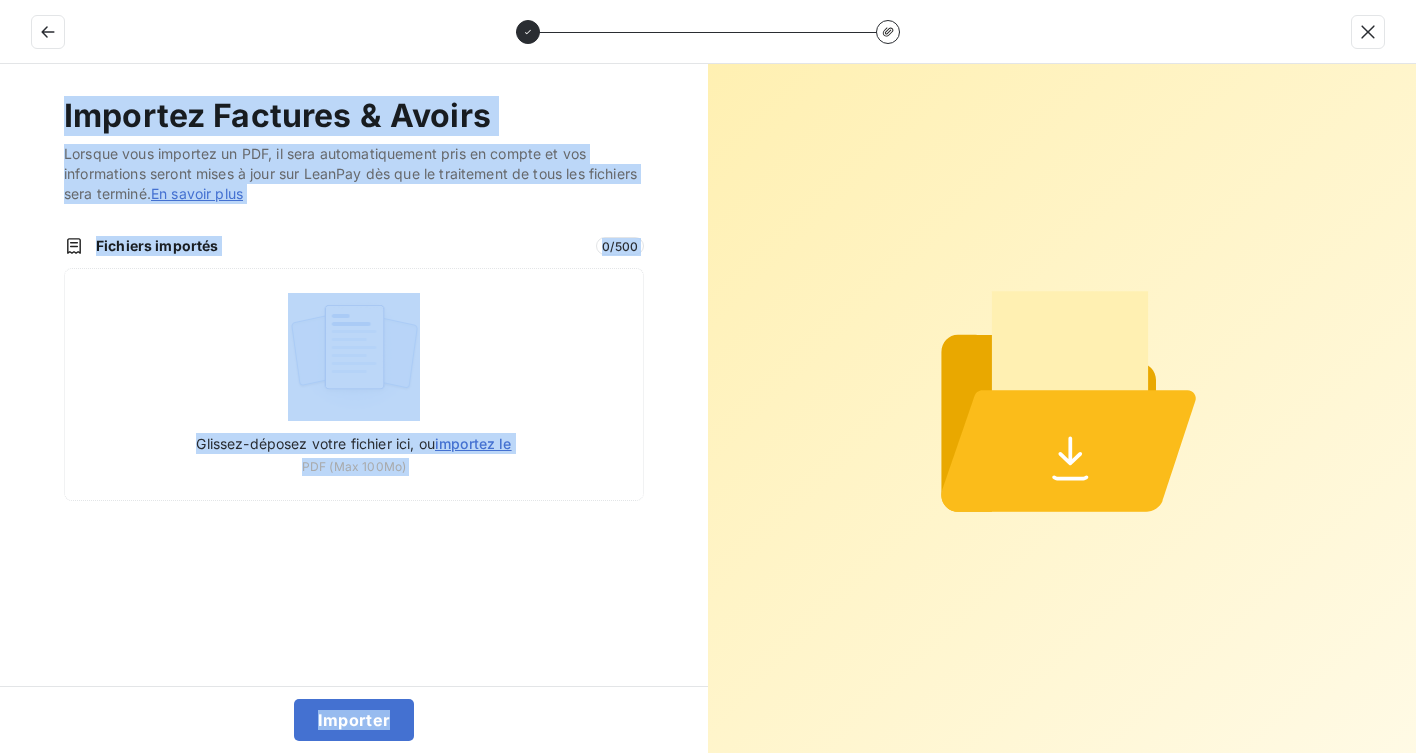 drag, startPoint x: 835, startPoint y: 55, endPoint x: 1035, endPoint y: 211, distance: 253.64542 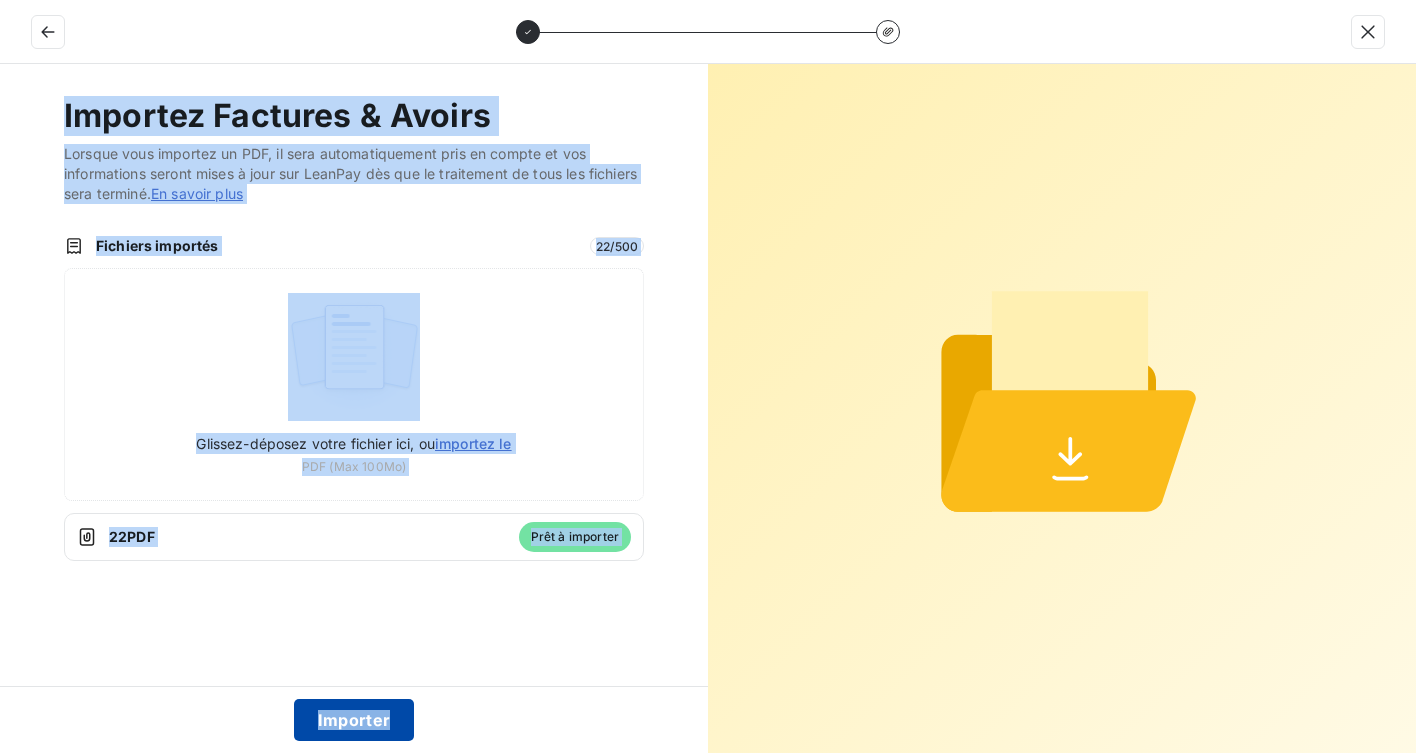 click on "Importer" at bounding box center (354, 720) 